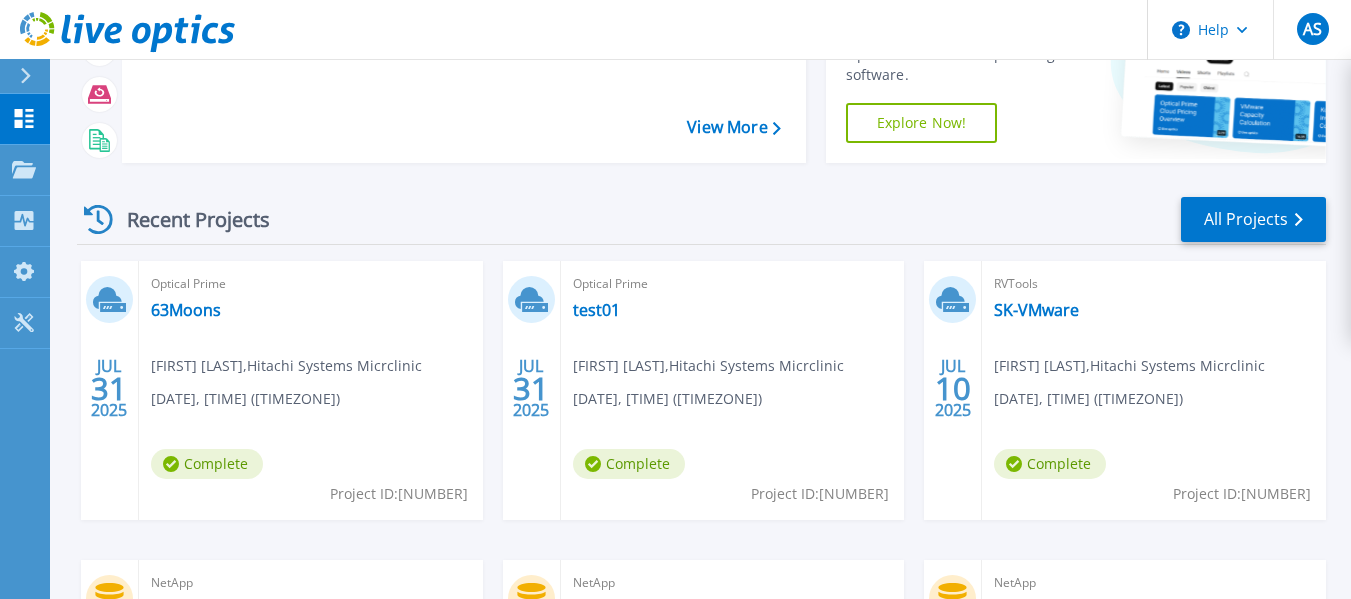 scroll, scrollTop: 200, scrollLeft: 0, axis: vertical 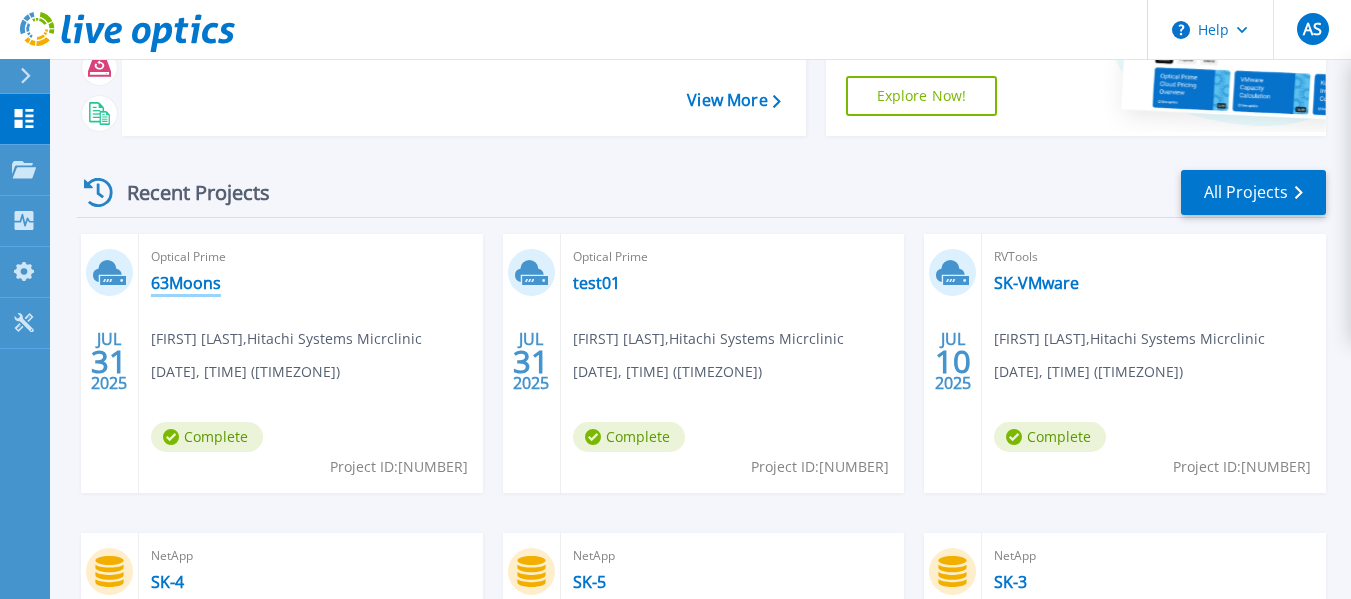 click on "63Moons" at bounding box center (186, 283) 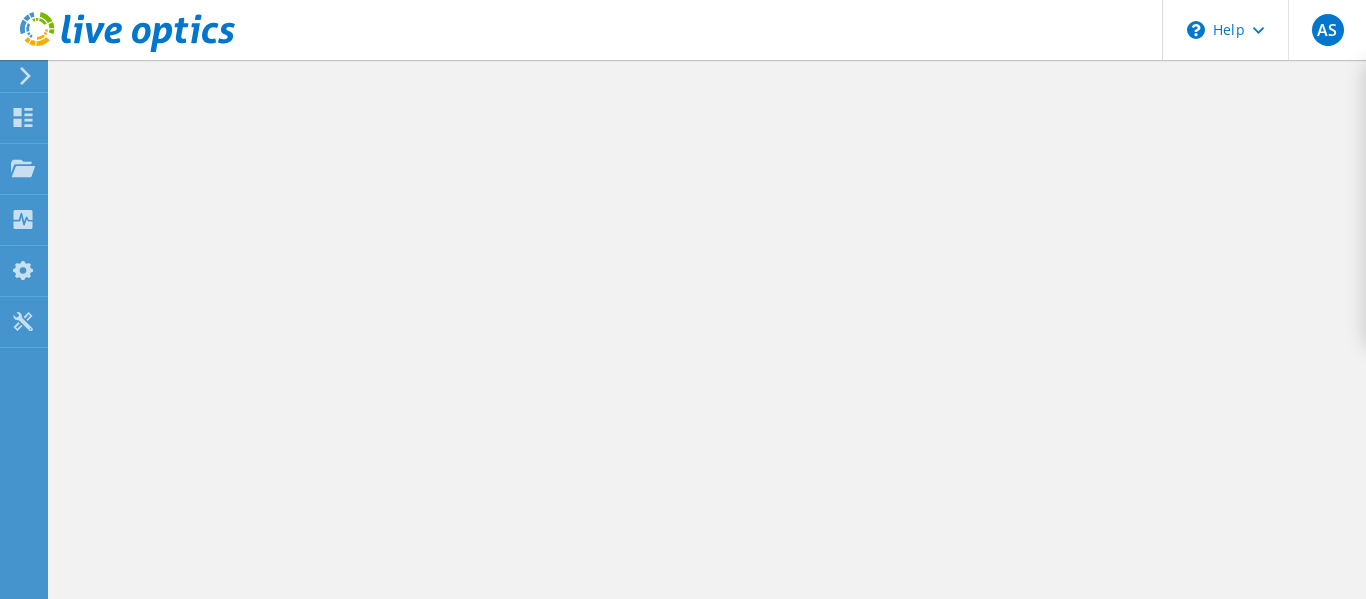 scroll, scrollTop: 0, scrollLeft: 0, axis: both 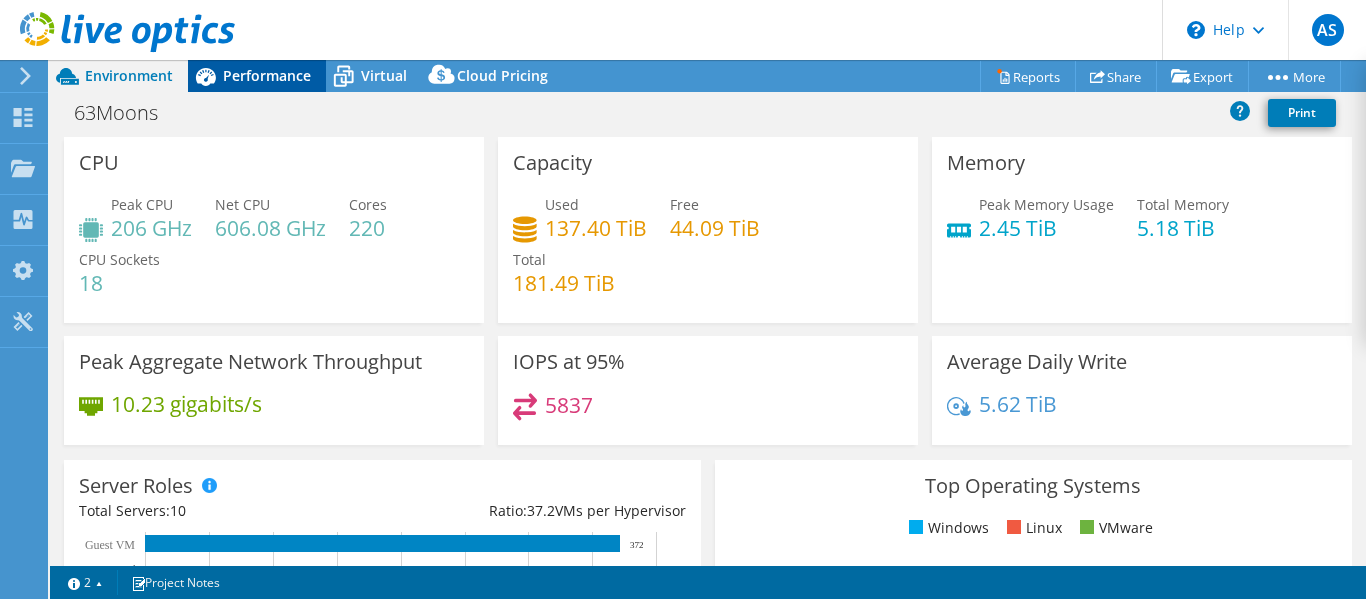 click on "Performance" at bounding box center (267, 75) 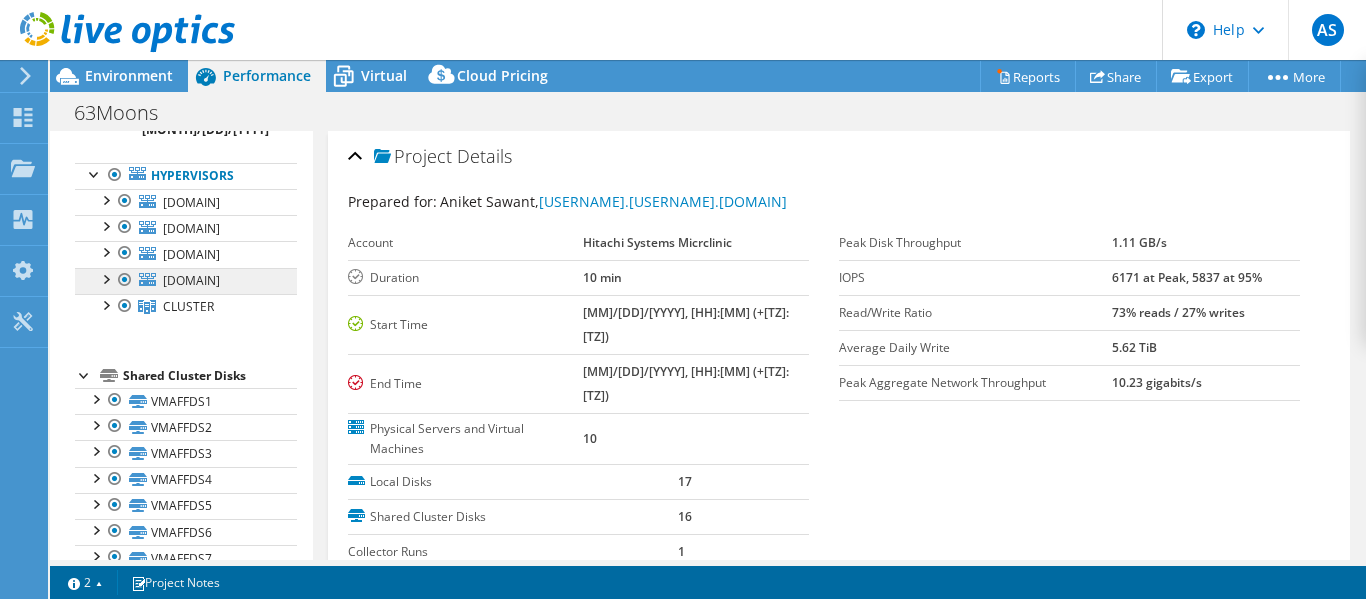 scroll, scrollTop: 0, scrollLeft: 0, axis: both 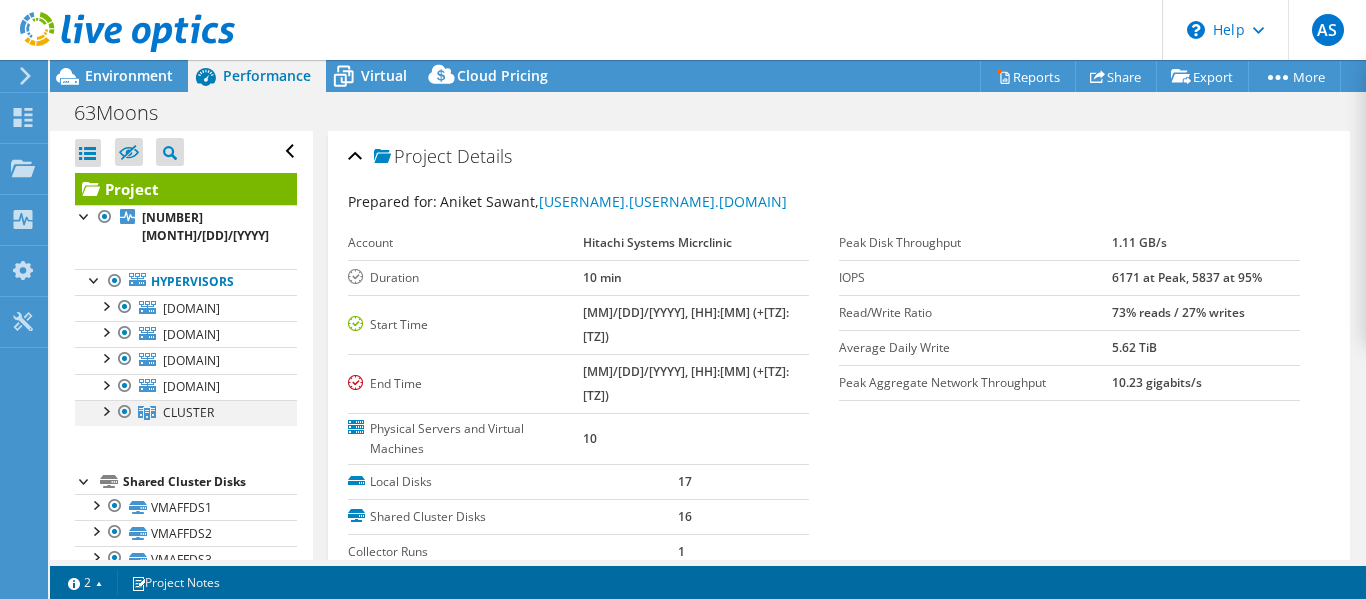 click at bounding box center (105, 410) 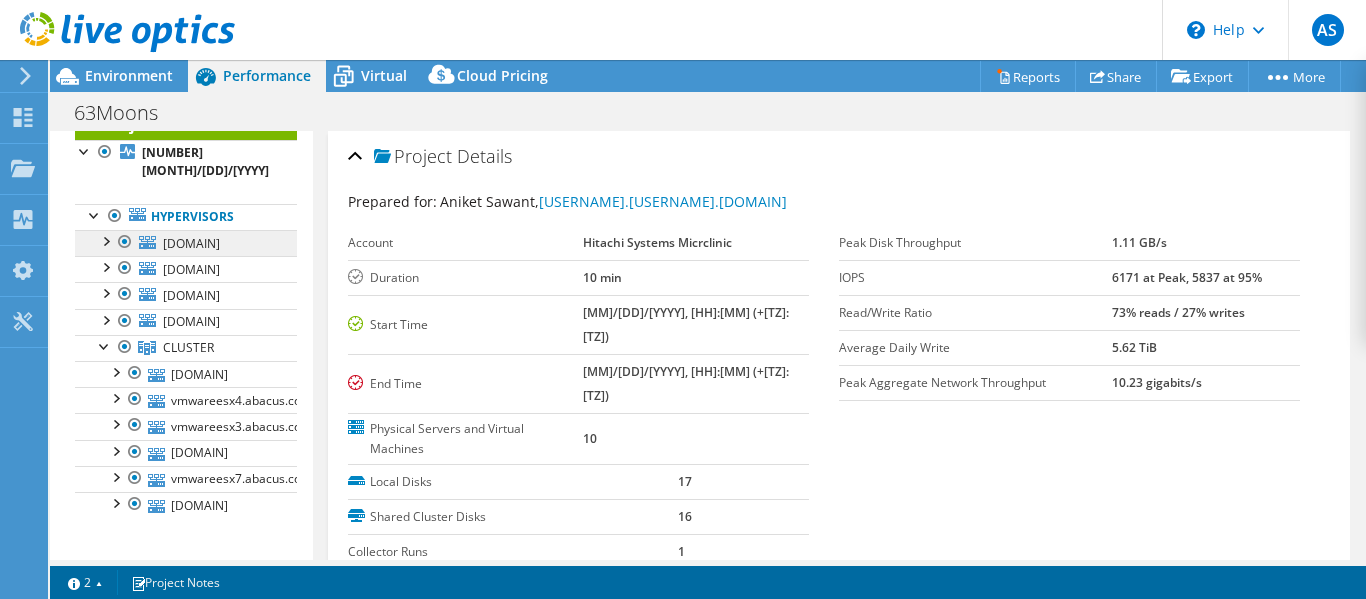 scroll, scrollTop: 100, scrollLeft: 0, axis: vertical 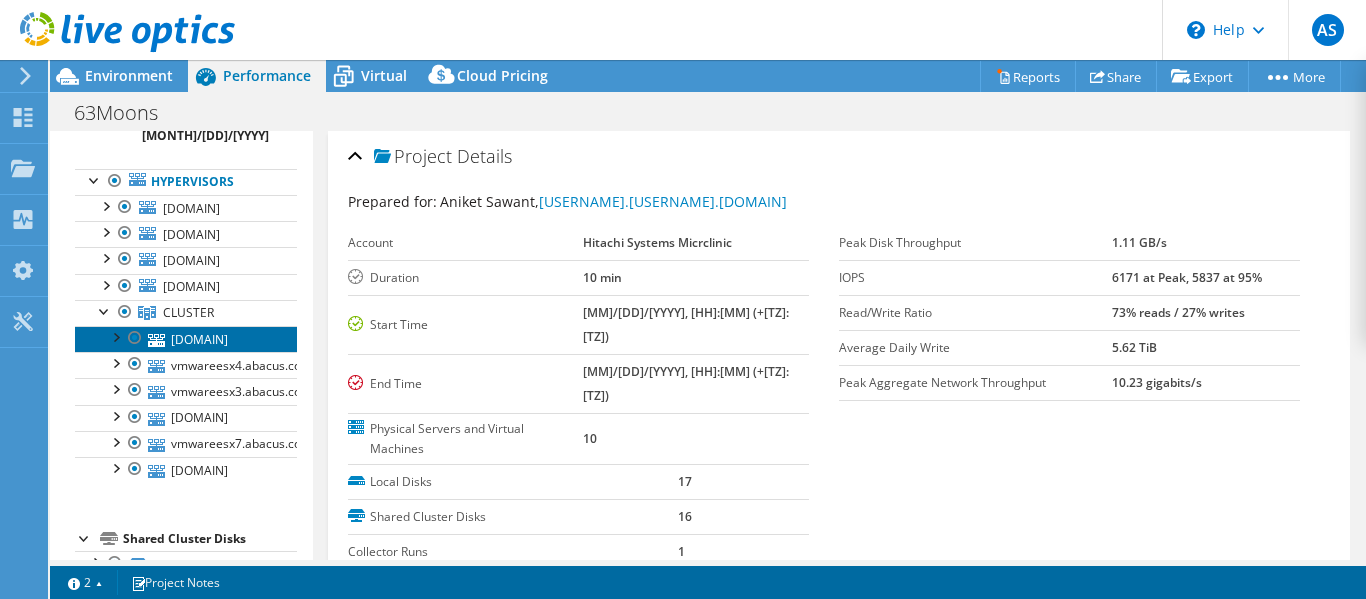 click on "[DOMAIN]" at bounding box center (186, 339) 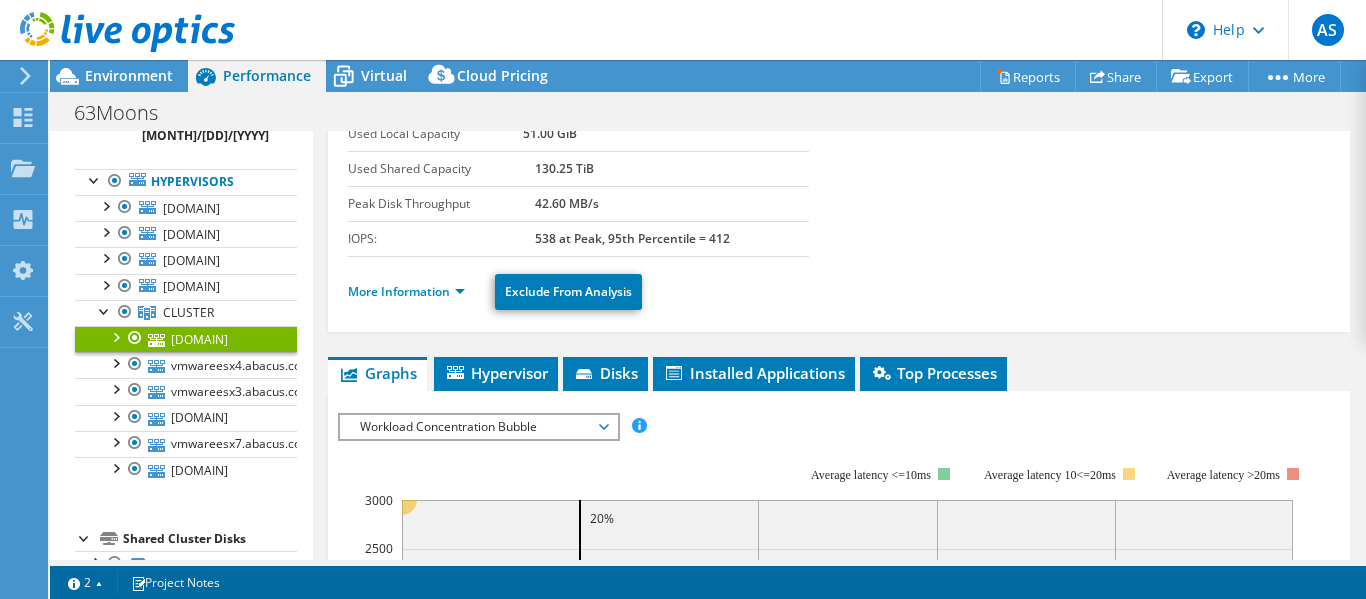 scroll, scrollTop: 0, scrollLeft: 0, axis: both 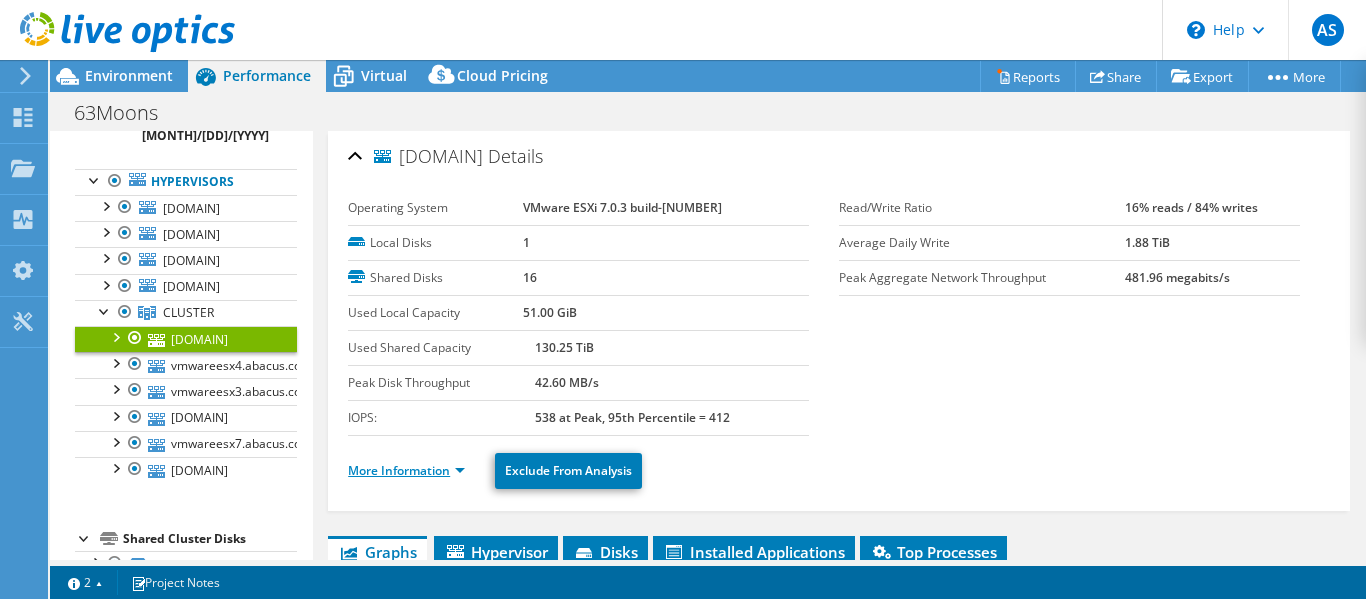 click on "More Information" at bounding box center [406, 470] 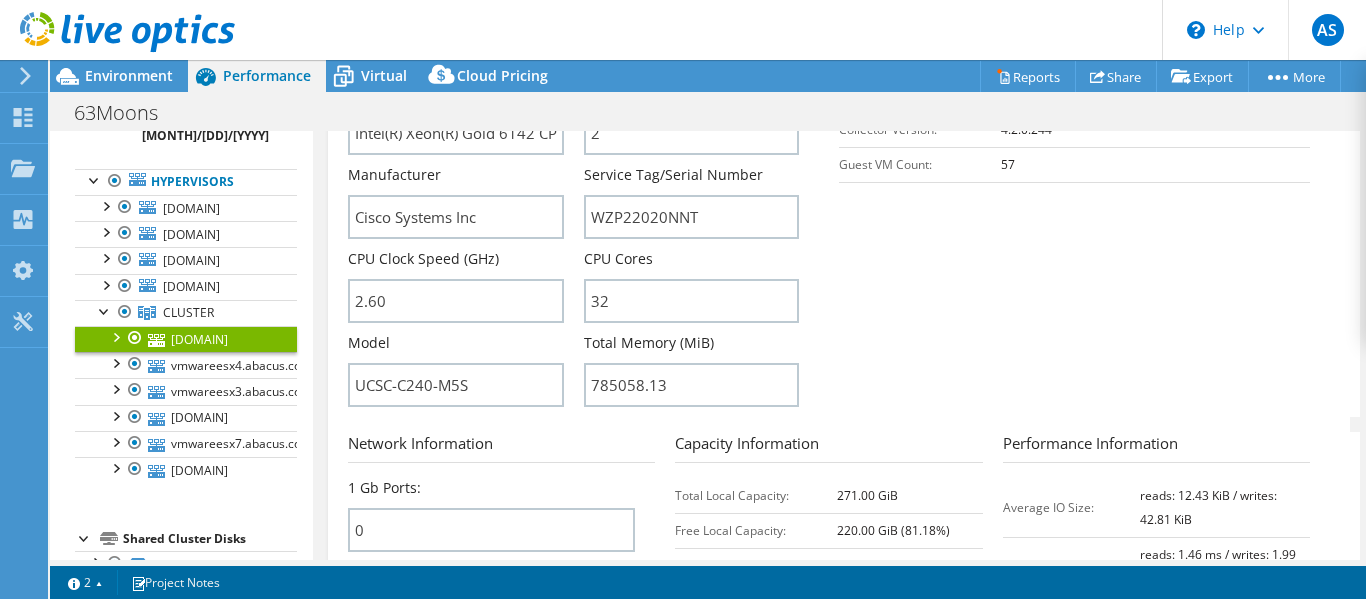 scroll, scrollTop: 600, scrollLeft: 0, axis: vertical 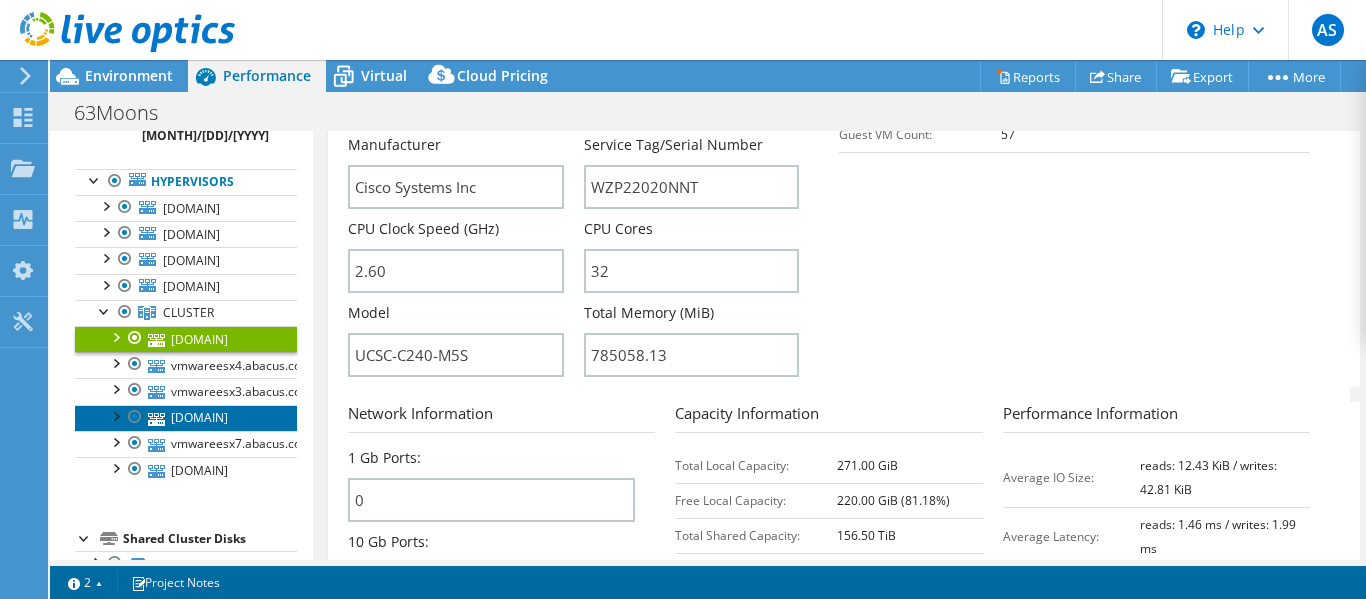 click on "[DOMAIN]" at bounding box center [186, 418] 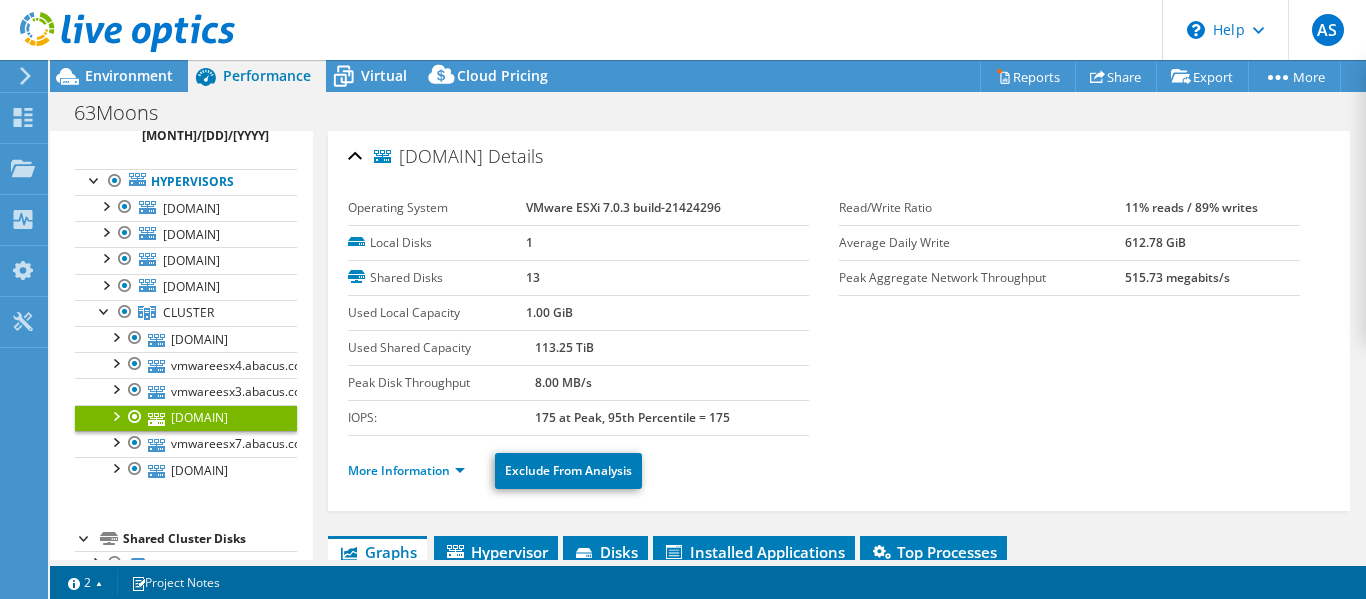 scroll, scrollTop: 100, scrollLeft: 0, axis: vertical 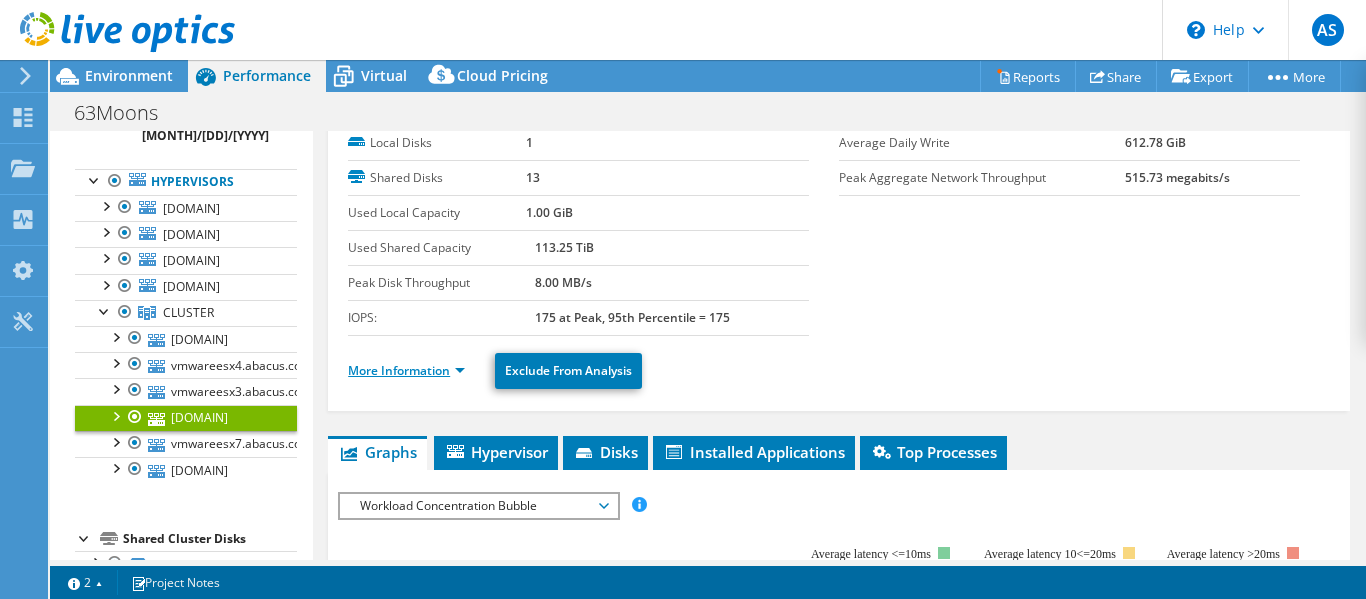 click on "More Information" at bounding box center [406, 370] 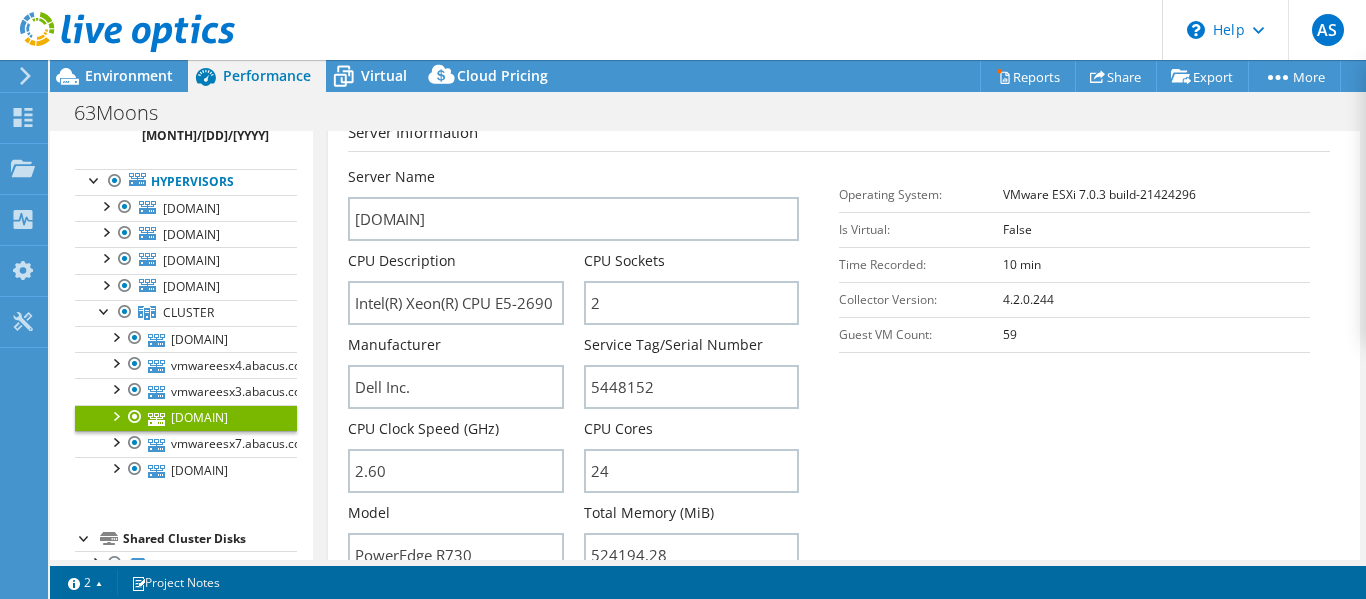 scroll, scrollTop: 500, scrollLeft: 0, axis: vertical 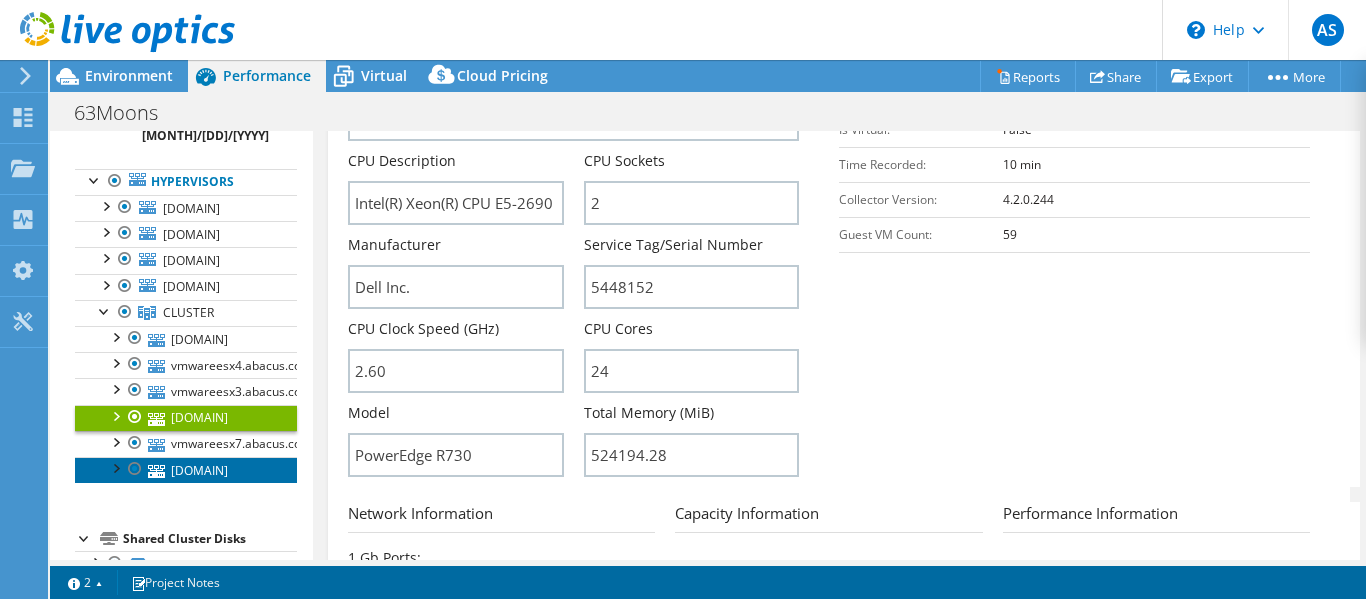 click on "[DOMAIN]" at bounding box center [186, 470] 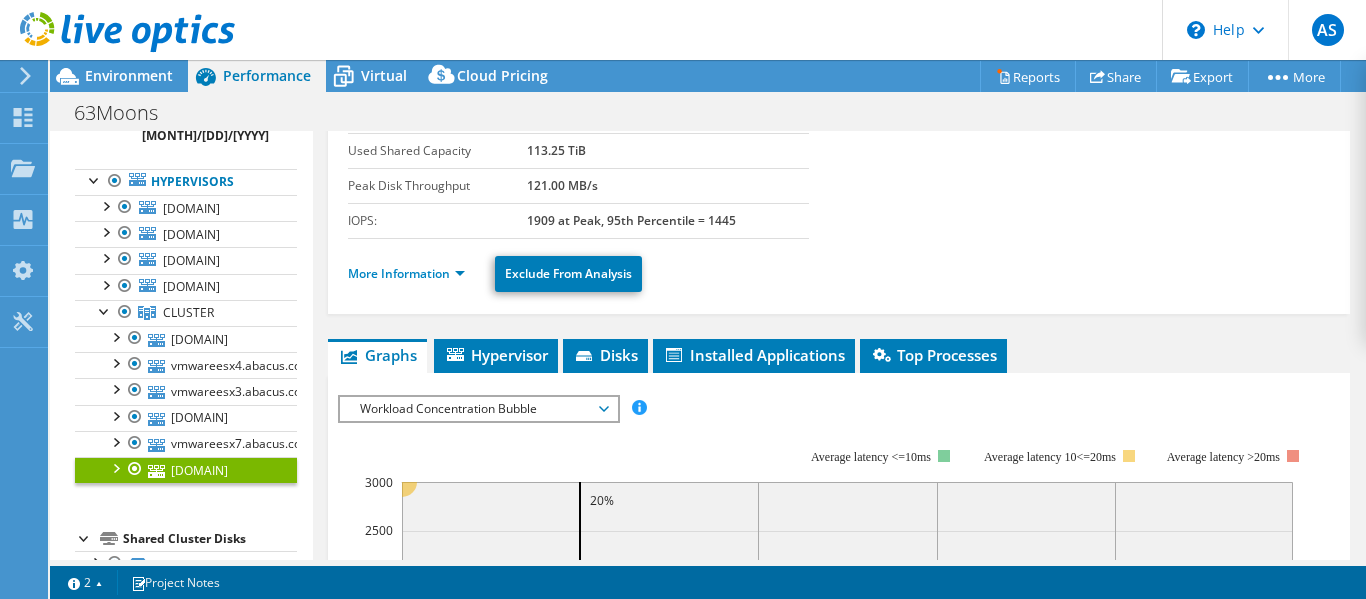 scroll, scrollTop: 195, scrollLeft: 0, axis: vertical 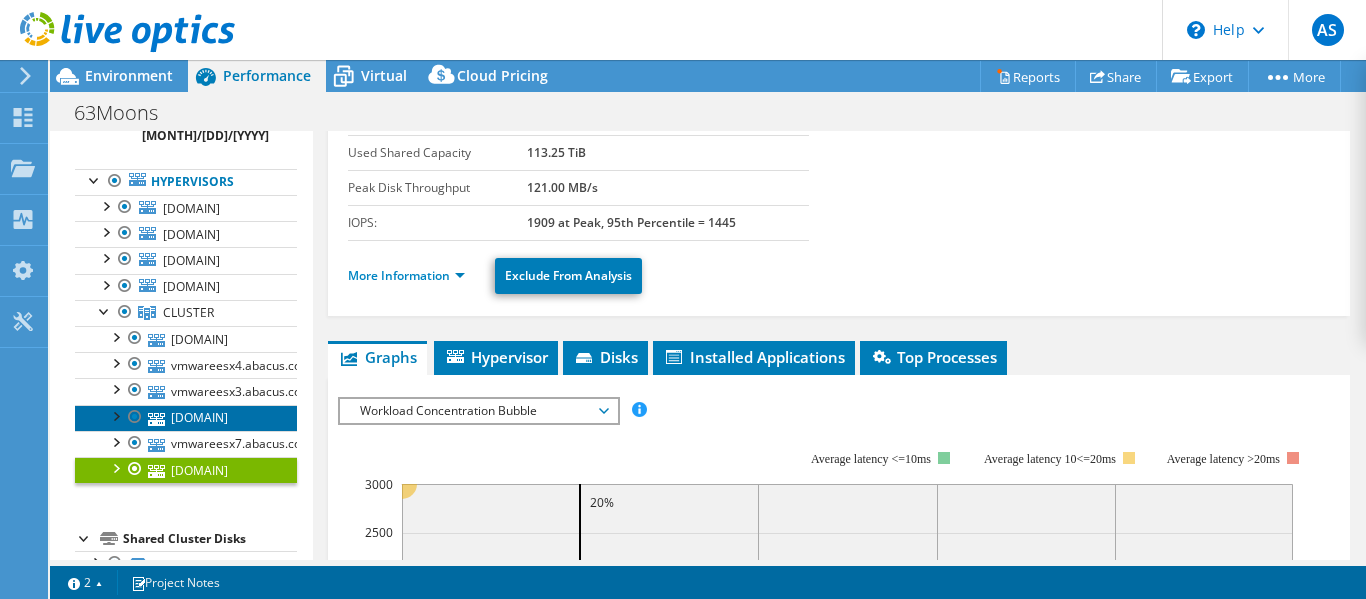click on "[DOMAIN]" at bounding box center [186, 418] 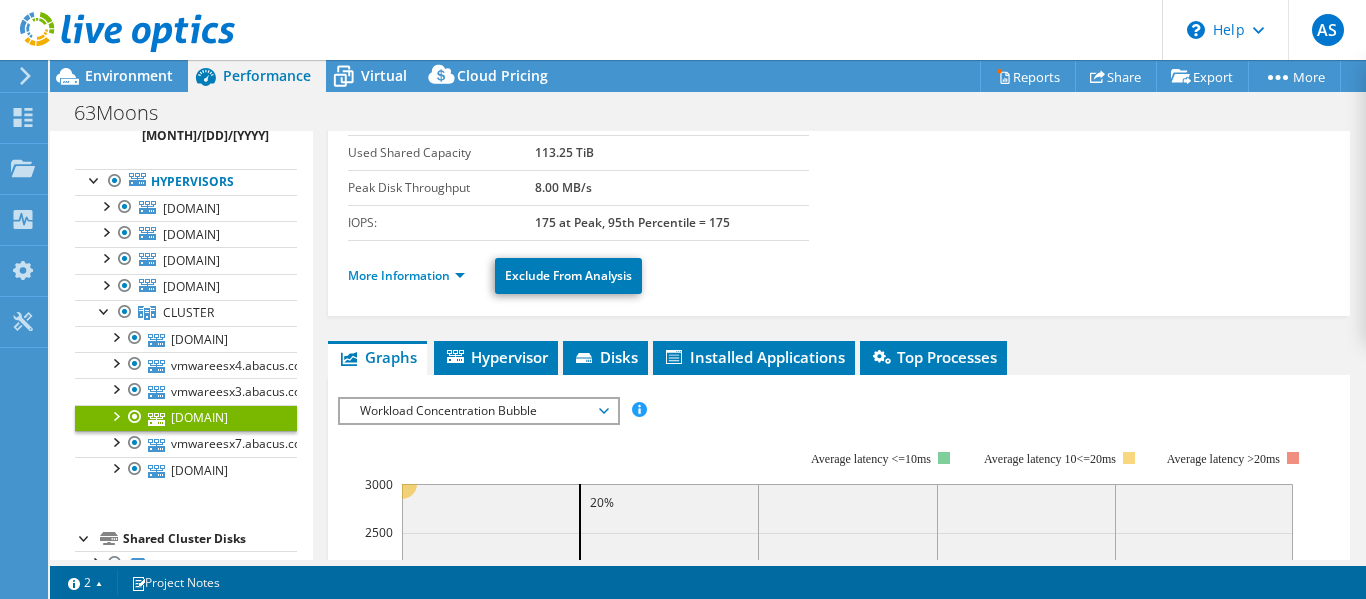 click on "More Information" at bounding box center [412, 276] 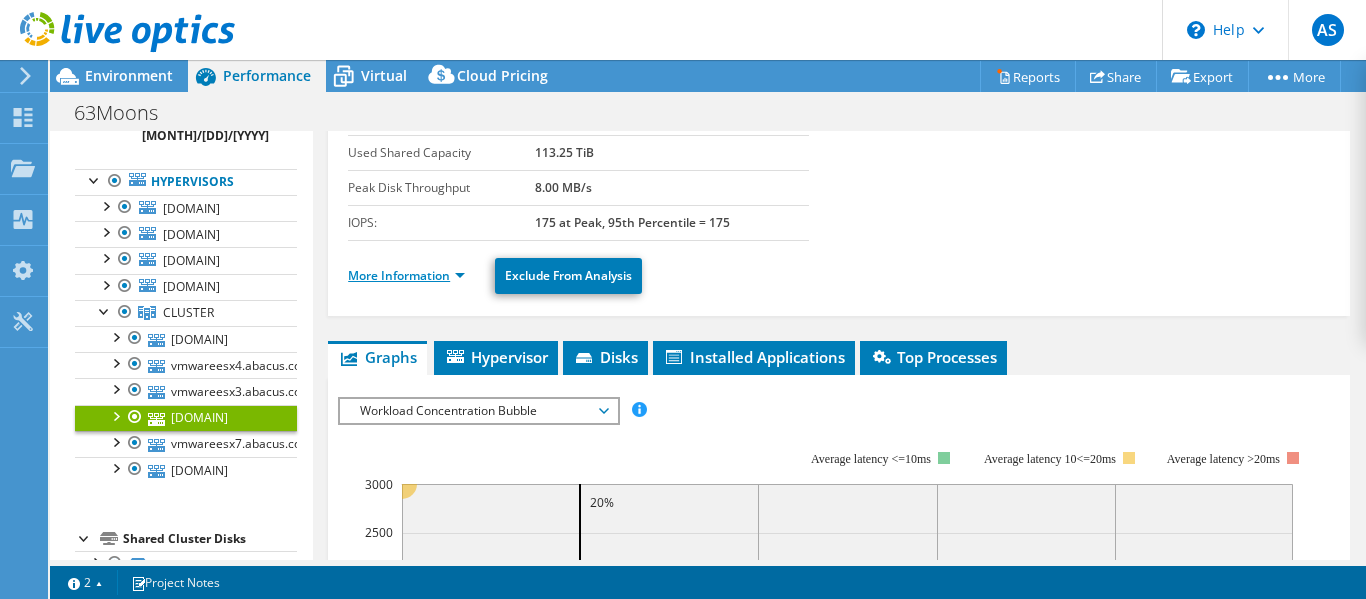 click on "More Information" at bounding box center [406, 275] 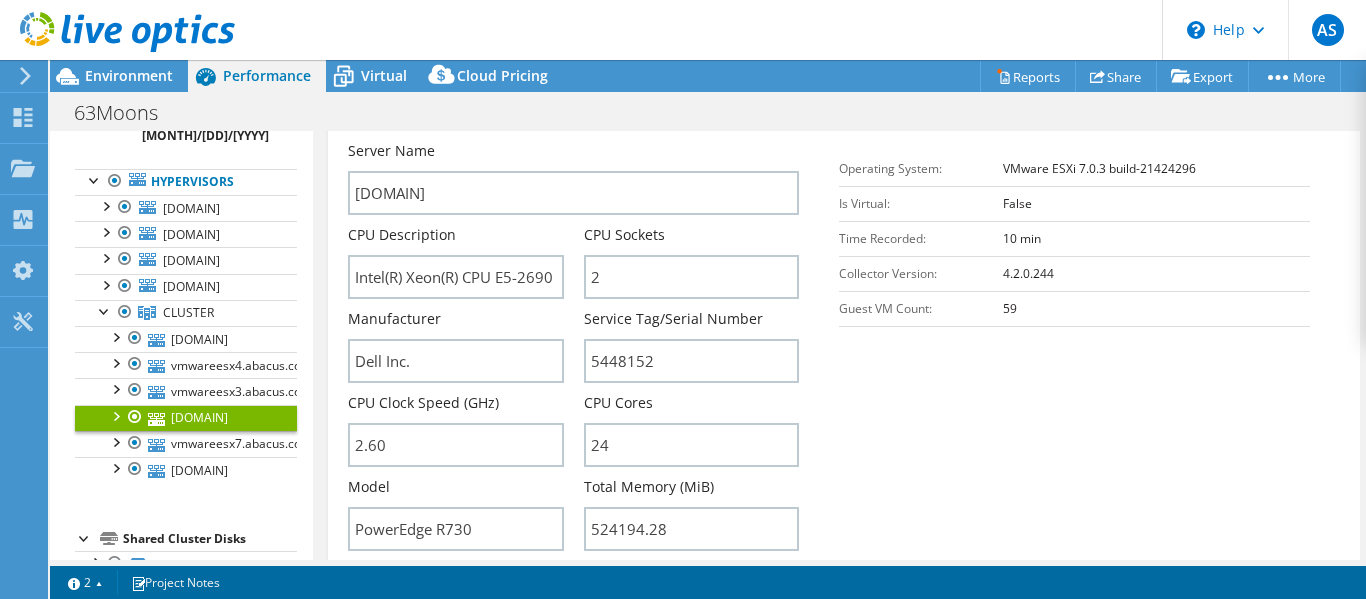 scroll, scrollTop: 395, scrollLeft: 0, axis: vertical 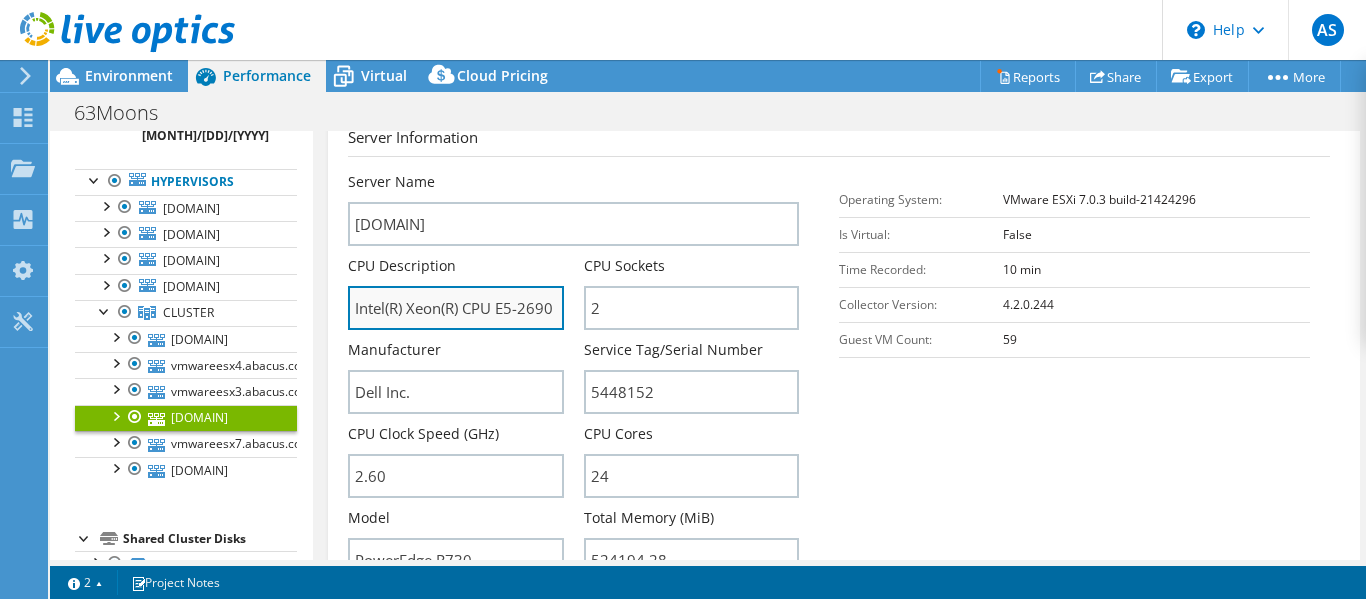 click on "Intel(R) Xeon(R) CPU E5-2690 v3 @ 2.60GHz 2.60 GHz" at bounding box center (455, 308) 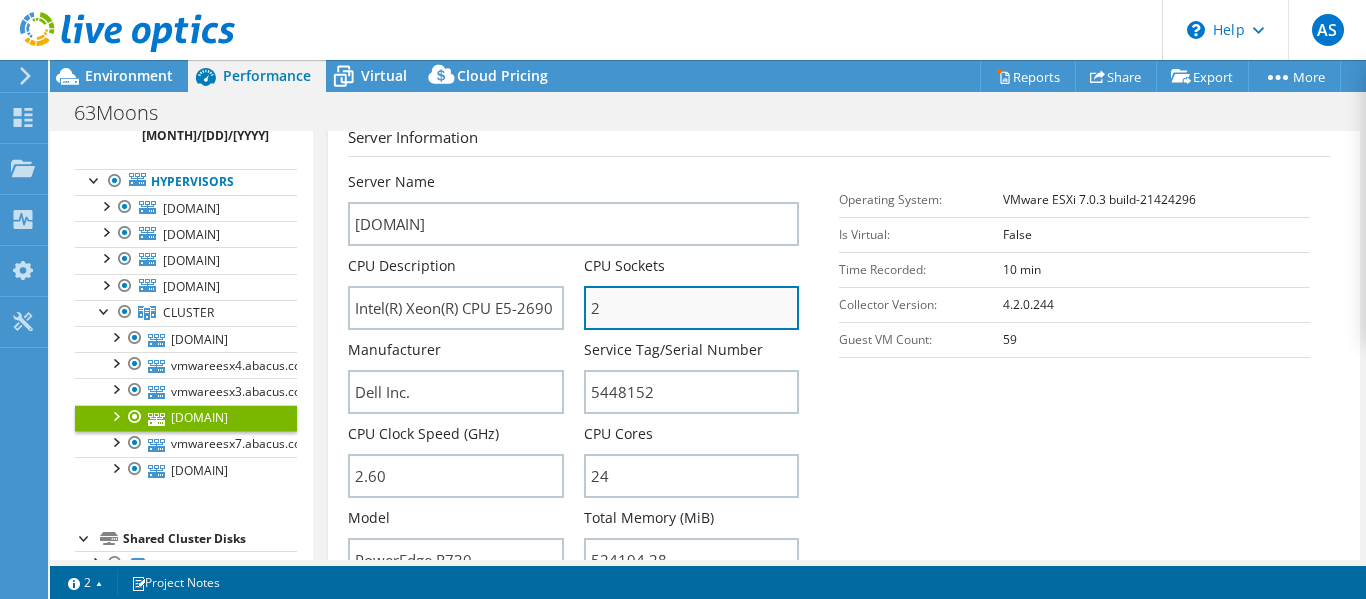 click on "2" at bounding box center (691, 308) 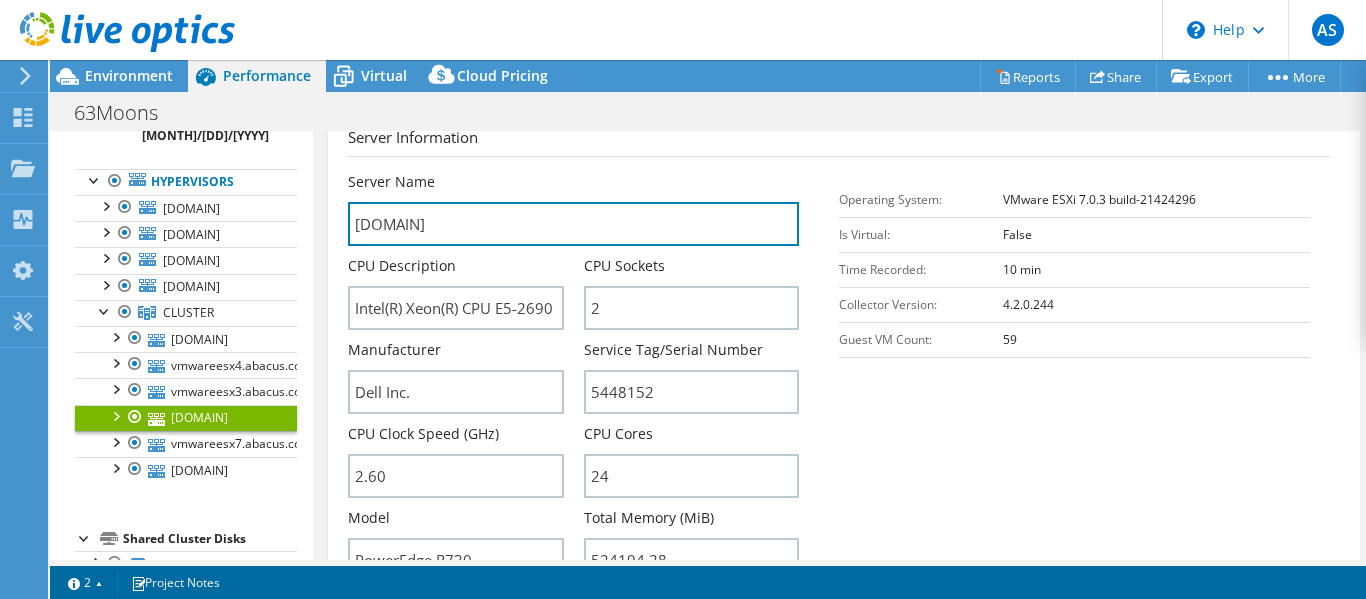 drag, startPoint x: 538, startPoint y: 229, endPoint x: 311, endPoint y: 234, distance: 227.05505 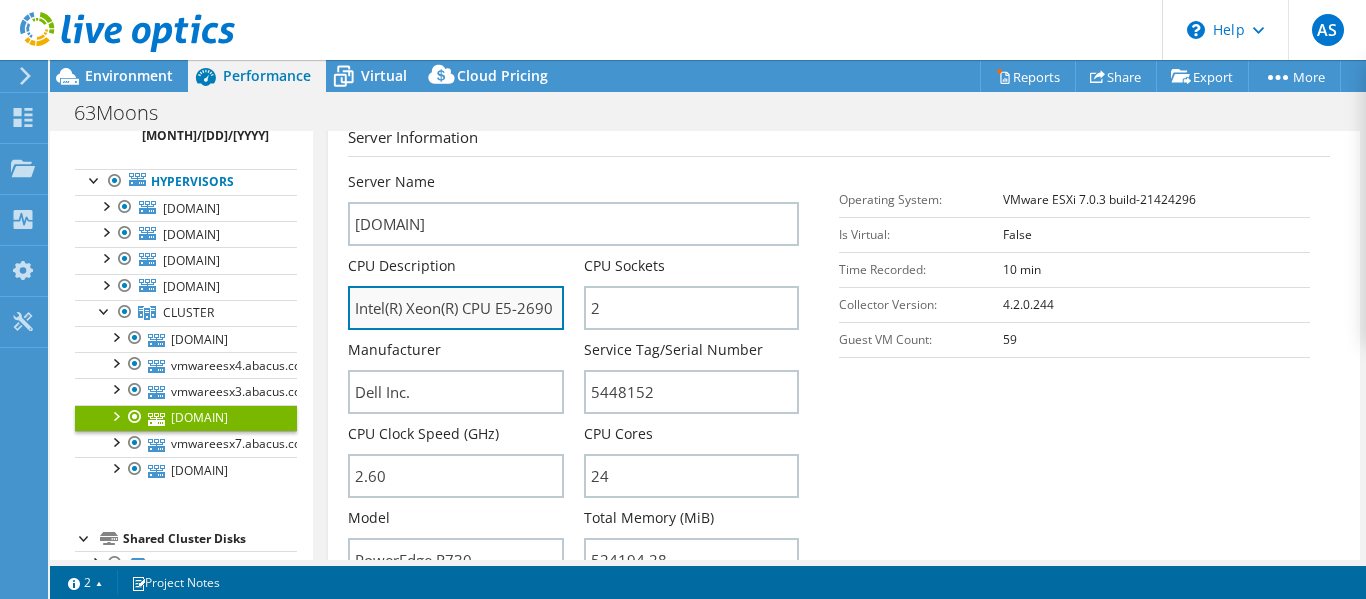 click on "Intel(R) Xeon(R) CPU E5-2690 v3 @ 2.60GHz 2.60 GHz" at bounding box center [455, 308] 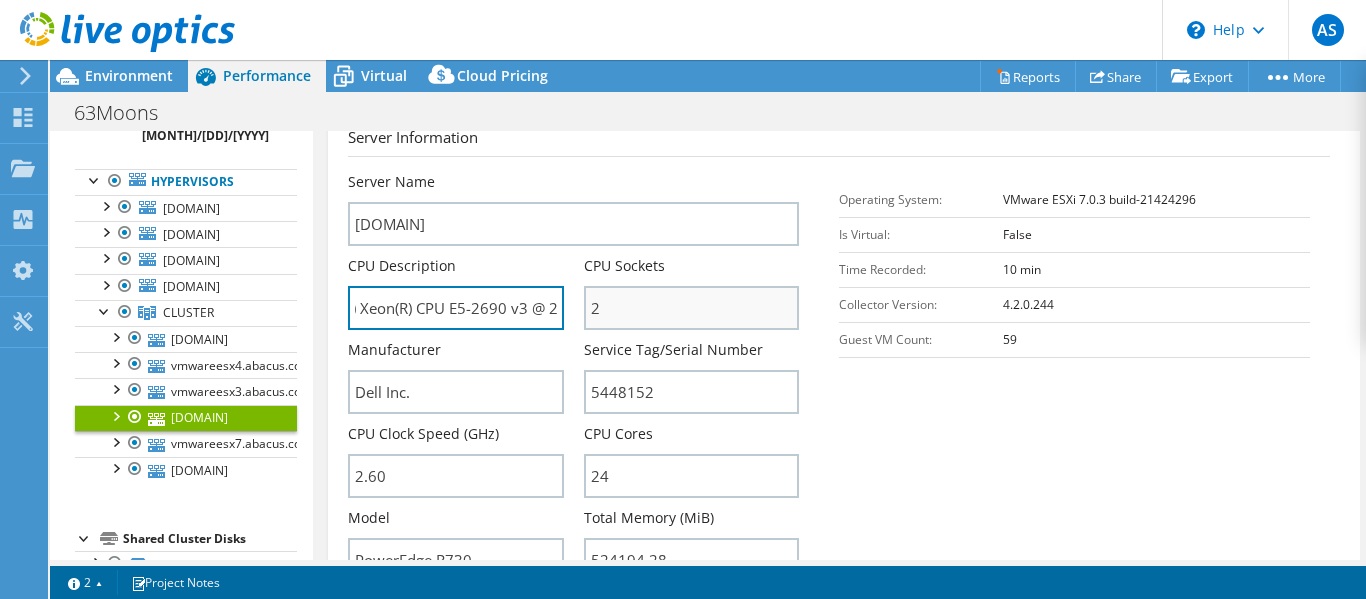 scroll, scrollTop: 0, scrollLeft: 168, axis: horizontal 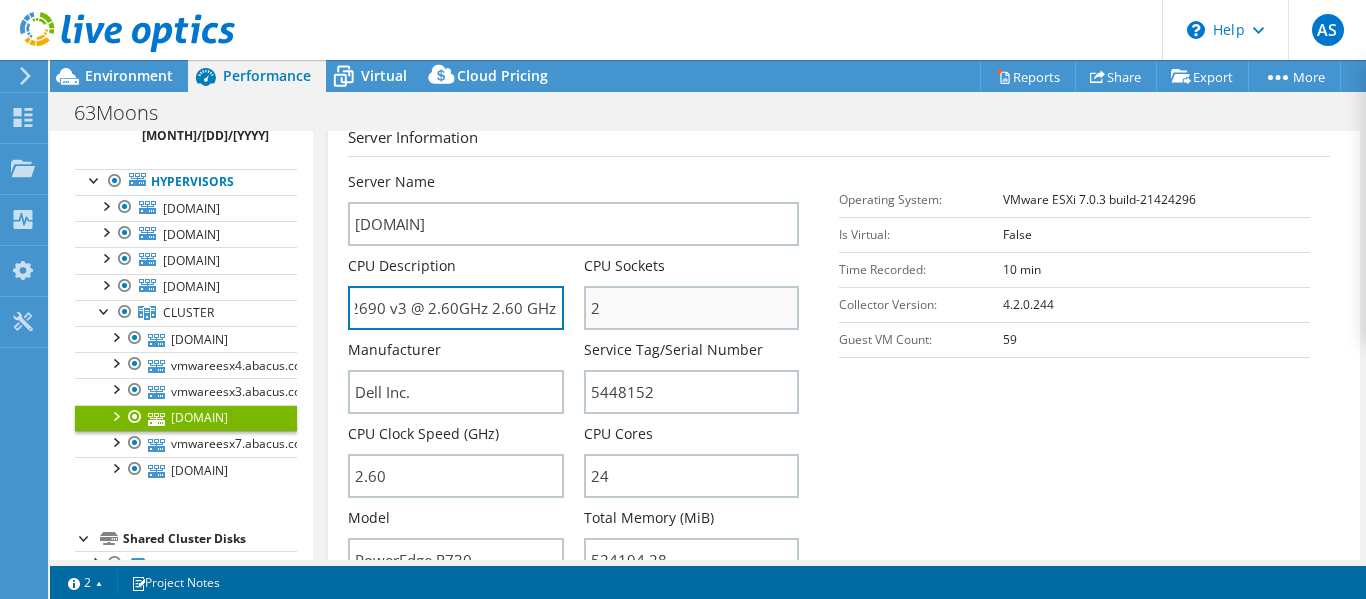 drag, startPoint x: 352, startPoint y: 304, endPoint x: 589, endPoint y: 326, distance: 238.0189 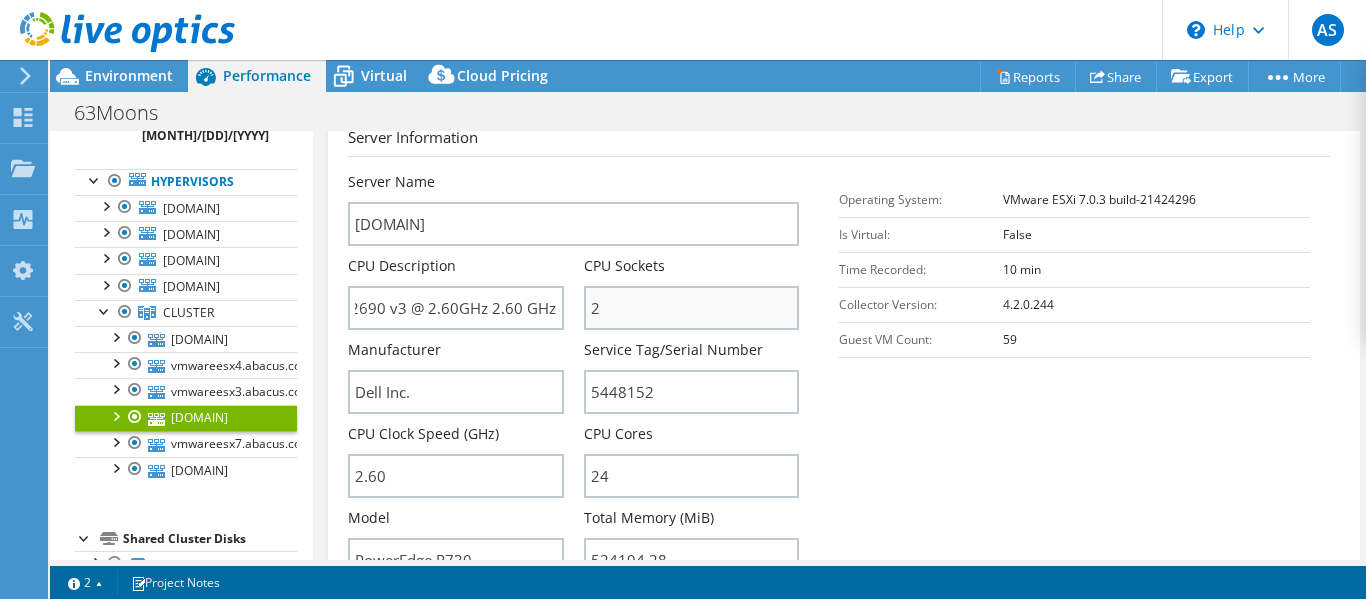 scroll, scrollTop: 0, scrollLeft: 0, axis: both 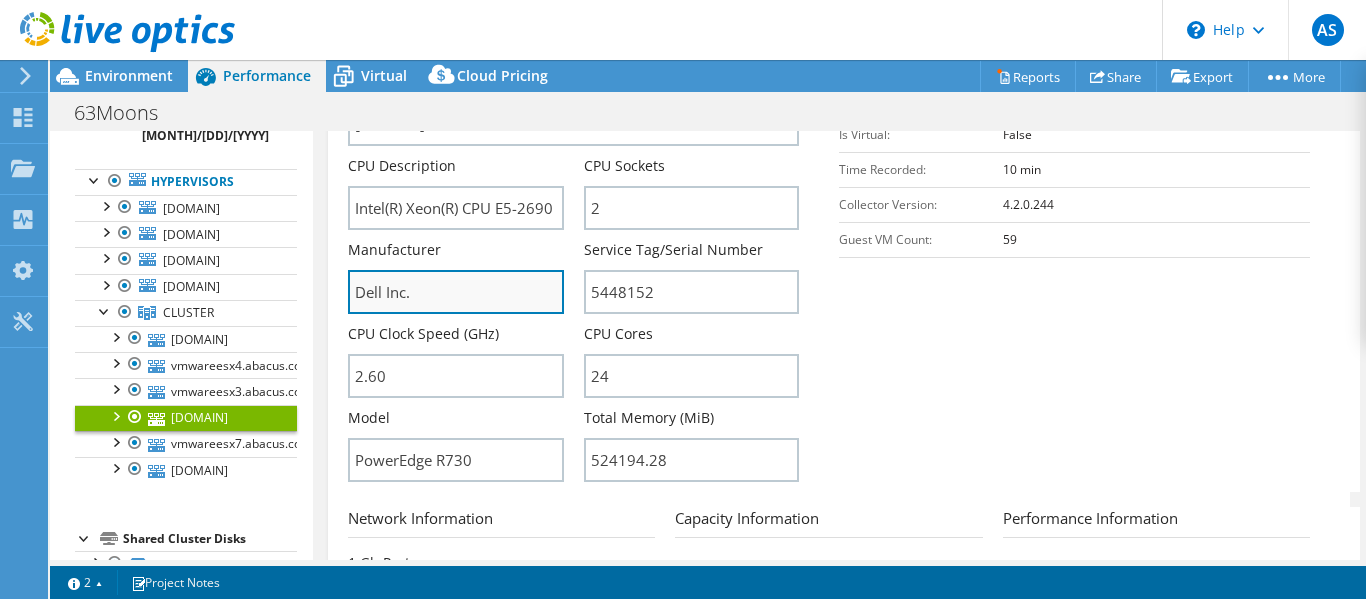 drag, startPoint x: 420, startPoint y: 286, endPoint x: 353, endPoint y: 288, distance: 67.02985 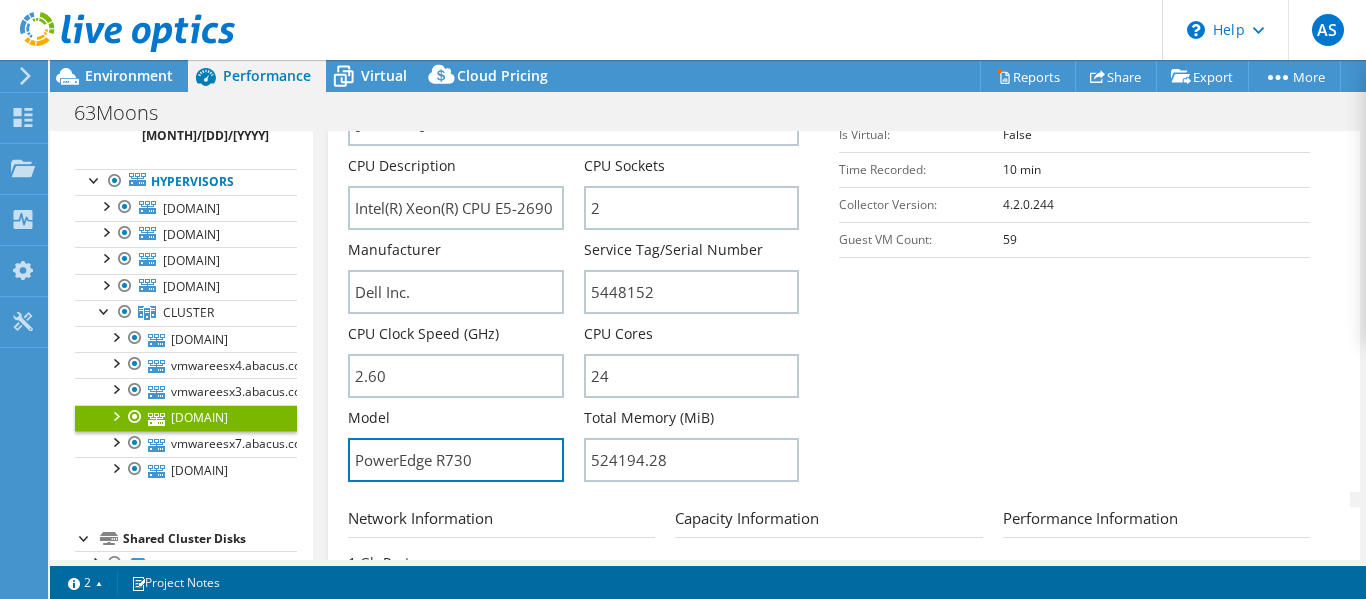 drag, startPoint x: 519, startPoint y: 459, endPoint x: 332, endPoint y: 463, distance: 187.04277 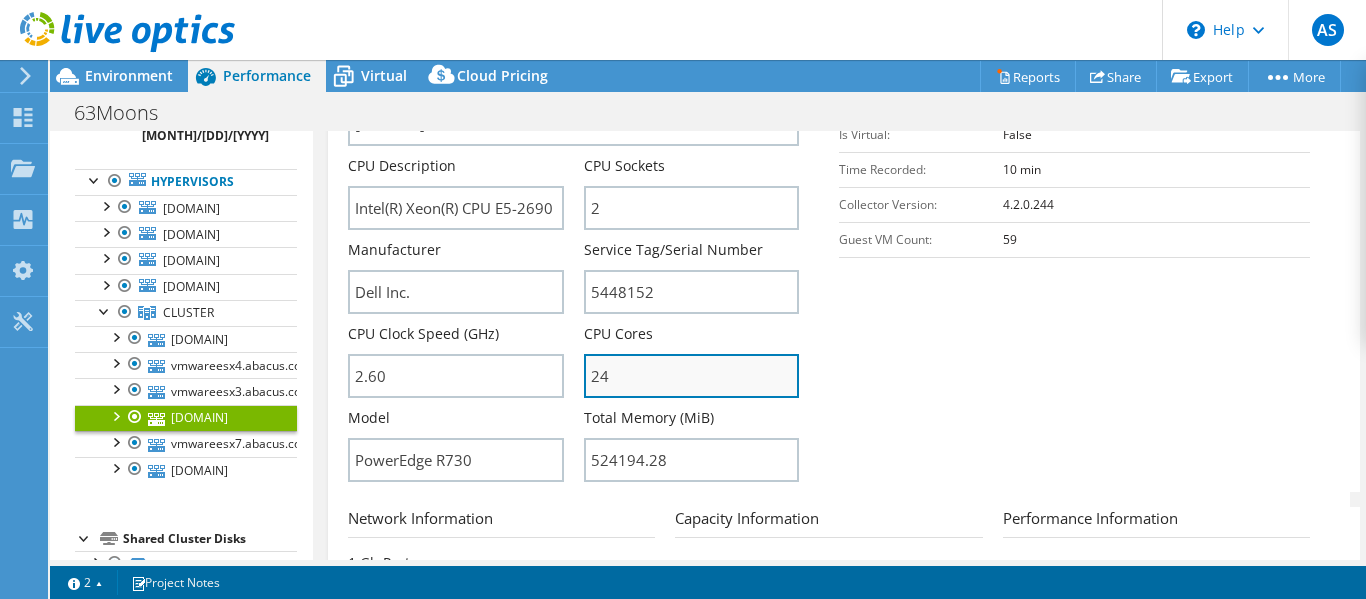 drag, startPoint x: 617, startPoint y: 368, endPoint x: 581, endPoint y: 368, distance: 36 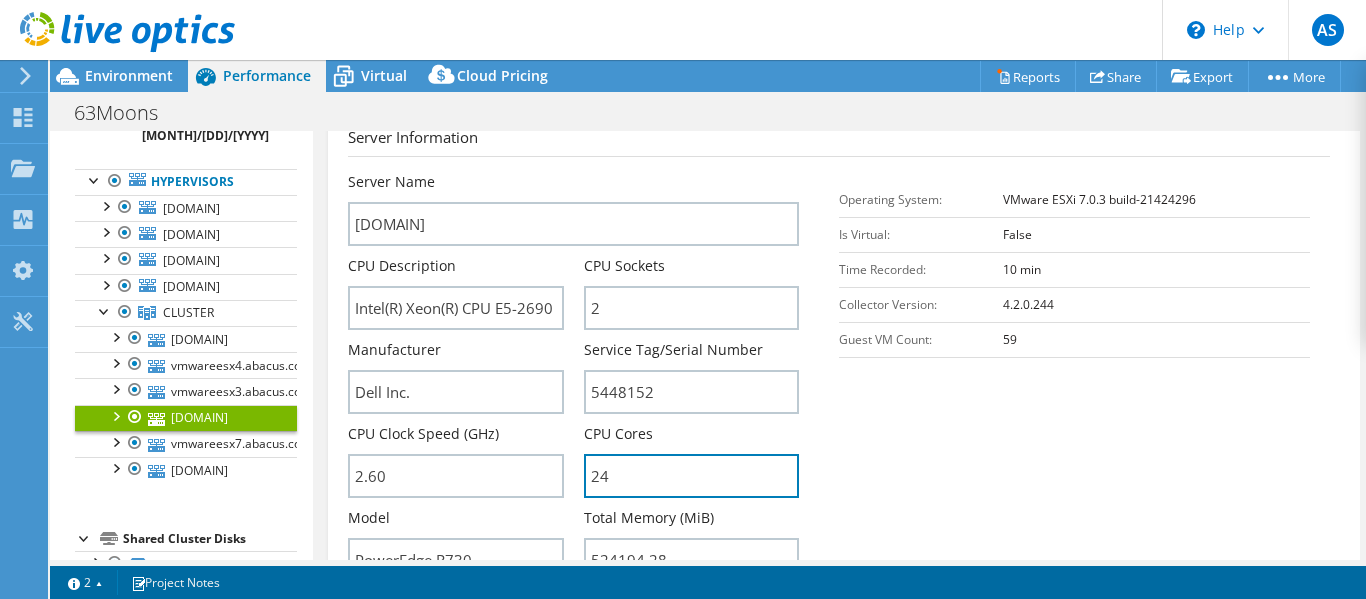 scroll, scrollTop: 495, scrollLeft: 0, axis: vertical 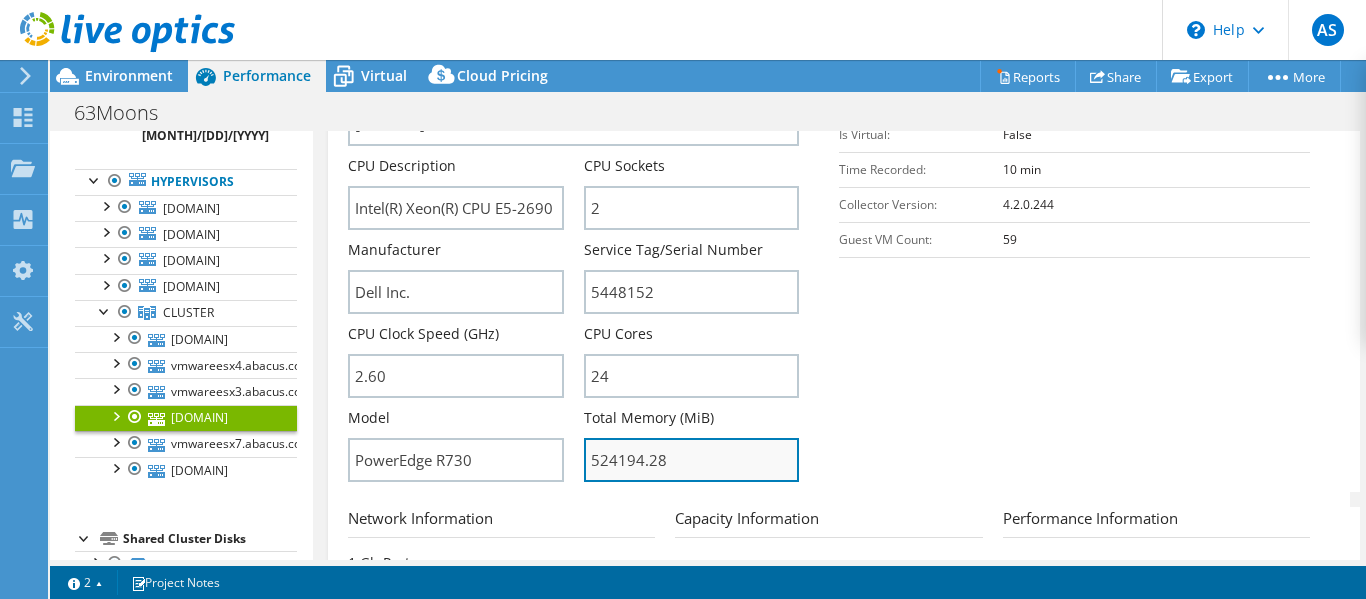 drag, startPoint x: 661, startPoint y: 467, endPoint x: 589, endPoint y: 467, distance: 72 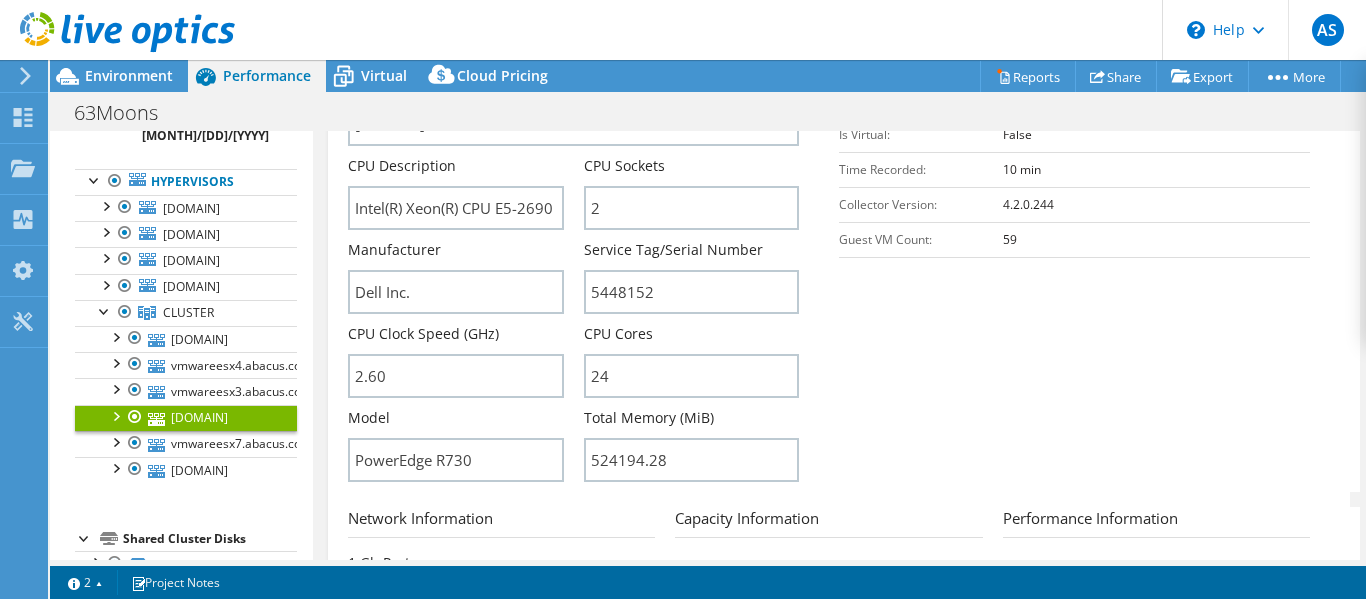click on "Server Information
Server Name
[DOMAIN]
CPU Description
Intel(R) Xeon(R) CPU E5-2690 v3 @ 2.60GHz 2.60 GHz
CPU Sockets
2
Manufacturer 24" at bounding box center (844, 259) 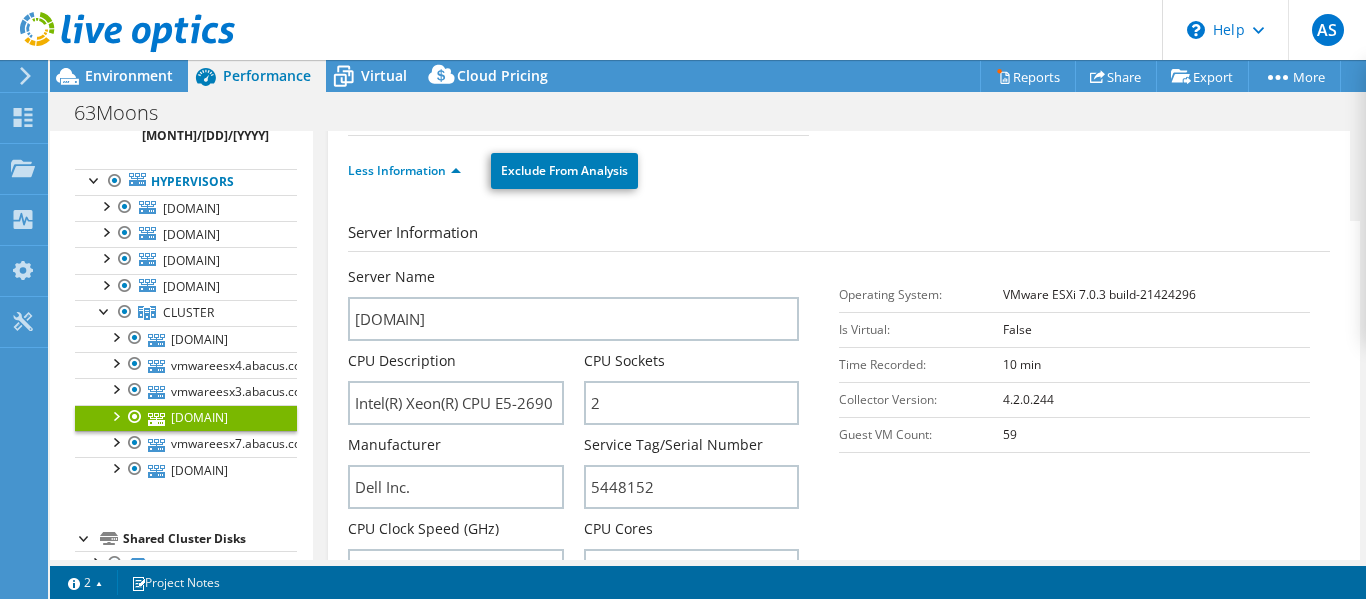 scroll, scrollTop: 0, scrollLeft: 0, axis: both 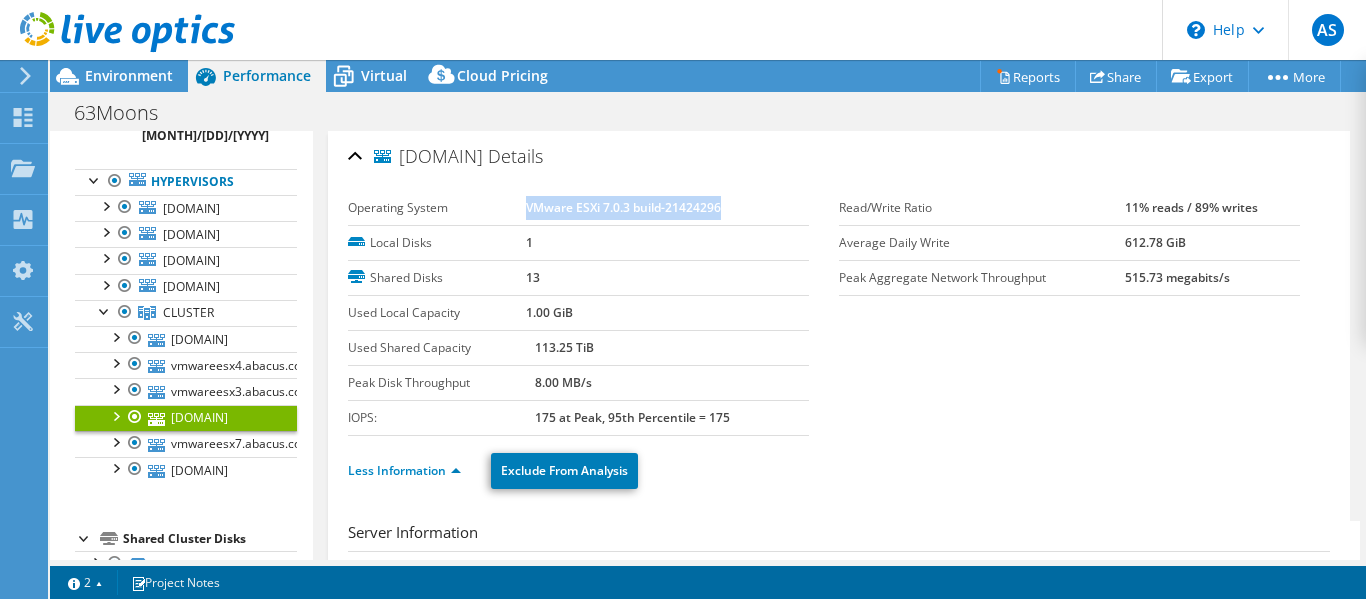 drag, startPoint x: 722, startPoint y: 211, endPoint x: 522, endPoint y: 213, distance: 200.01 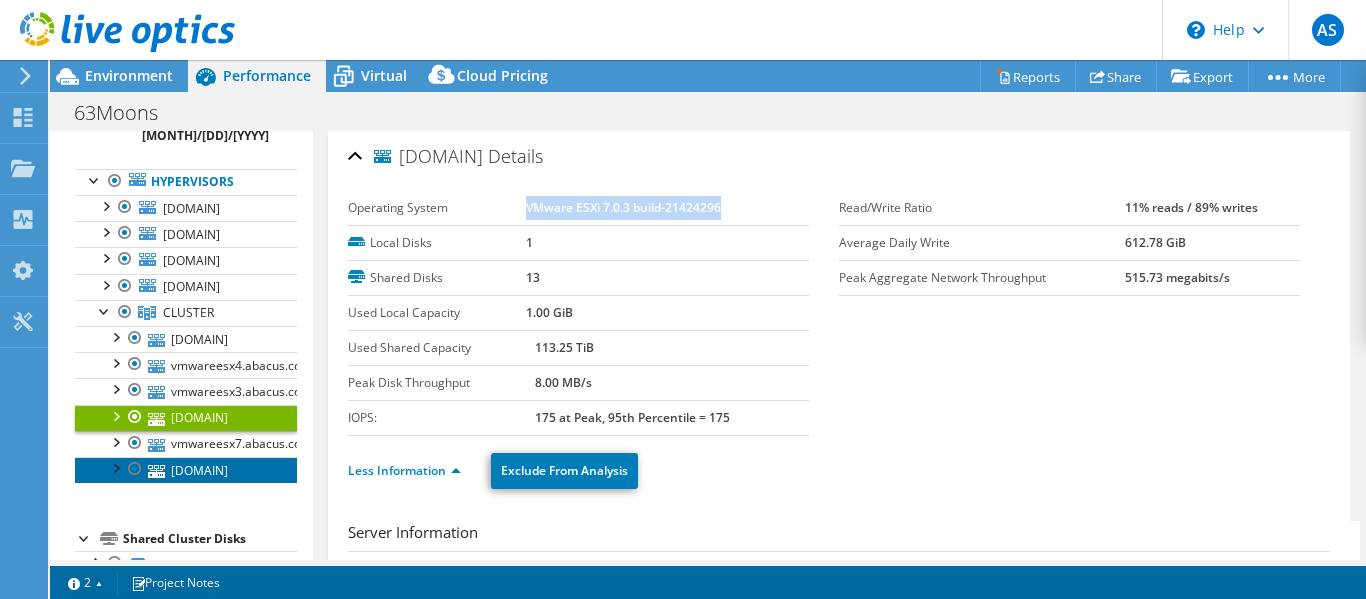 click on "[DOMAIN]" at bounding box center [186, 470] 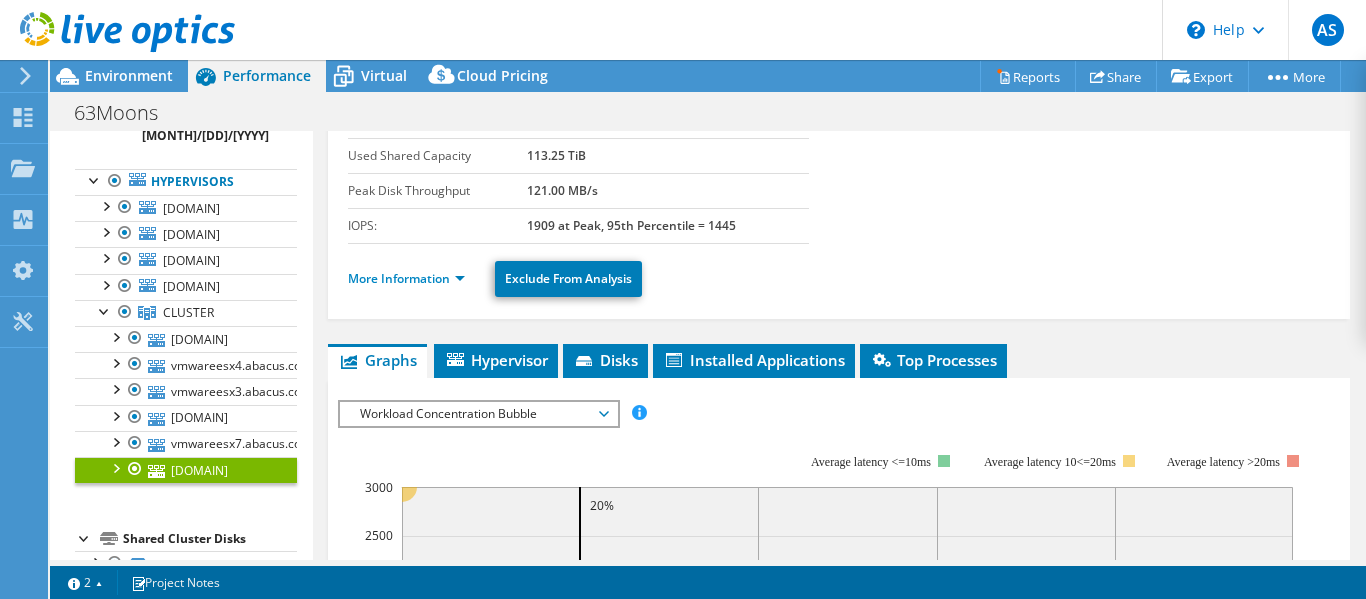 scroll, scrollTop: 200, scrollLeft: 0, axis: vertical 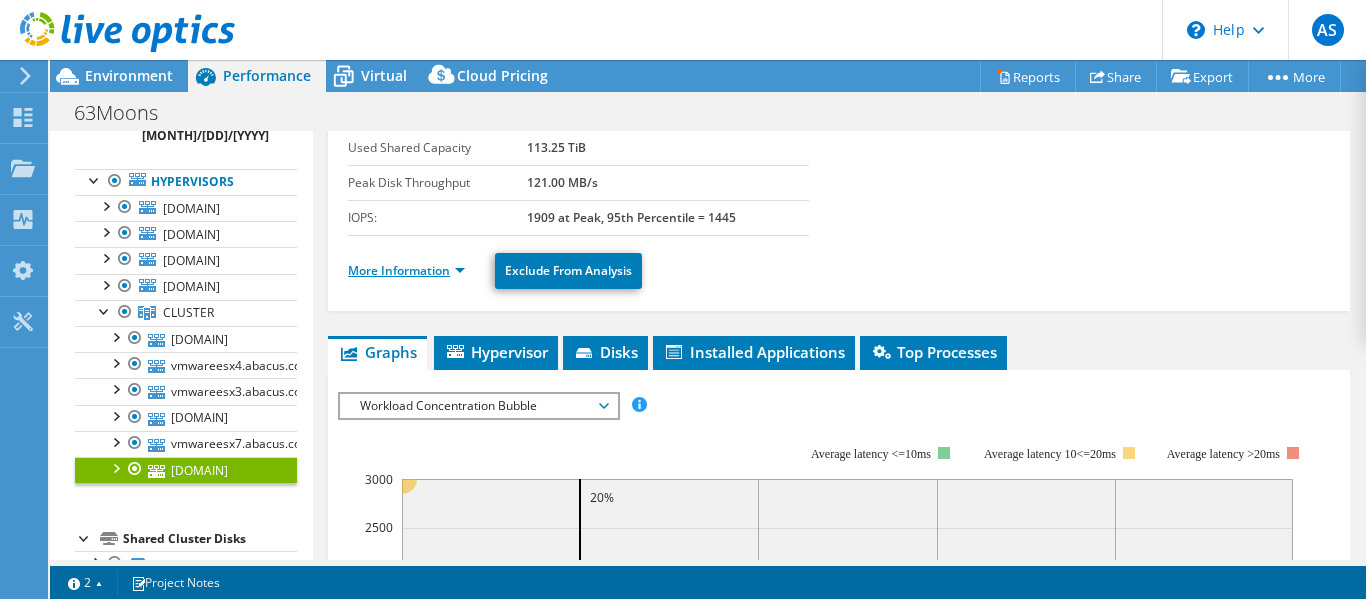 click on "More Information" at bounding box center [406, 270] 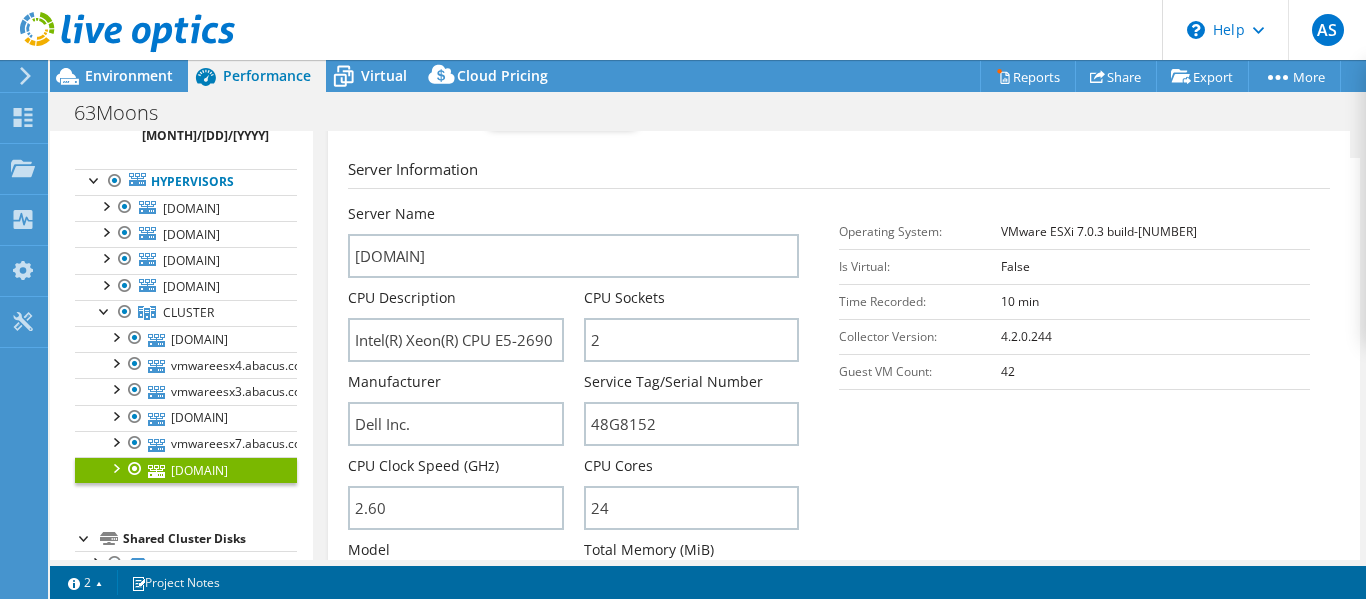 scroll, scrollTop: 400, scrollLeft: 0, axis: vertical 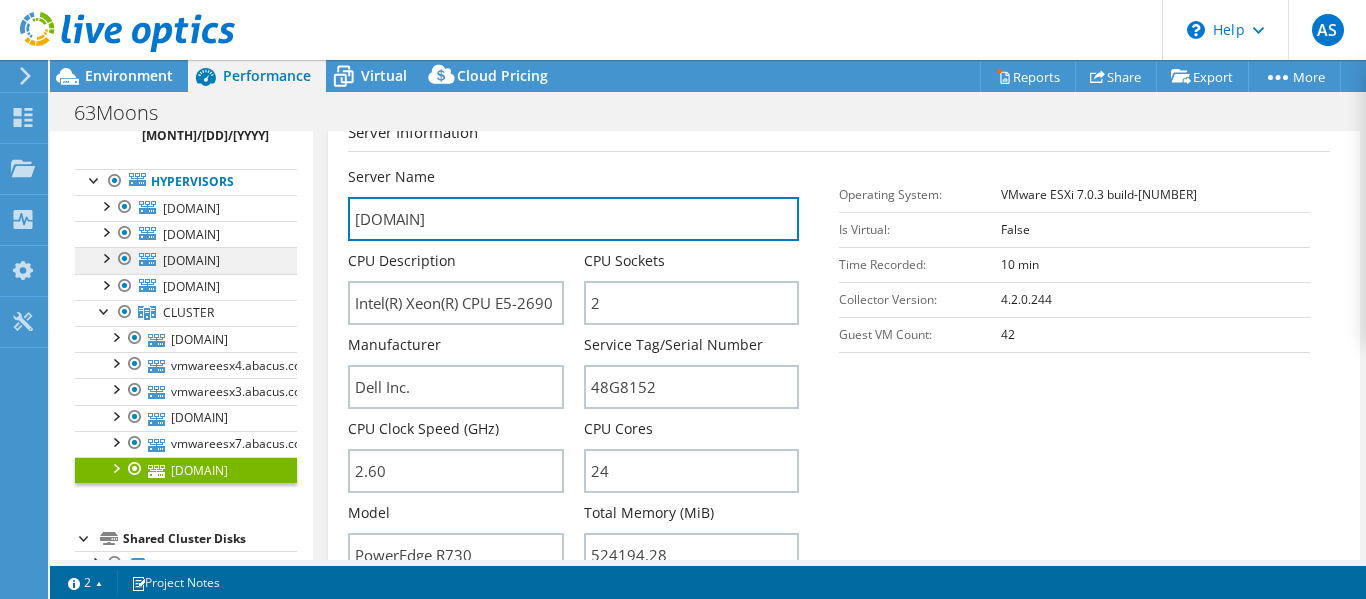 drag, startPoint x: 544, startPoint y: 219, endPoint x: 275, endPoint y: 234, distance: 269.41788 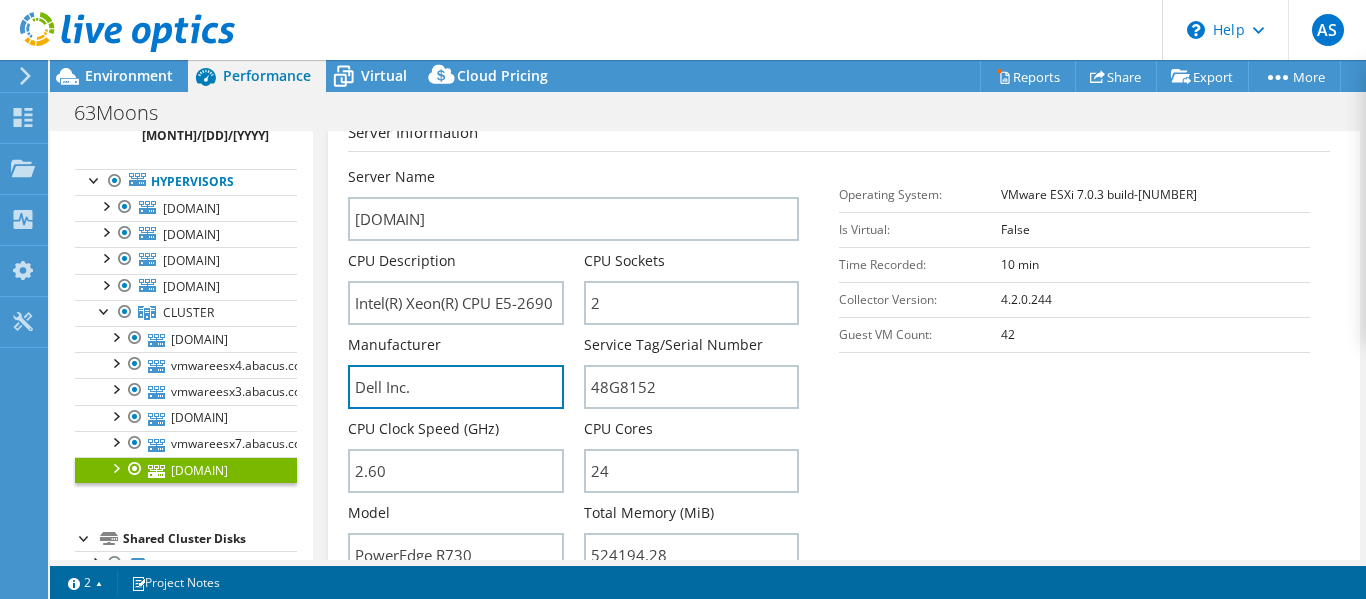 drag, startPoint x: 341, startPoint y: 386, endPoint x: 295, endPoint y: 378, distance: 46.69047 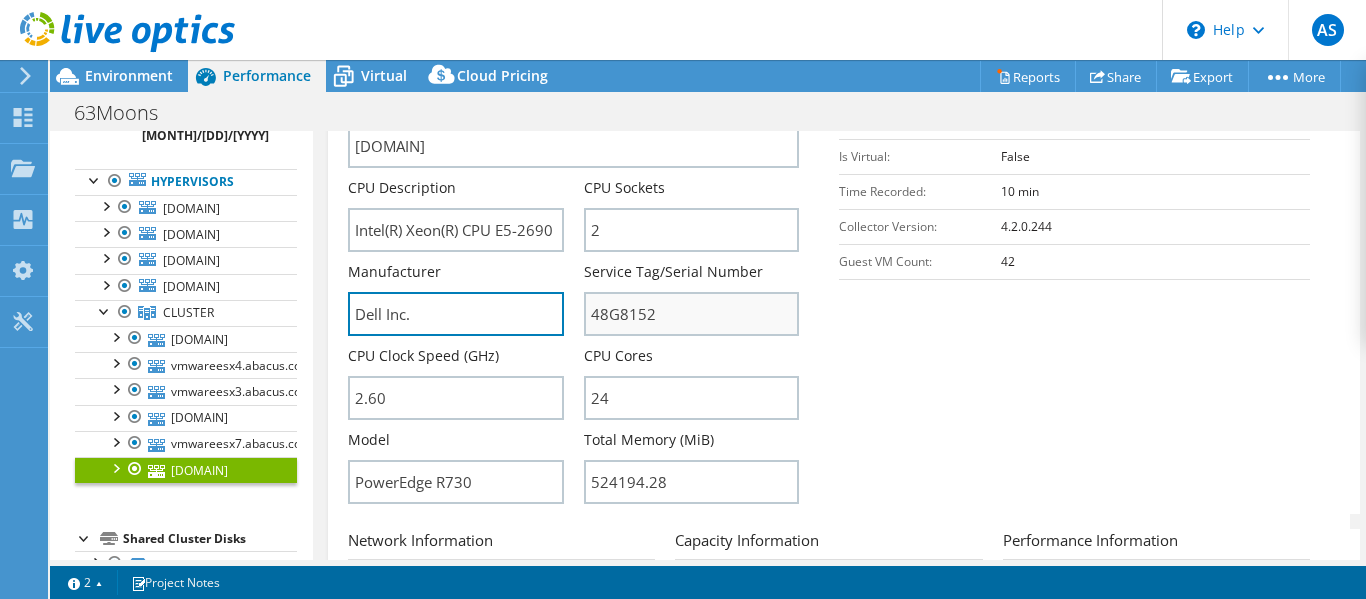 scroll, scrollTop: 500, scrollLeft: 0, axis: vertical 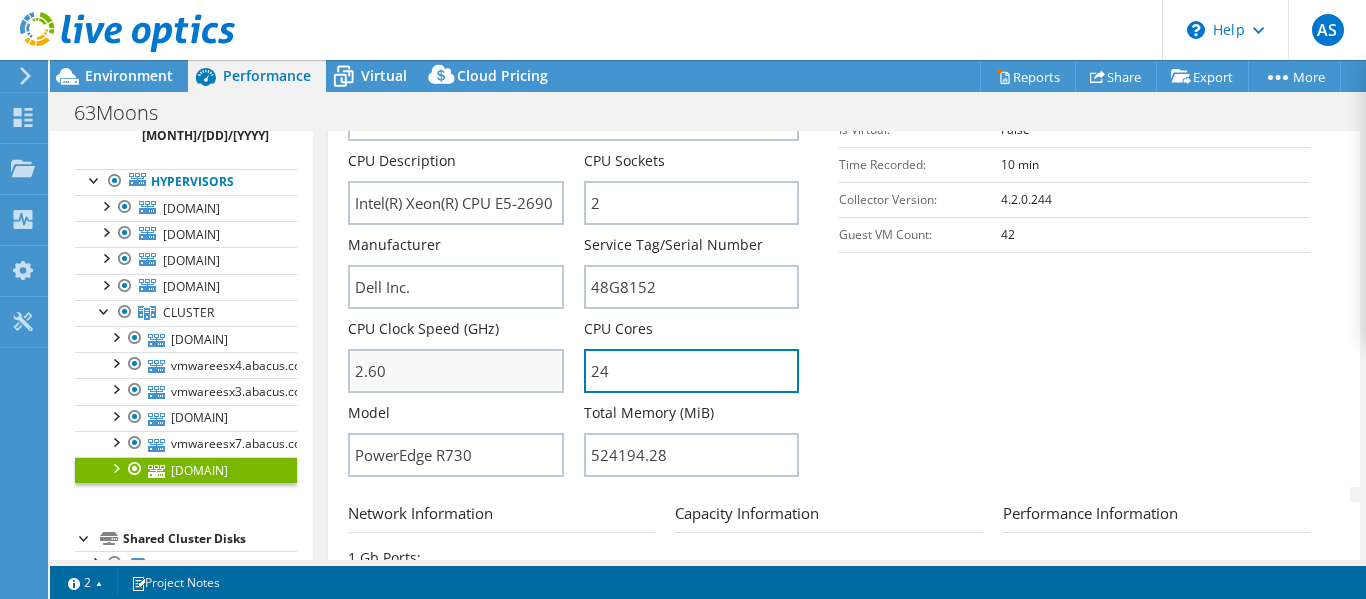 drag, startPoint x: 650, startPoint y: 363, endPoint x: 515, endPoint y: 372, distance: 135.29967 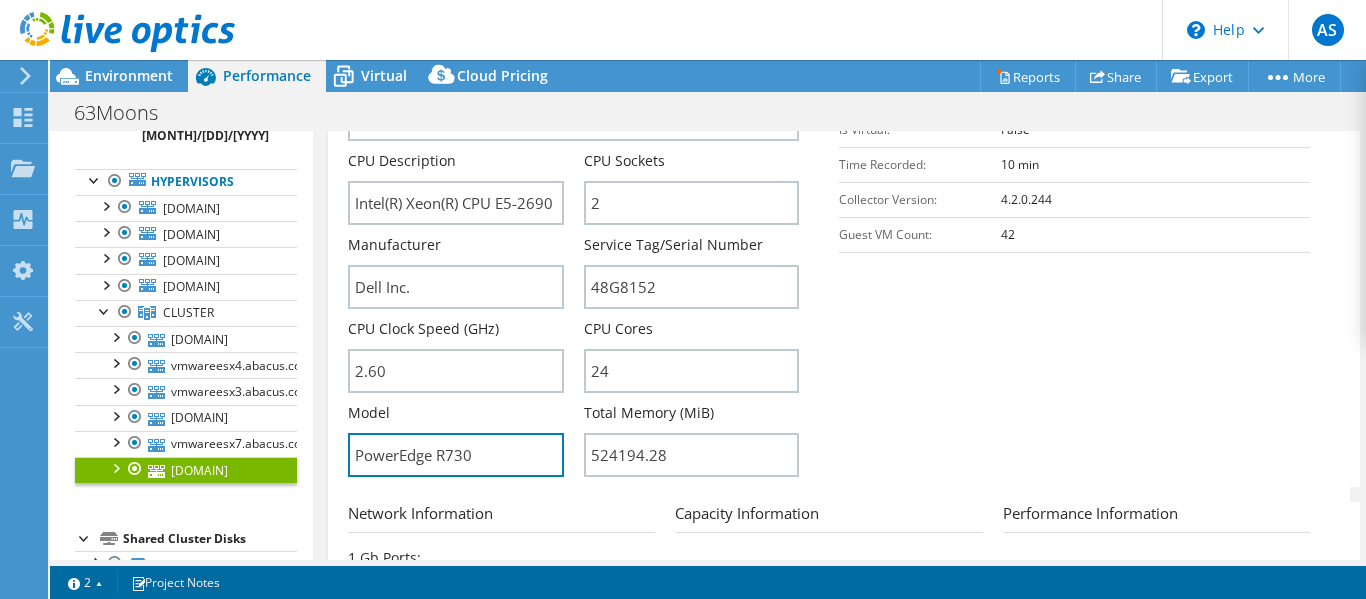 drag, startPoint x: 479, startPoint y: 458, endPoint x: 334, endPoint y: 467, distance: 145.27904 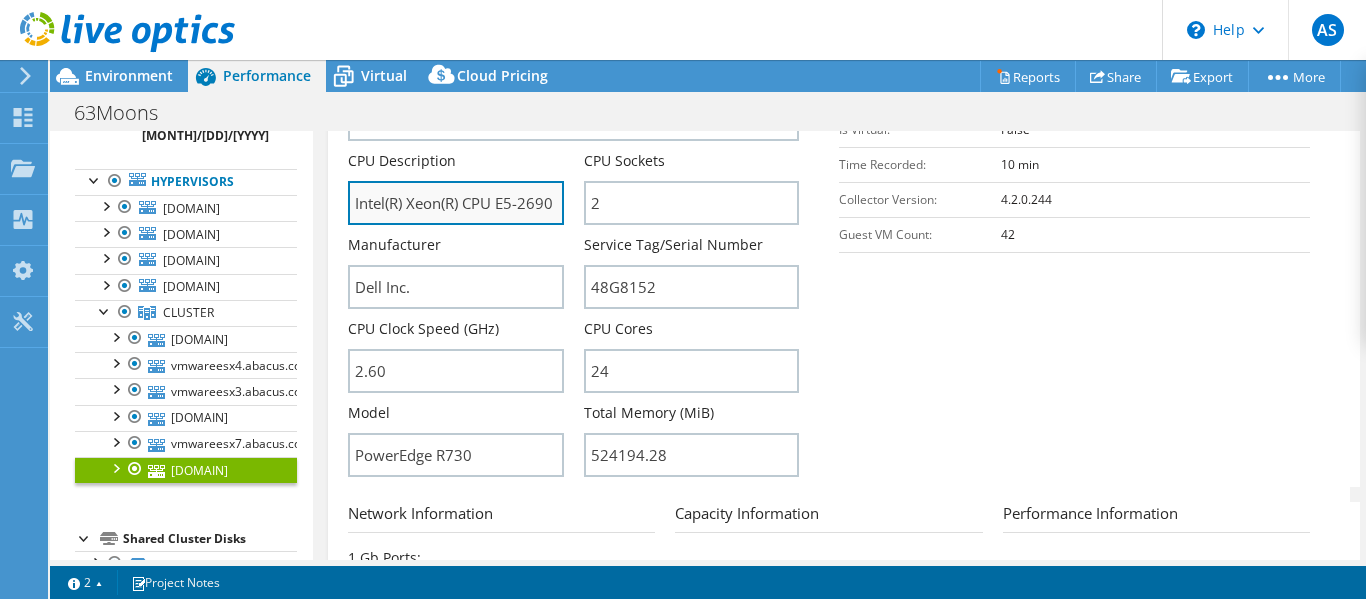 click on "Intel(R) Xeon(R) CPU E5-2690 v3 @ 2.60GHz 2.60 GHz" at bounding box center [455, 203] 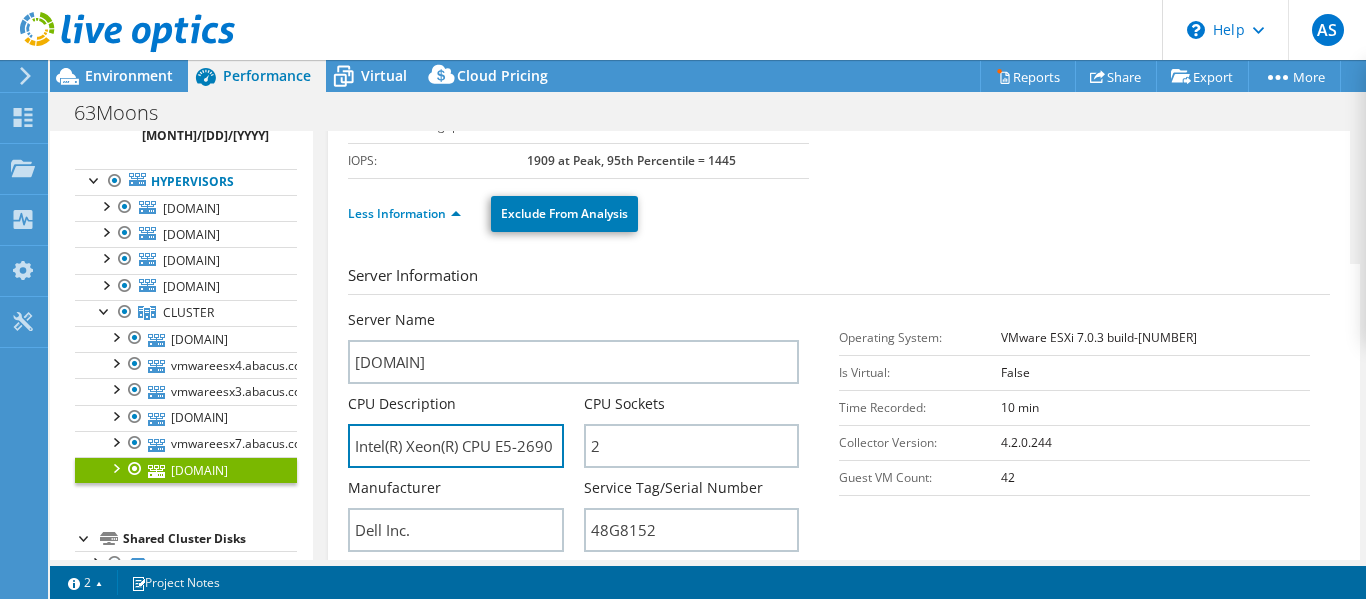 scroll, scrollTop: 0, scrollLeft: 0, axis: both 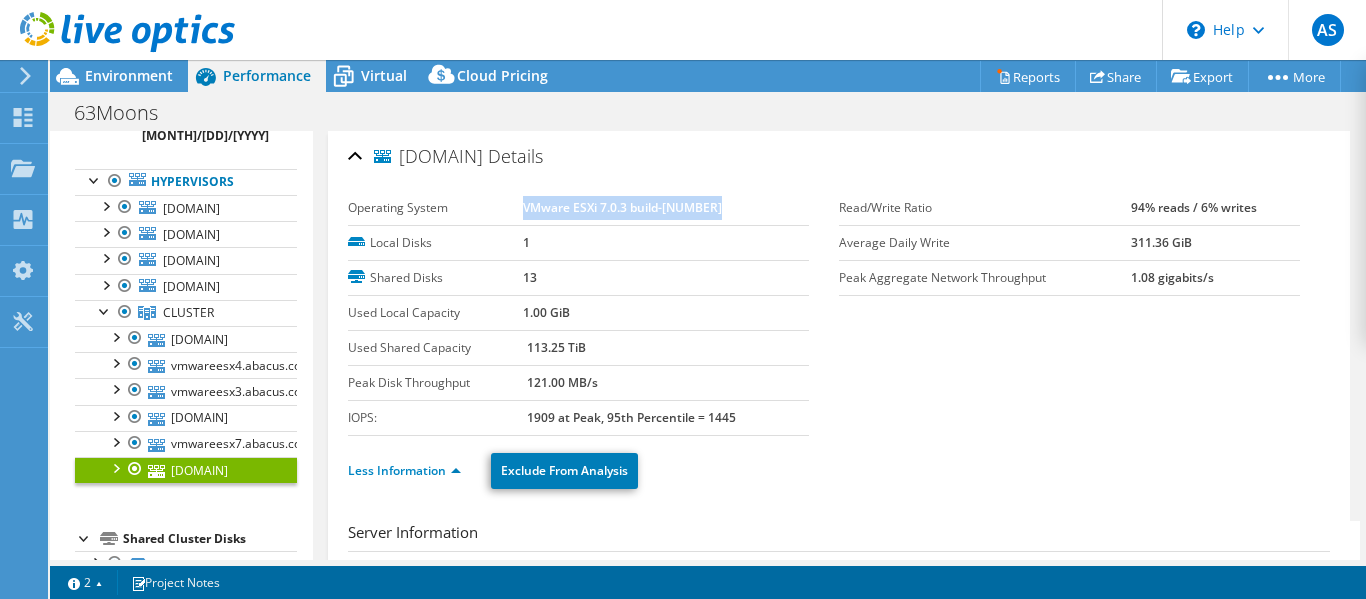 drag, startPoint x: 719, startPoint y: 212, endPoint x: 523, endPoint y: 219, distance: 196.12495 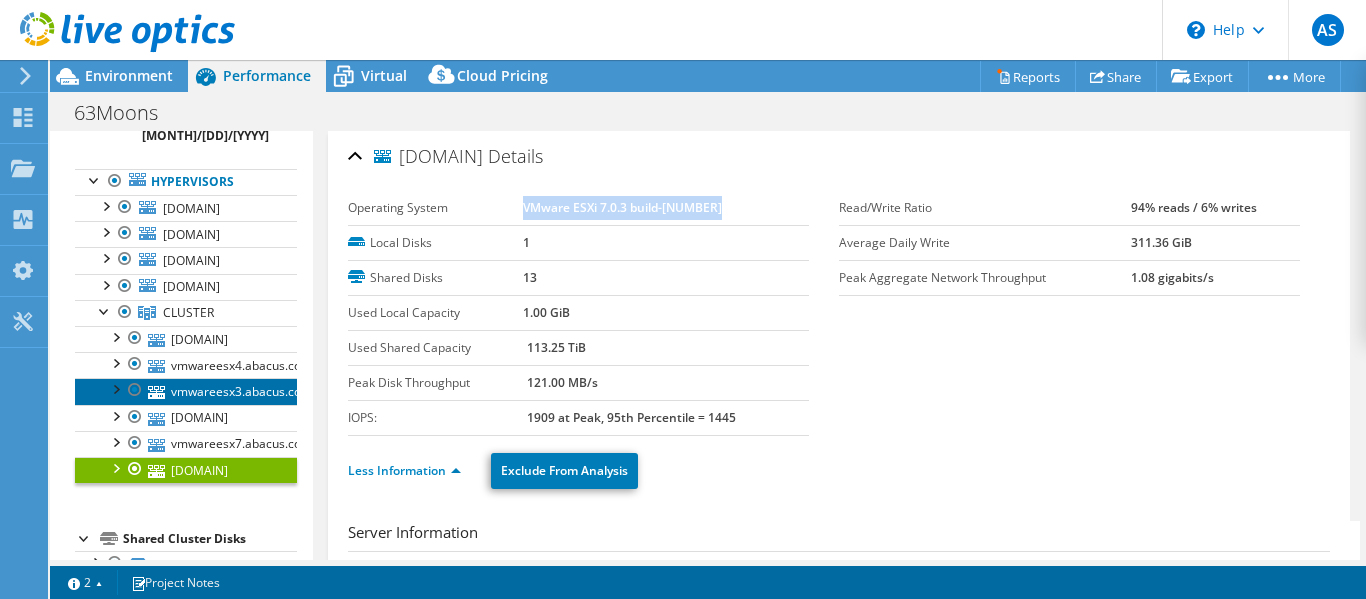 click on "vmwareesx3.abacus.com" at bounding box center (186, 391) 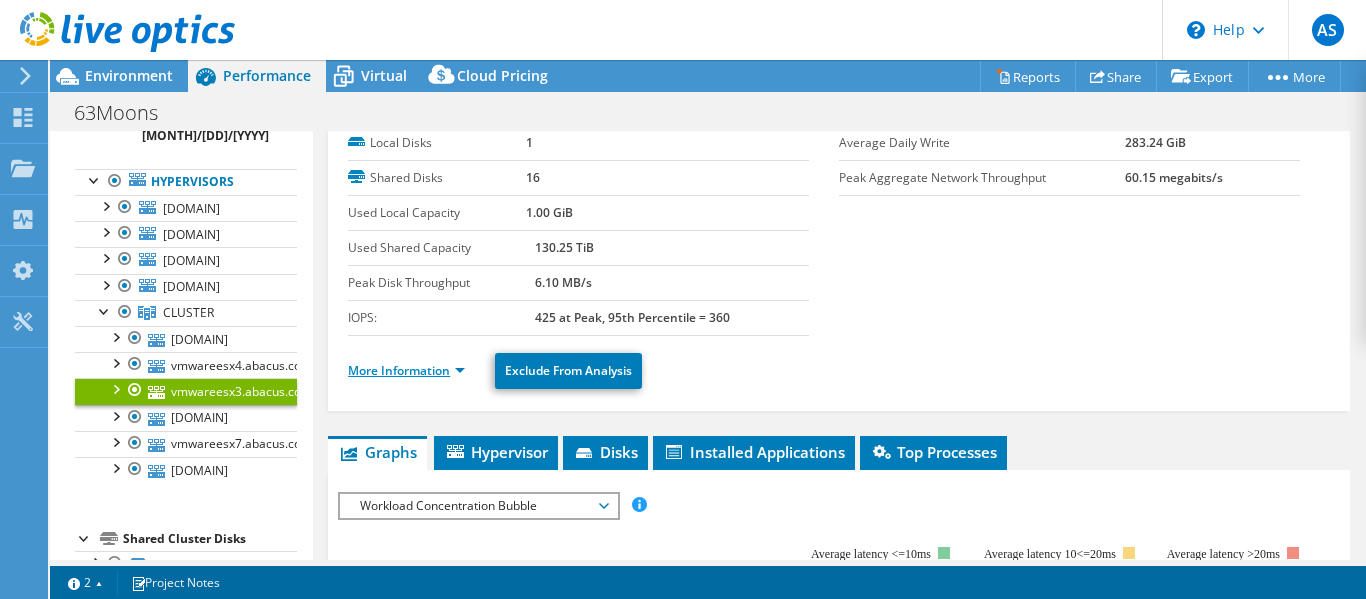 click on "More Information" at bounding box center [406, 370] 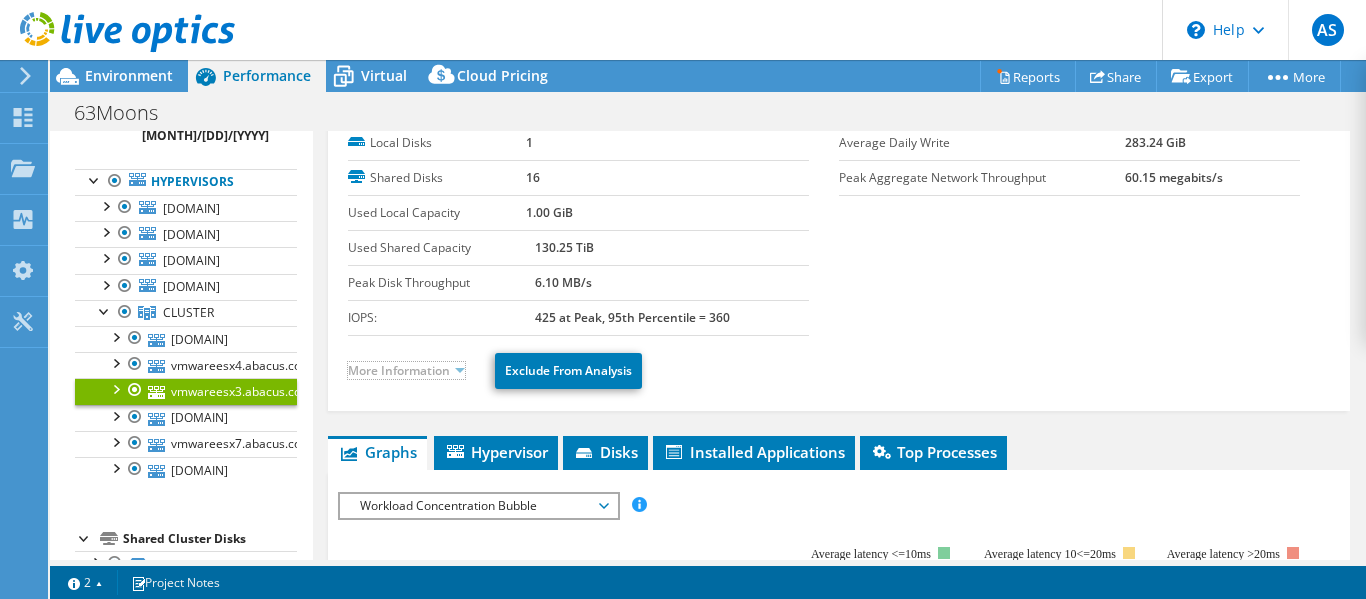 scroll, scrollTop: 300, scrollLeft: 0, axis: vertical 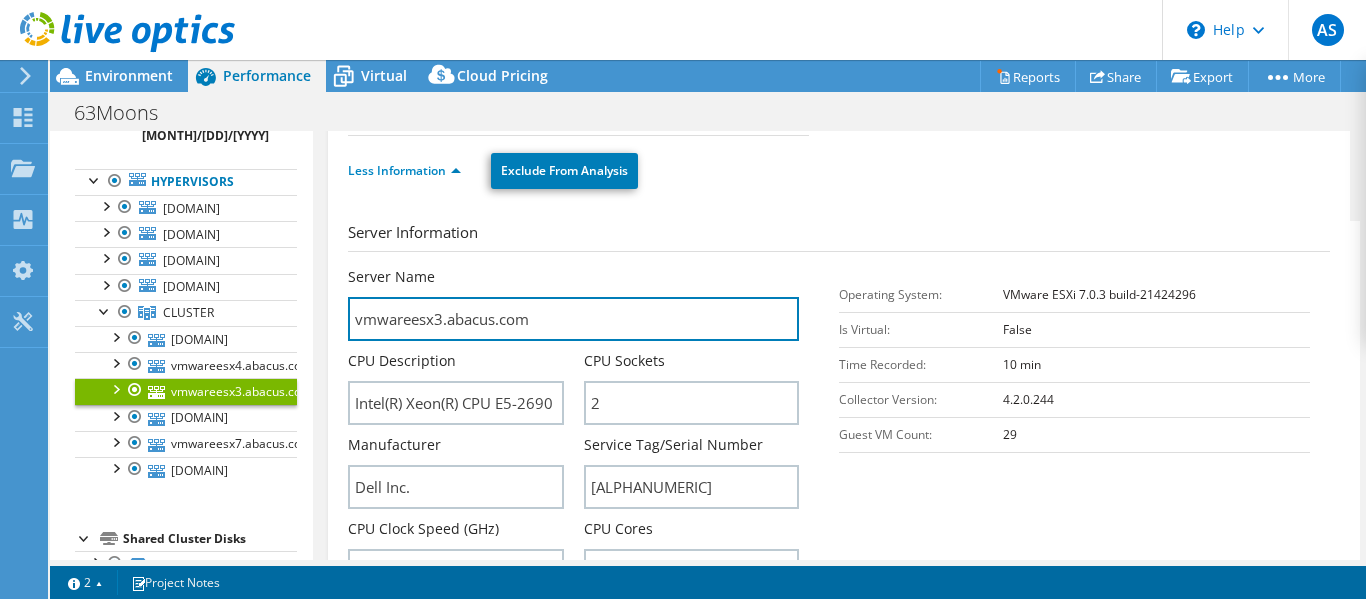 drag, startPoint x: 553, startPoint y: 327, endPoint x: 337, endPoint y: 355, distance: 217.80725 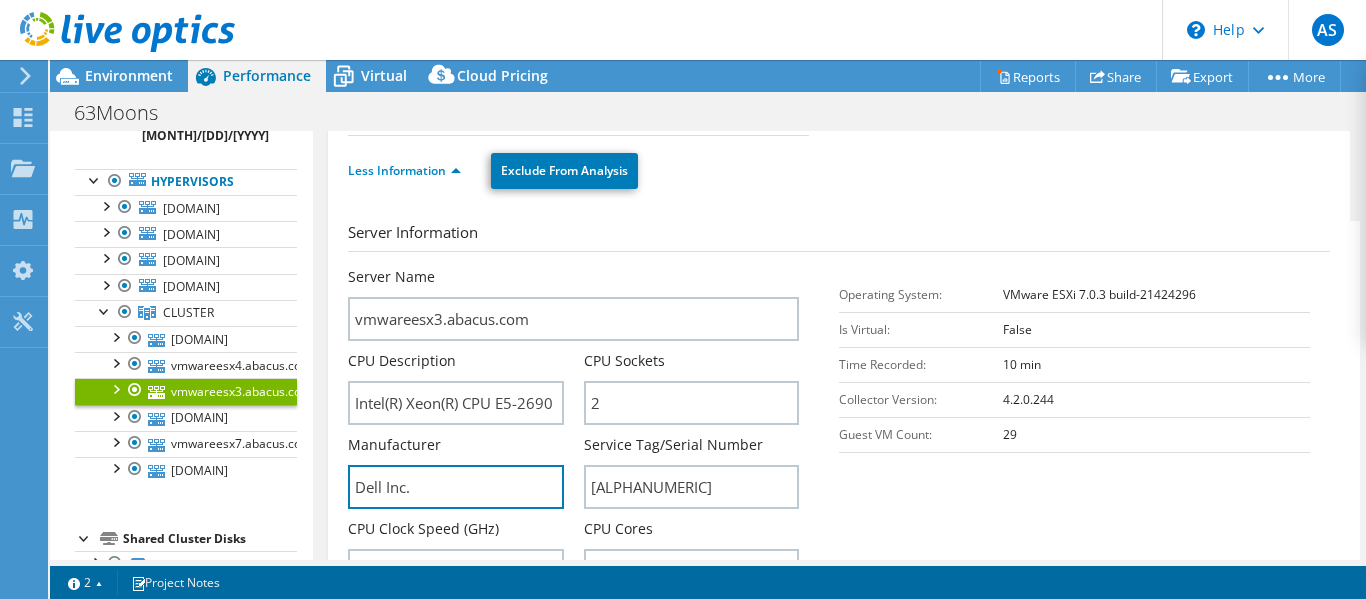 drag, startPoint x: 429, startPoint y: 497, endPoint x: 338, endPoint y: 497, distance: 91 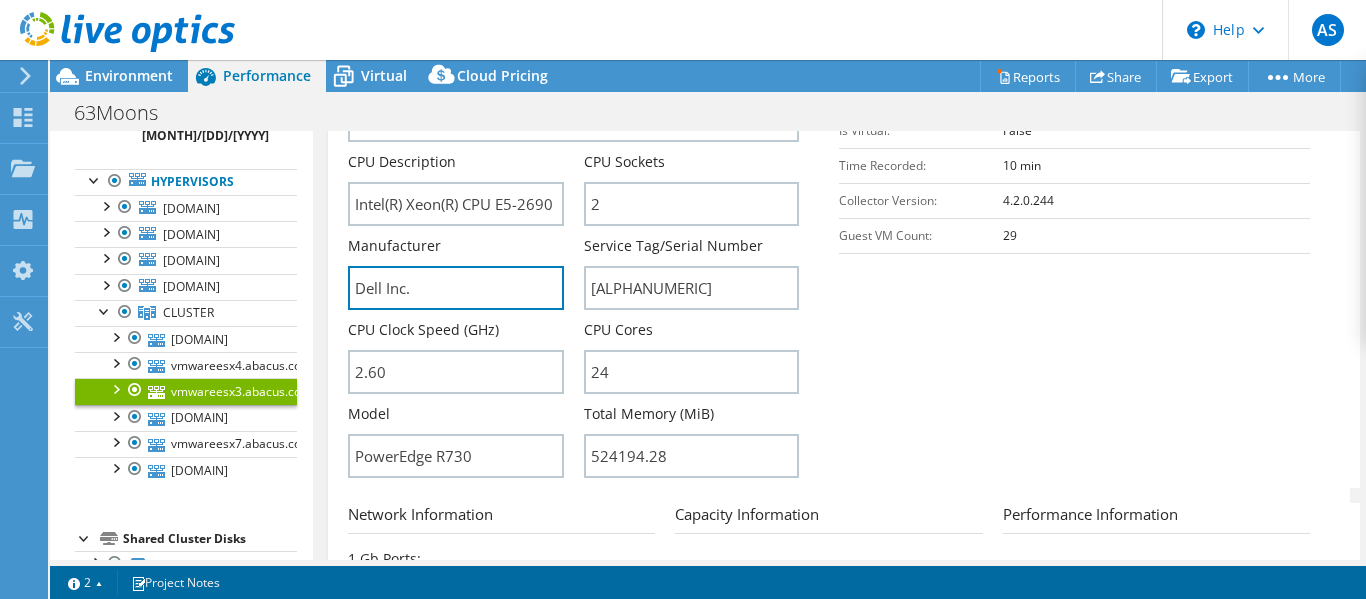 scroll, scrollTop: 500, scrollLeft: 0, axis: vertical 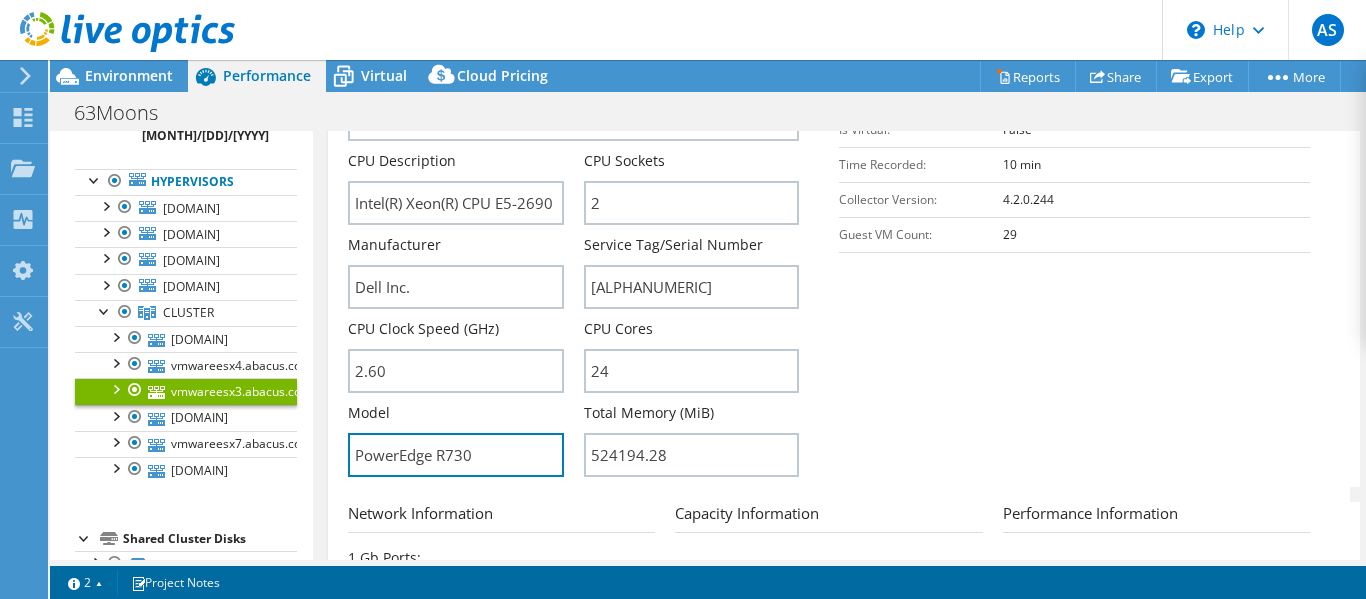 drag, startPoint x: 494, startPoint y: 452, endPoint x: 336, endPoint y: 458, distance: 158.11388 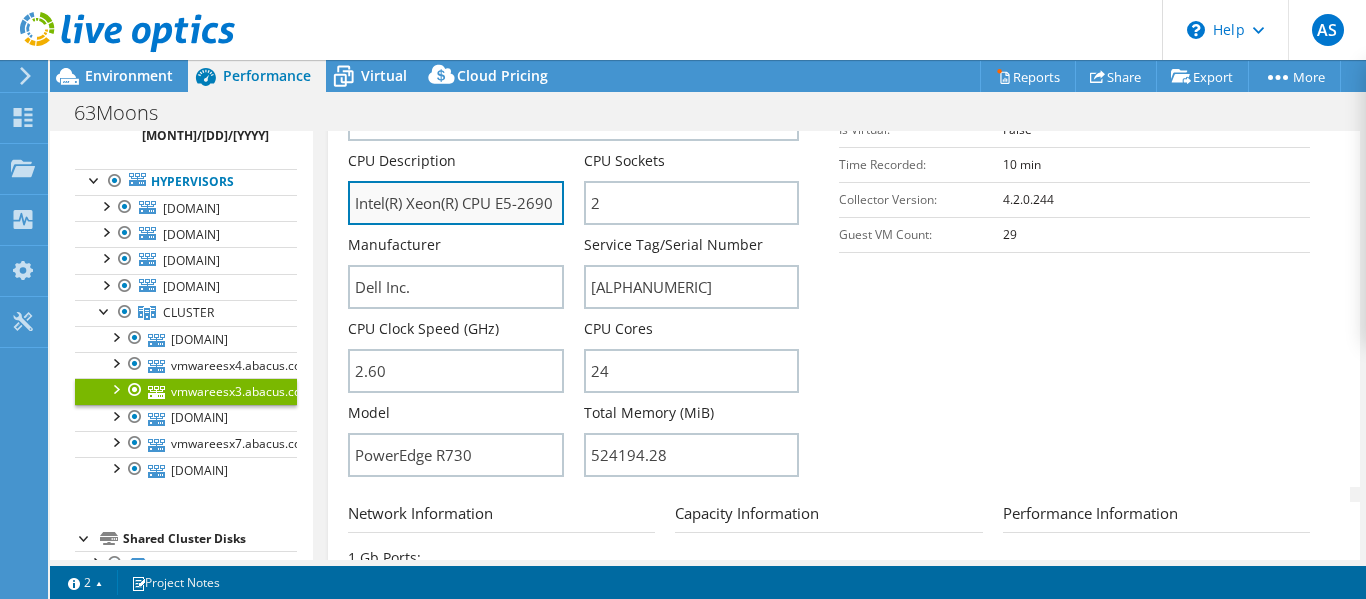 click on "Intel(R) Xeon(R) CPU E5-2690 v3 @ 2.60GHz 2.60 GHz" at bounding box center [455, 203] 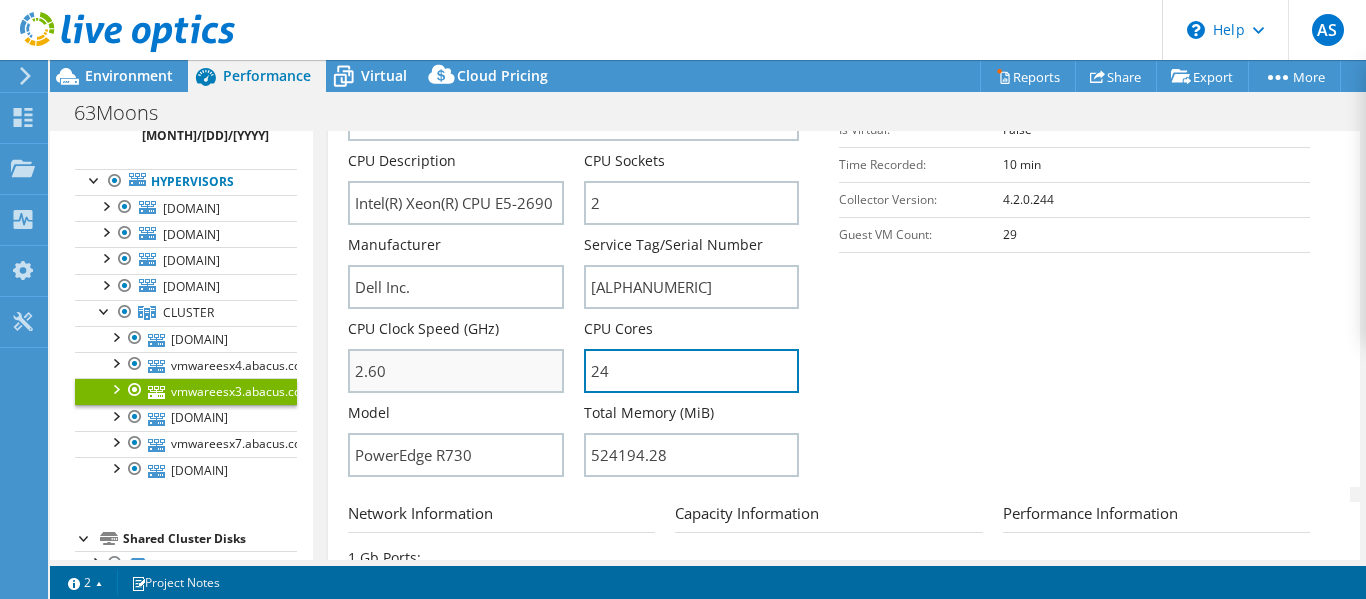 drag, startPoint x: 701, startPoint y: 364, endPoint x: 423, endPoint y: 371, distance: 278.0881 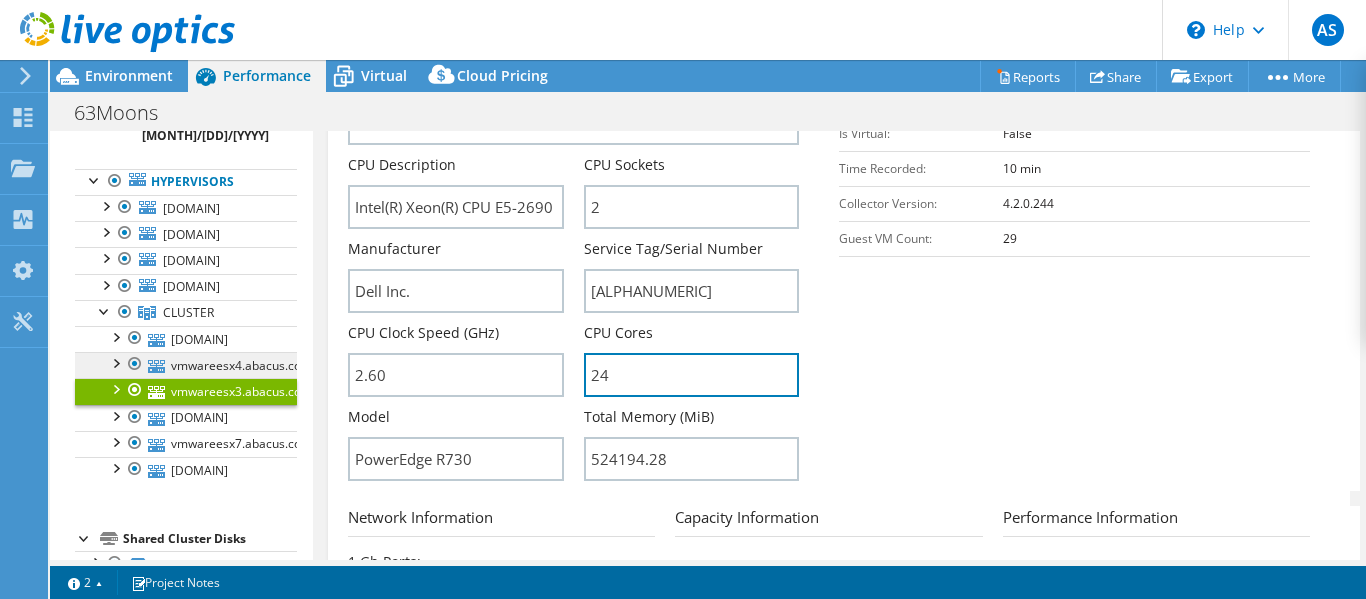 scroll, scrollTop: 500, scrollLeft: 0, axis: vertical 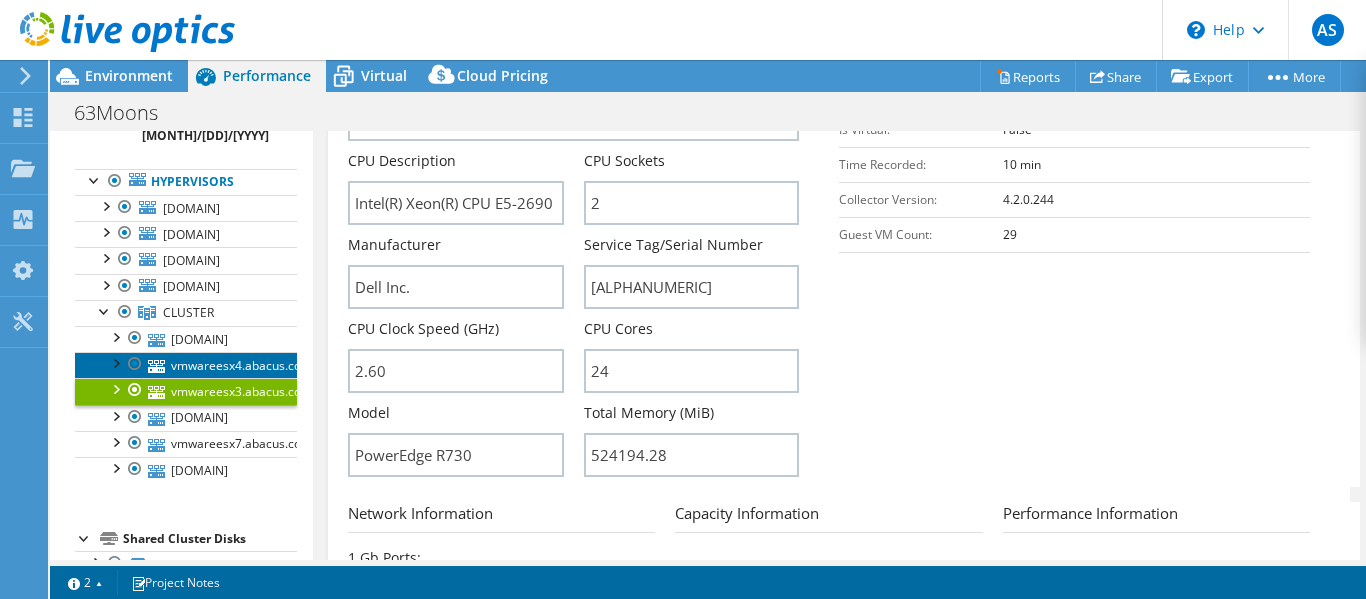 click on "vmwareesx4.abacus.com" at bounding box center (186, 365) 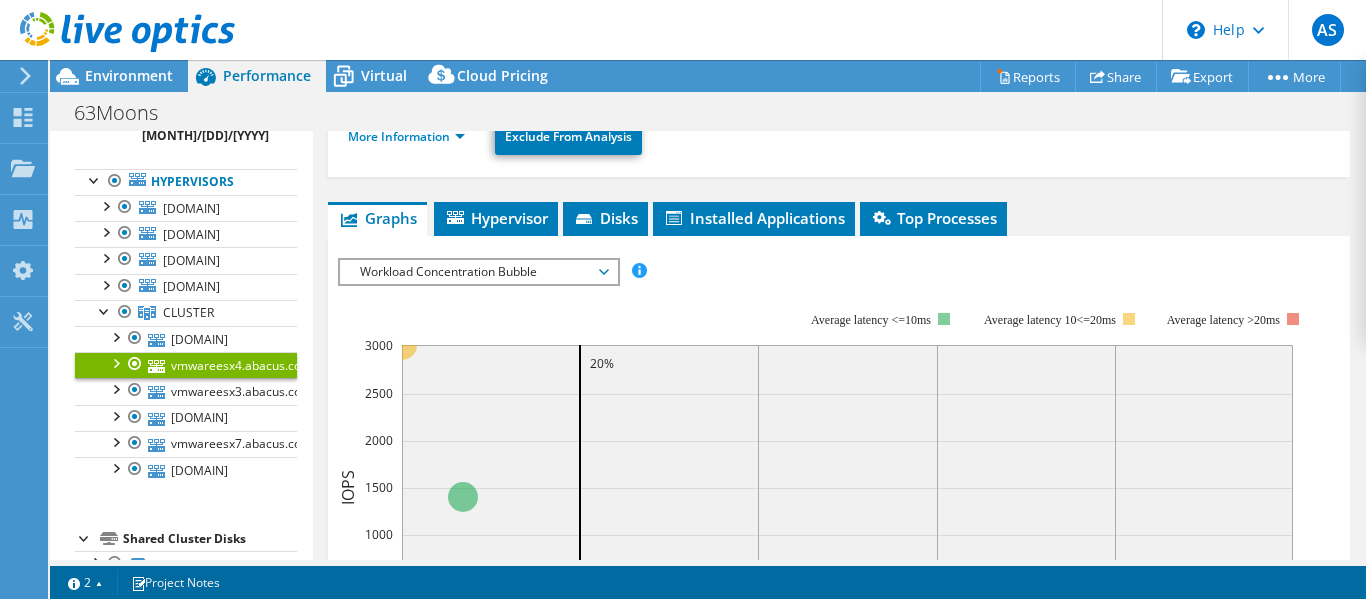 scroll, scrollTop: 90, scrollLeft: 0, axis: vertical 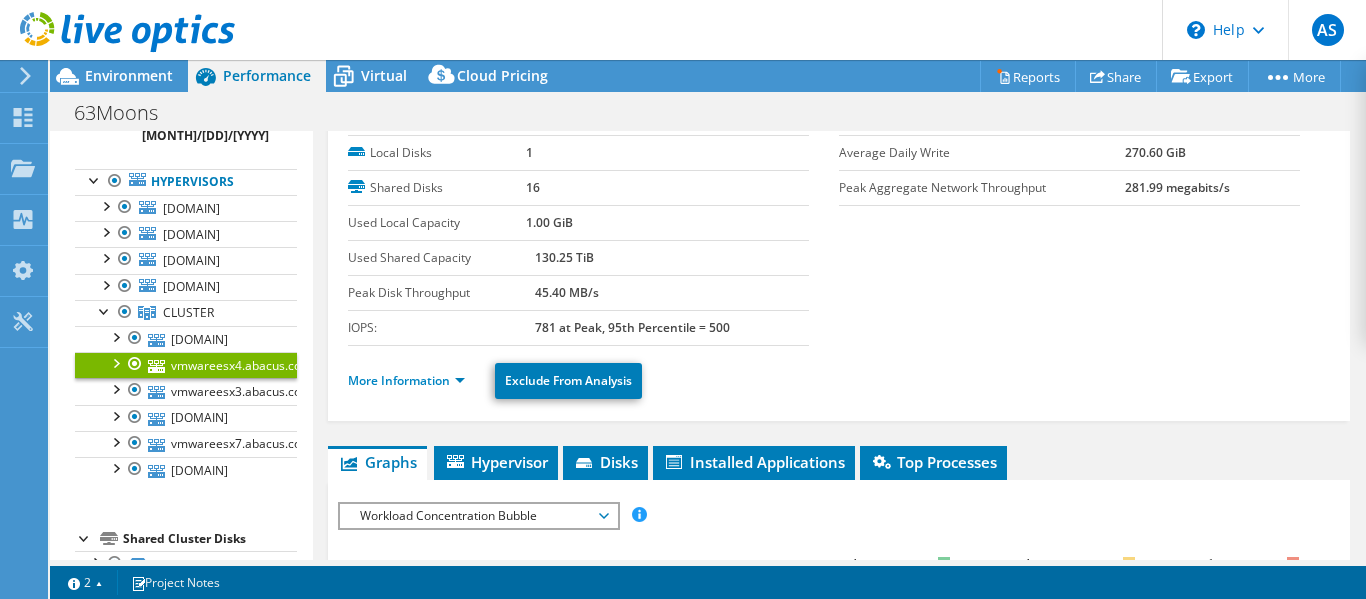 click on "More Information
Exclude From Analysis" at bounding box center (839, 378) 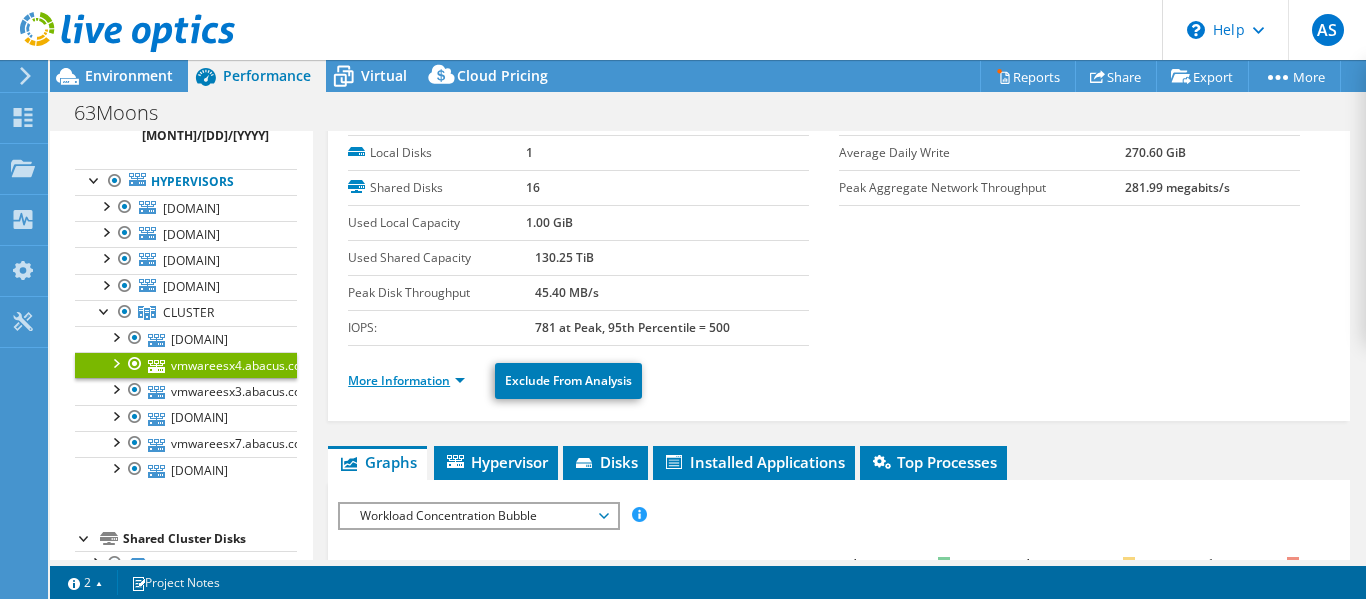 click on "More Information" at bounding box center [406, 380] 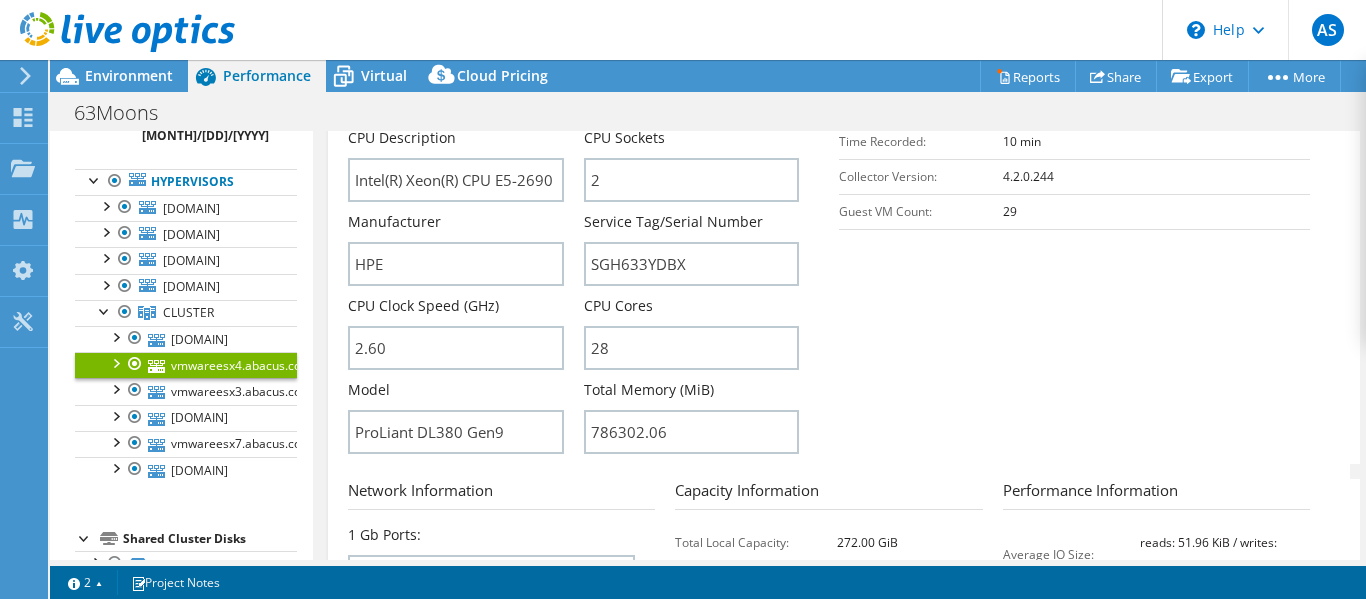 scroll, scrollTop: 423, scrollLeft: 0, axis: vertical 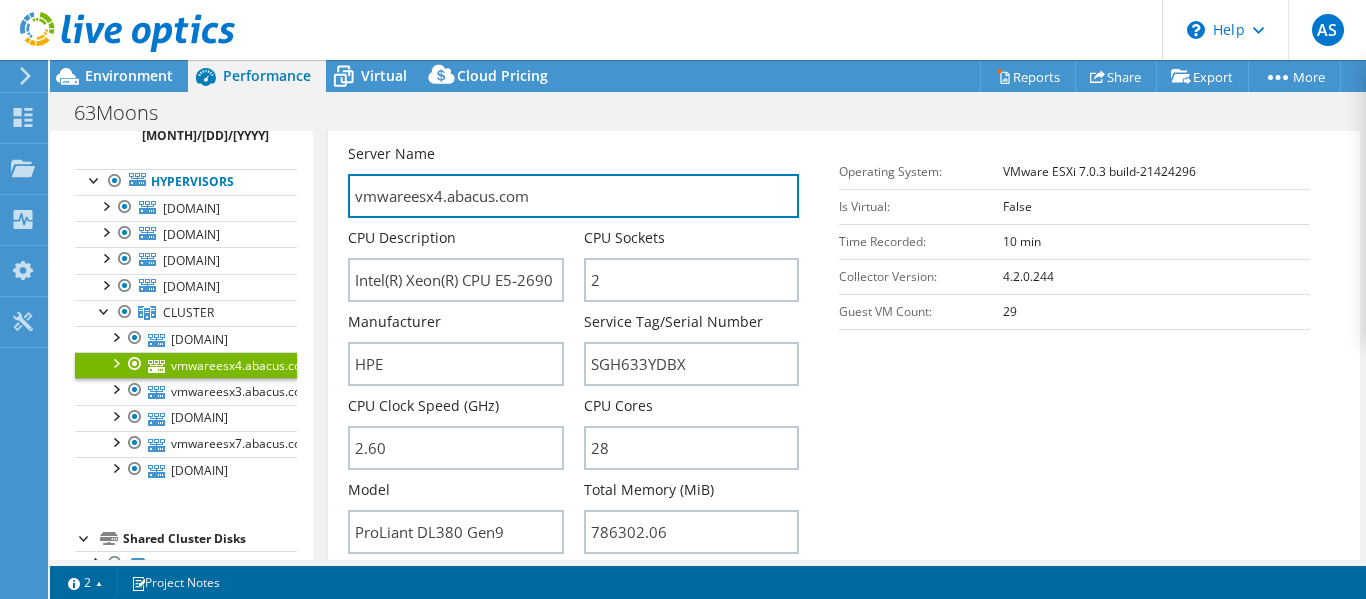 drag, startPoint x: 546, startPoint y: 201, endPoint x: 351, endPoint y: 223, distance: 196.2371 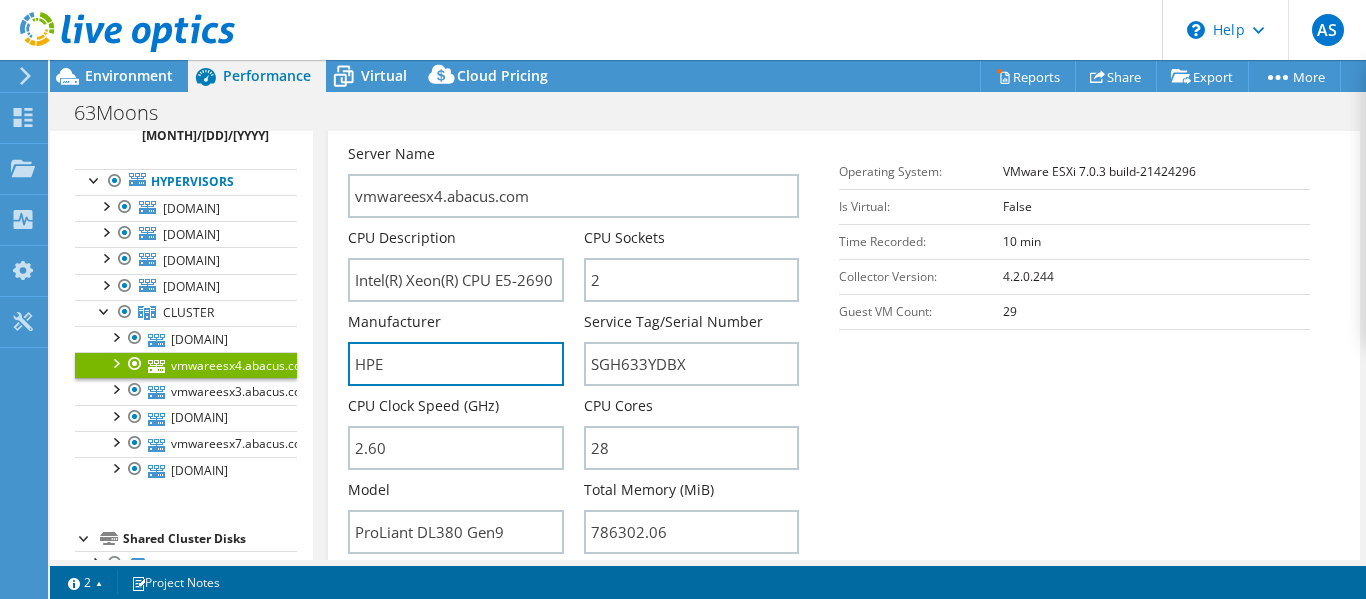 drag, startPoint x: 448, startPoint y: 369, endPoint x: 310, endPoint y: 369, distance: 138 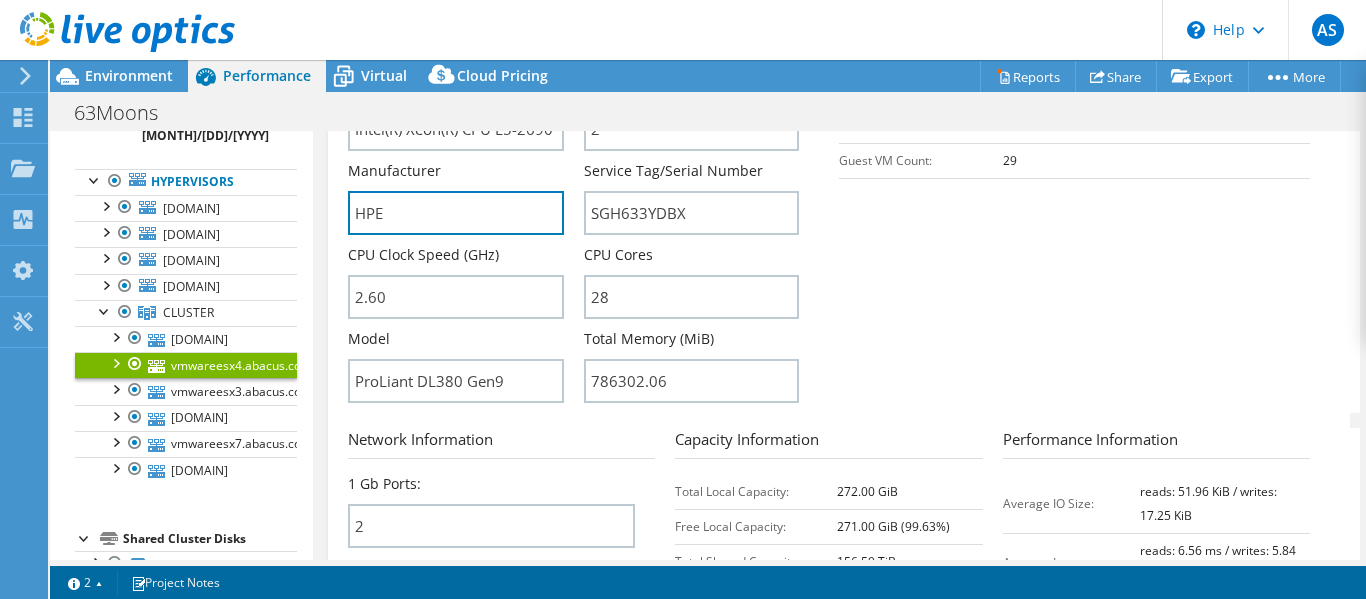scroll, scrollTop: 623, scrollLeft: 0, axis: vertical 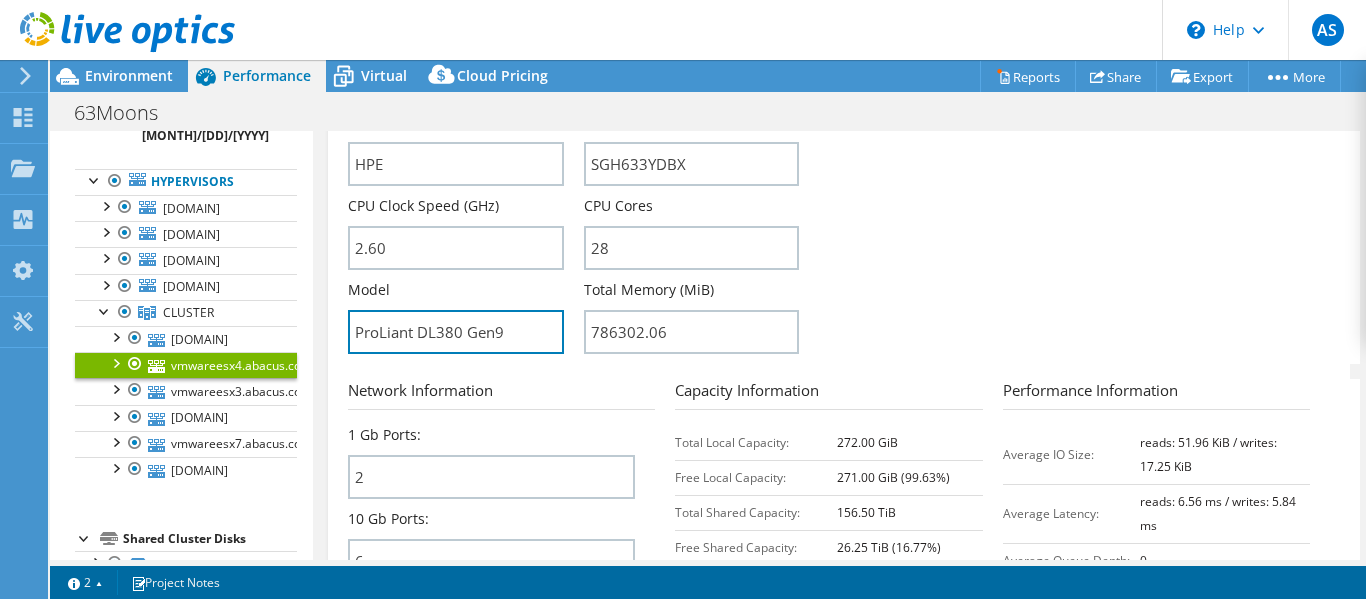 drag, startPoint x: 514, startPoint y: 339, endPoint x: 333, endPoint y: 335, distance: 181.04419 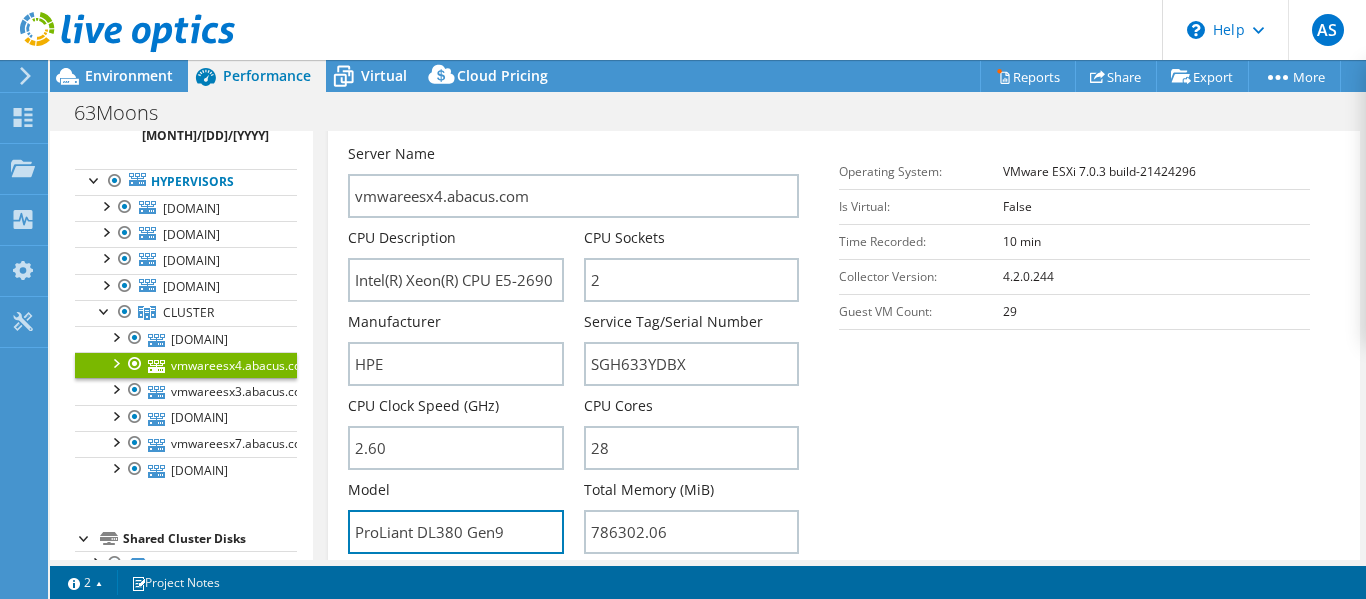 scroll, scrollTop: 523, scrollLeft: 0, axis: vertical 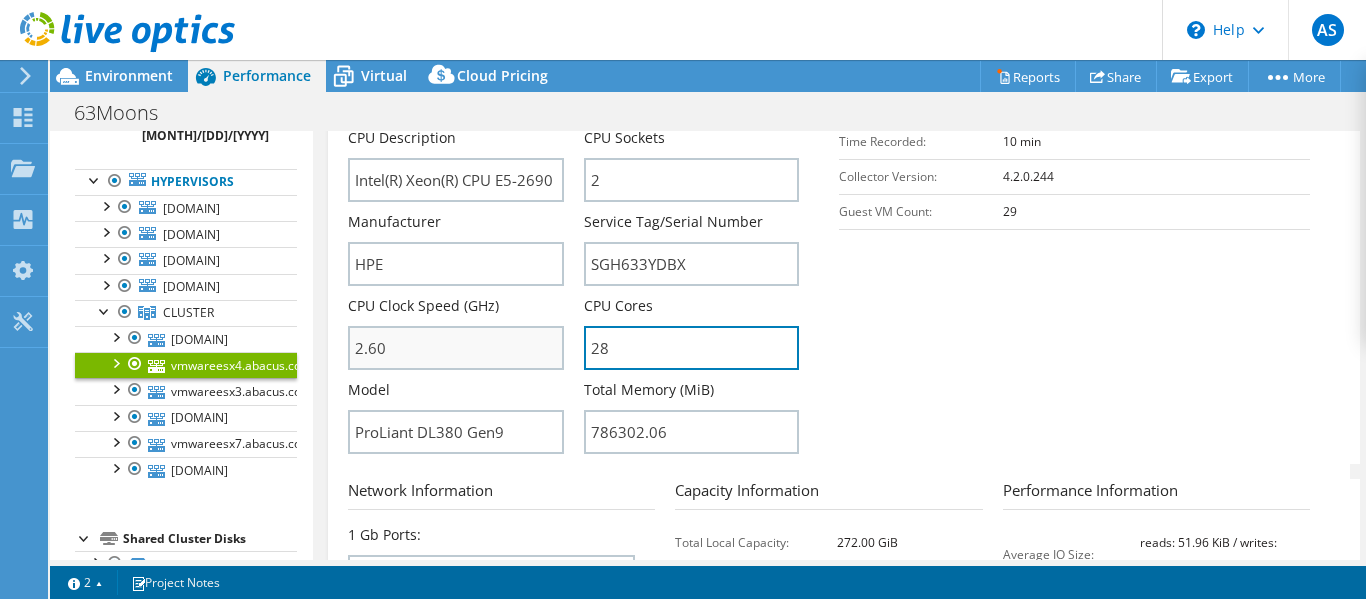 drag, startPoint x: 621, startPoint y: 349, endPoint x: 549, endPoint y: 350, distance: 72.00694 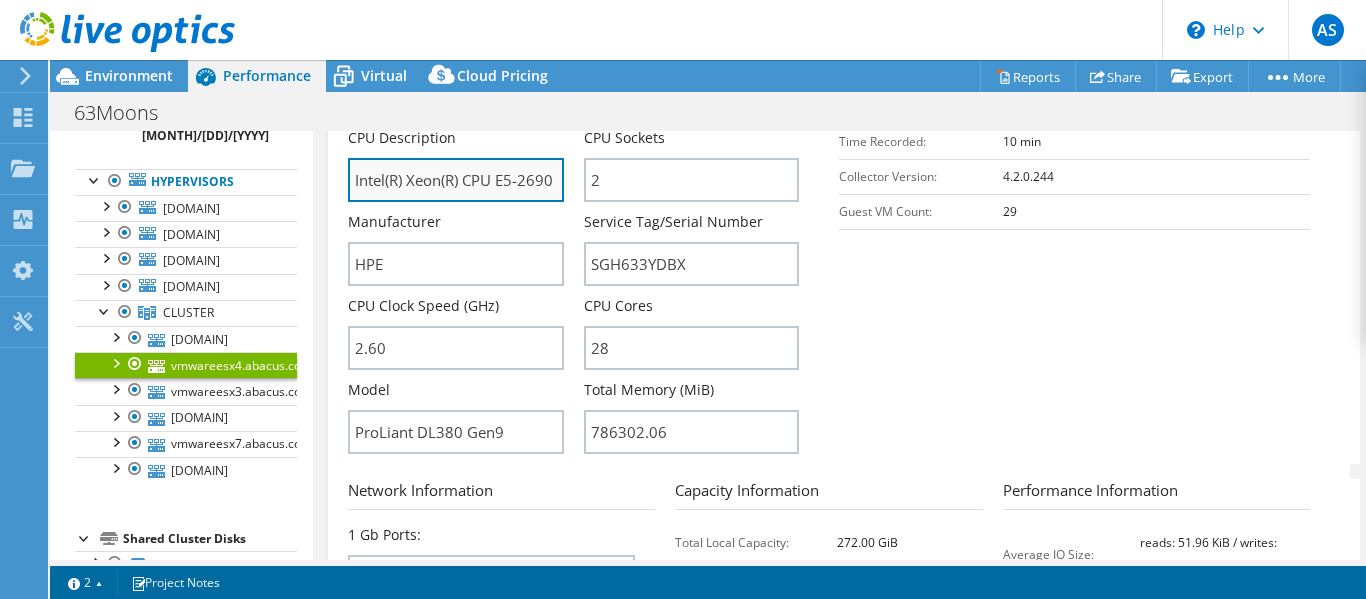 click on "Intel(R) Xeon(R) CPU E5-2690 v4 @ 2.60GHz 2.60 GHz" at bounding box center (455, 180) 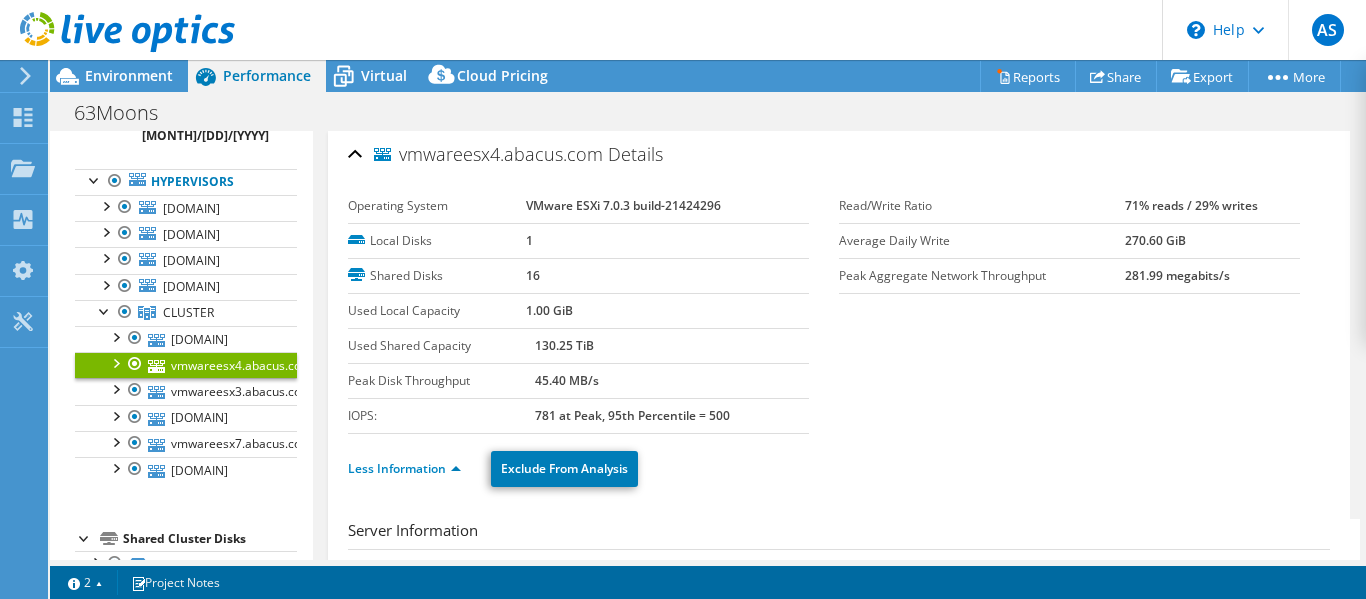 scroll, scrollTop: 0, scrollLeft: 0, axis: both 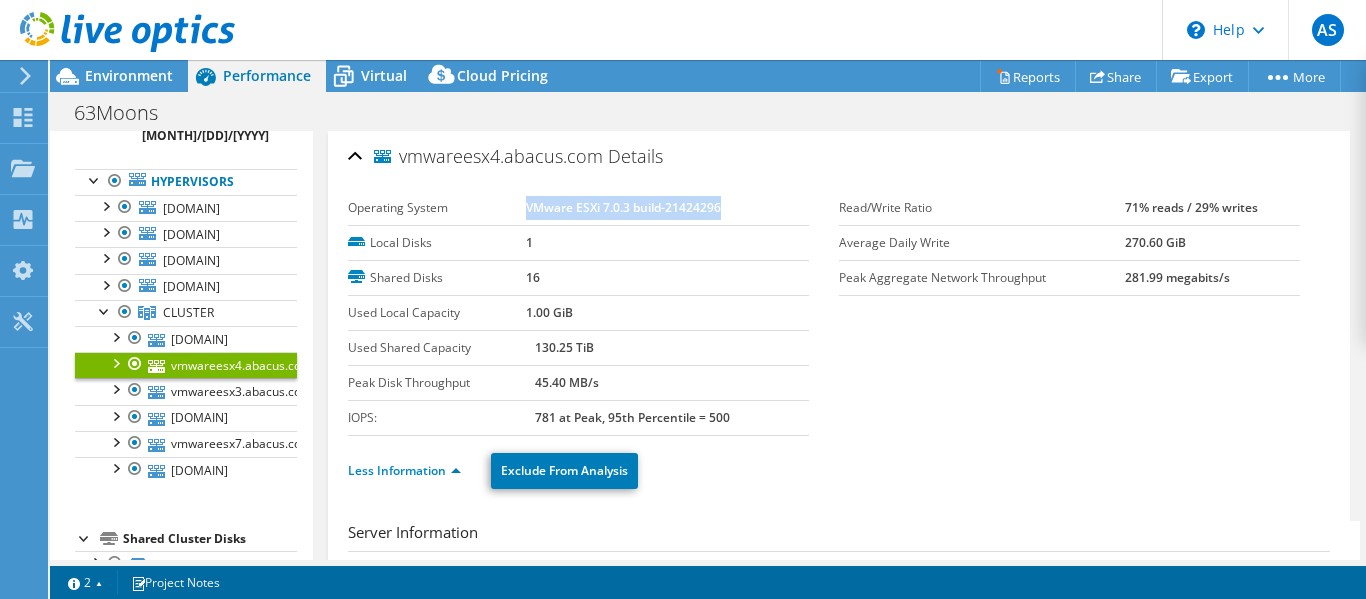 drag, startPoint x: 521, startPoint y: 205, endPoint x: 736, endPoint y: 194, distance: 215.2812 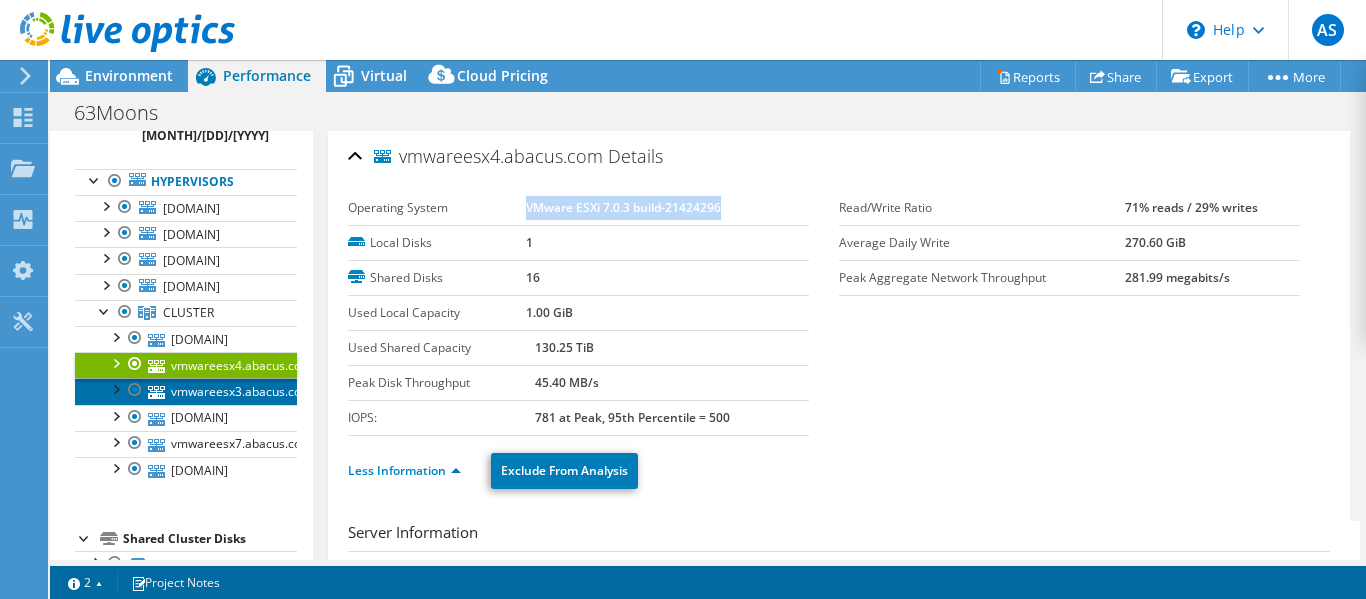 click on "vmwareesx3.abacus.com" at bounding box center (186, 391) 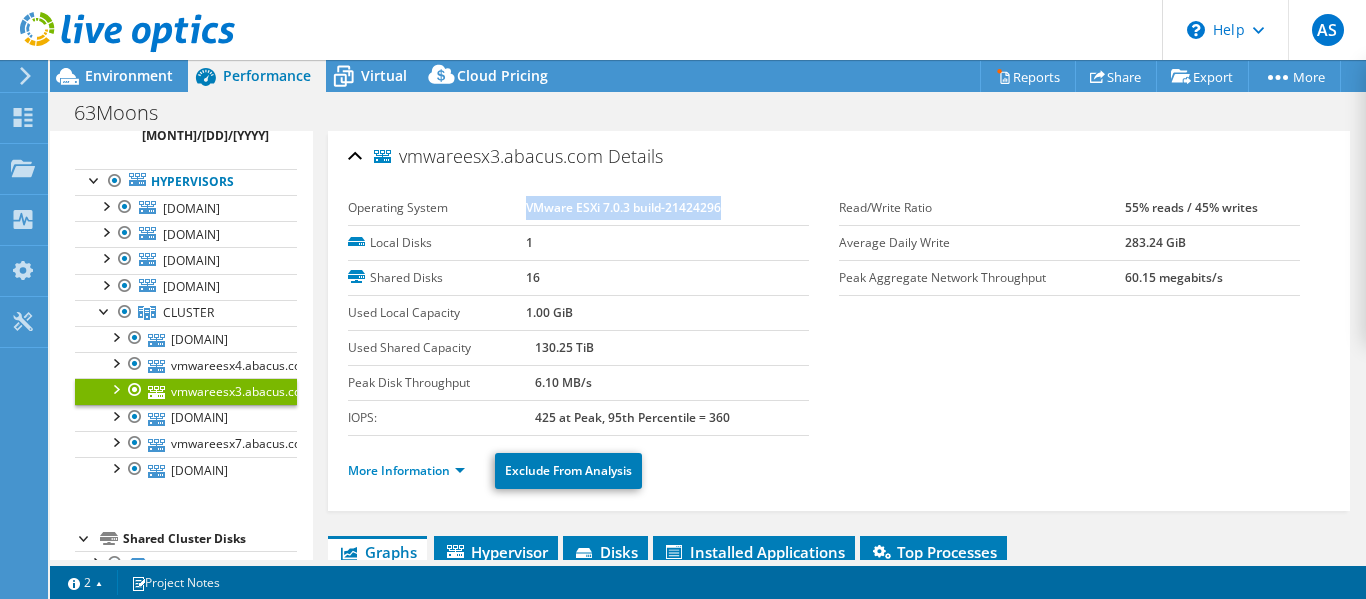 drag, startPoint x: 730, startPoint y: 205, endPoint x: 524, endPoint y: 215, distance: 206.24257 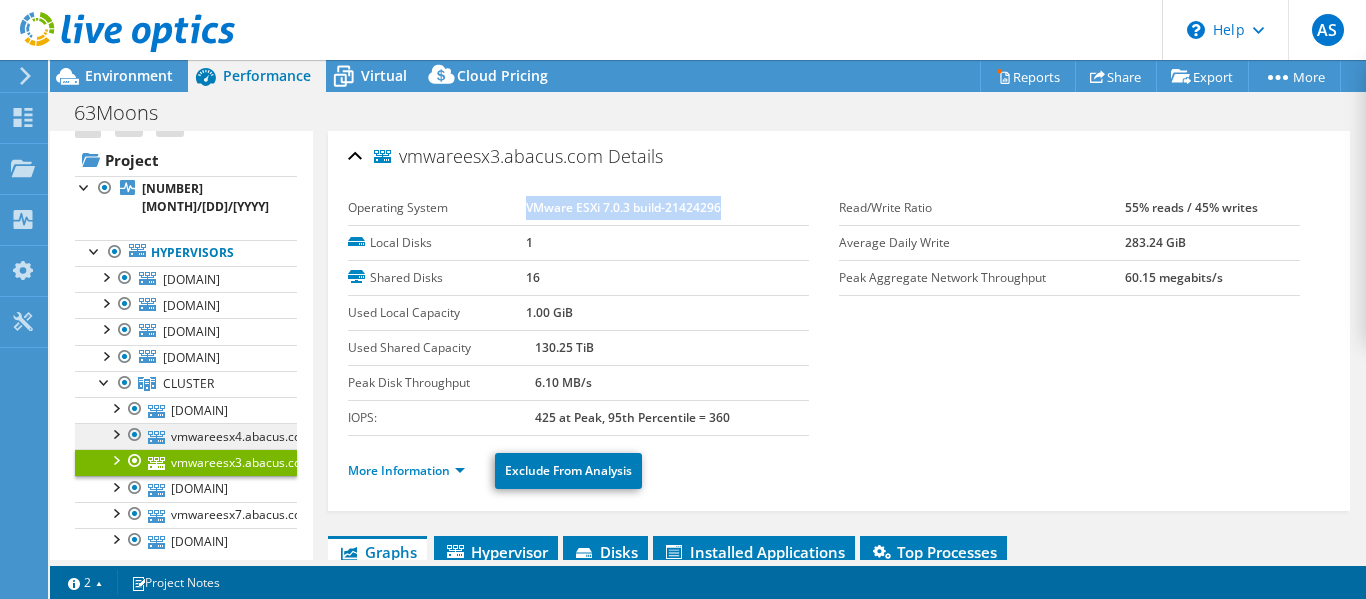 scroll, scrollTop: 0, scrollLeft: 0, axis: both 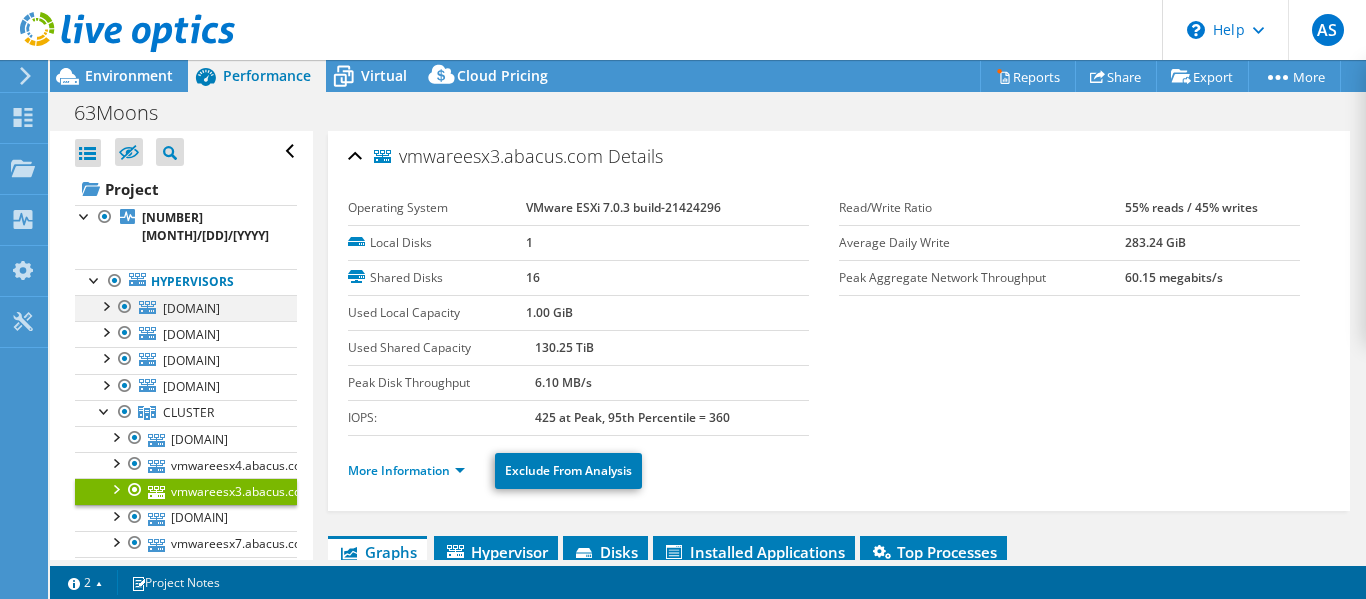 click at bounding box center [105, 305] 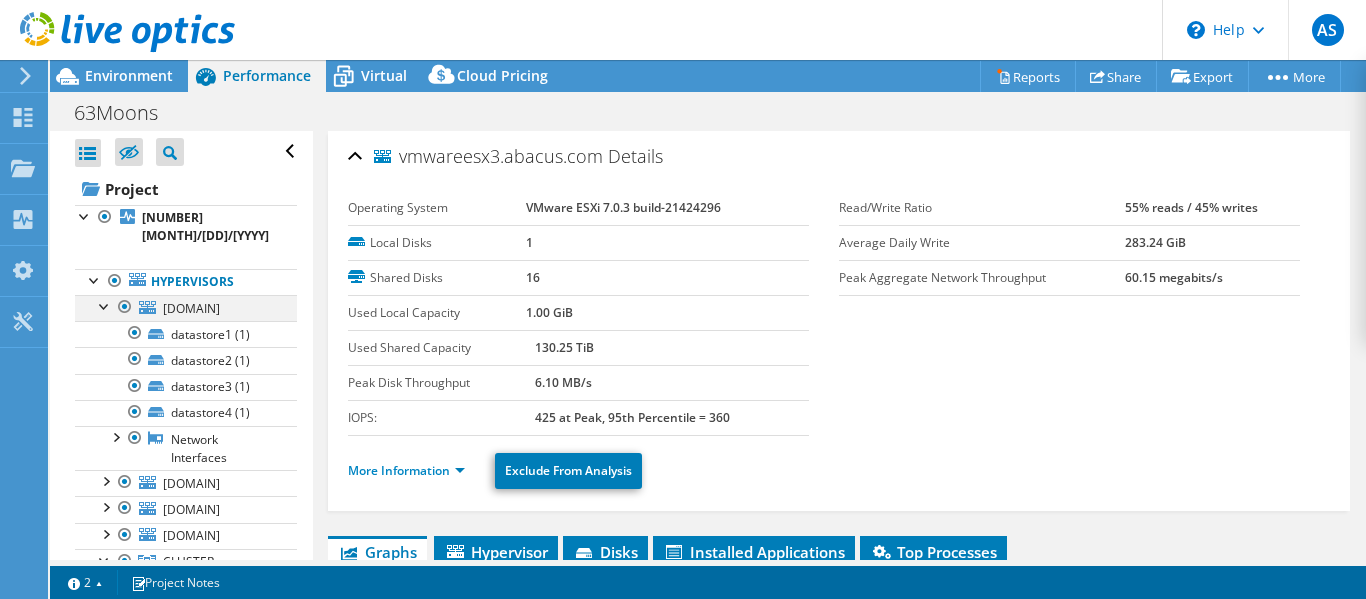 click at bounding box center [105, 305] 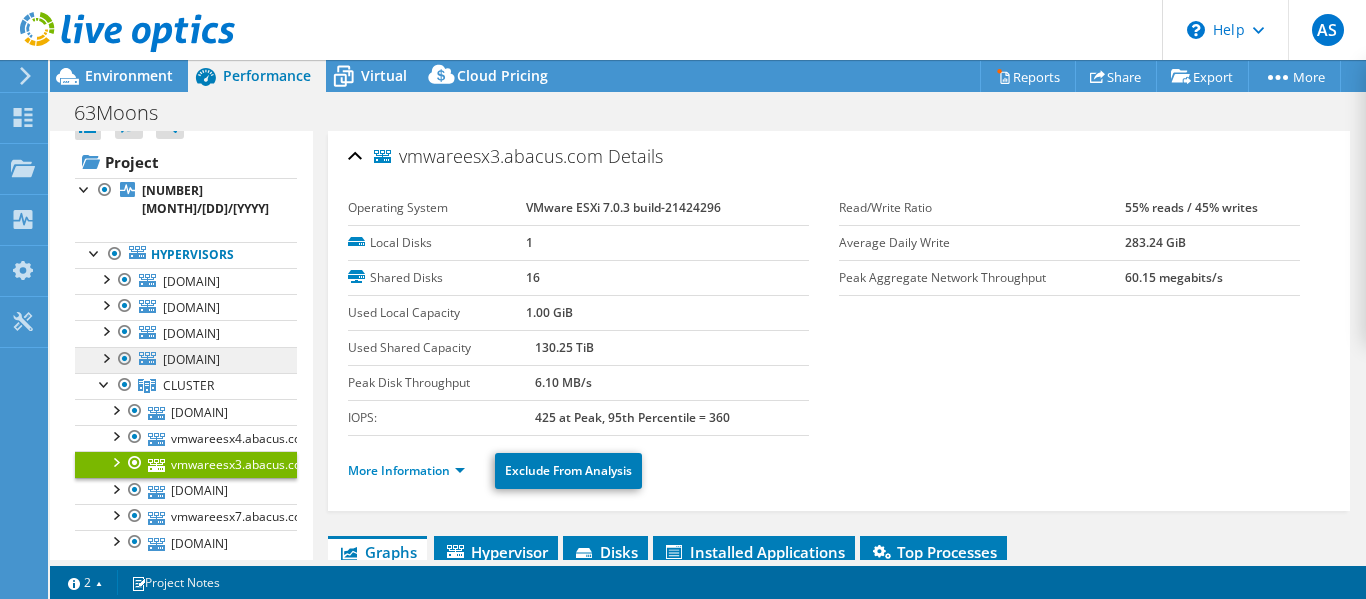 scroll, scrollTop: 0, scrollLeft: 0, axis: both 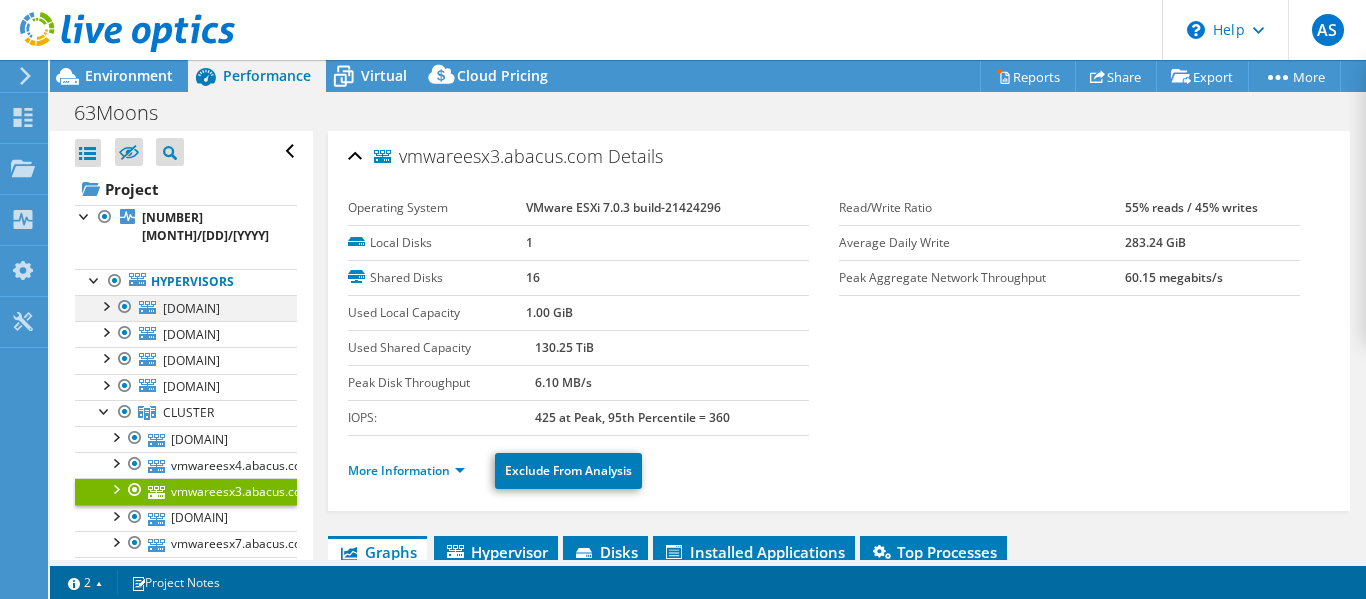 click at bounding box center [105, 305] 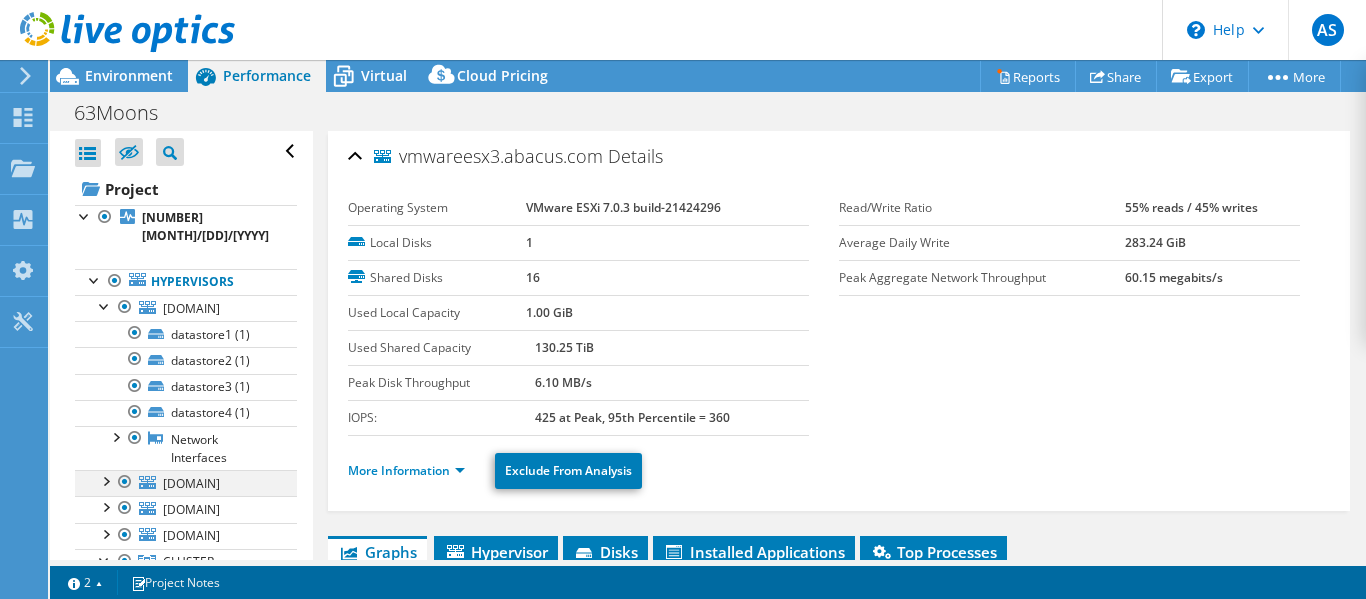 click at bounding box center [105, 480] 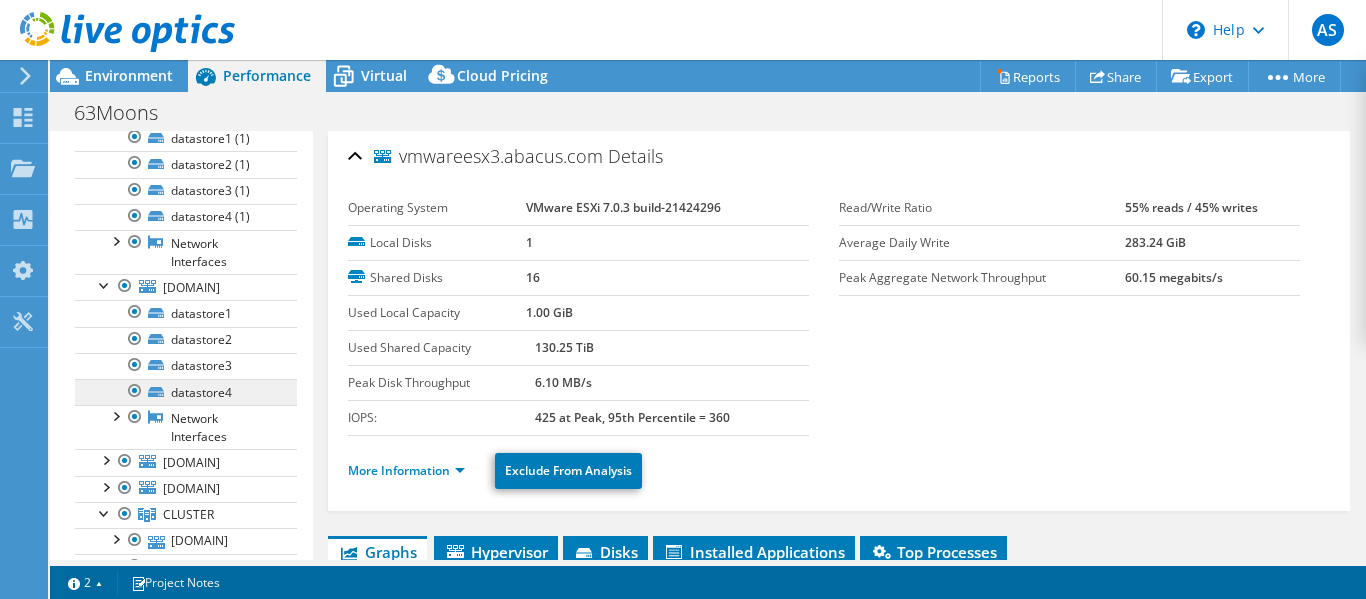 scroll, scrollTop: 200, scrollLeft: 0, axis: vertical 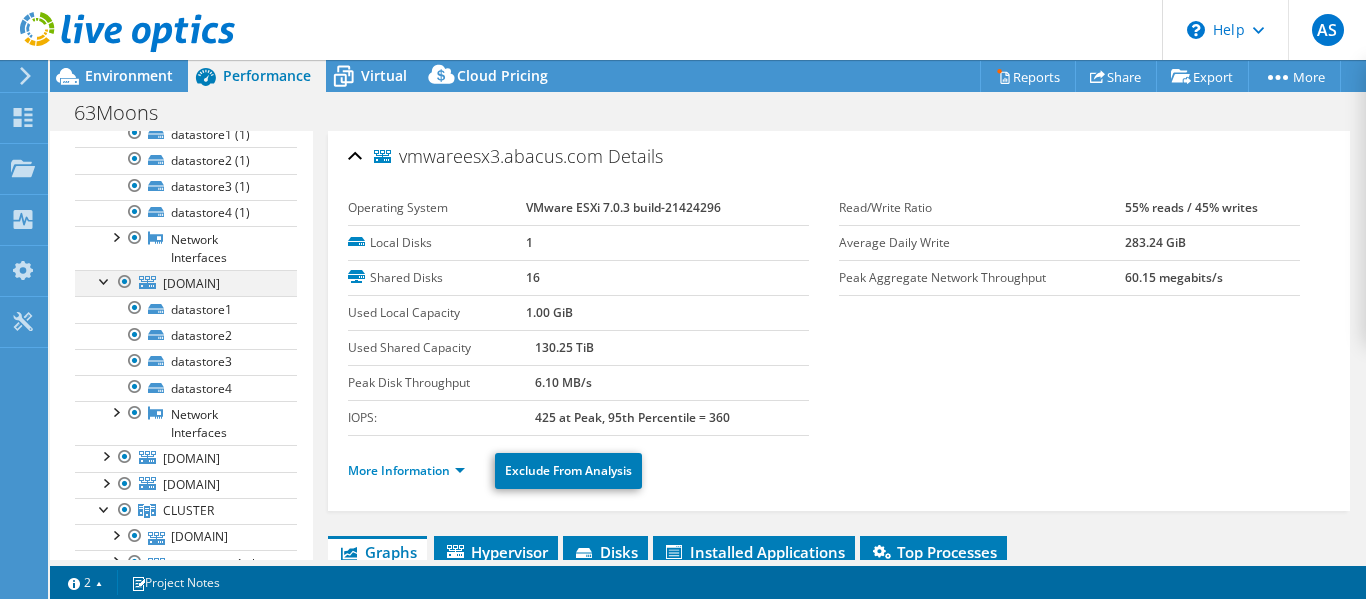 click at bounding box center [105, 280] 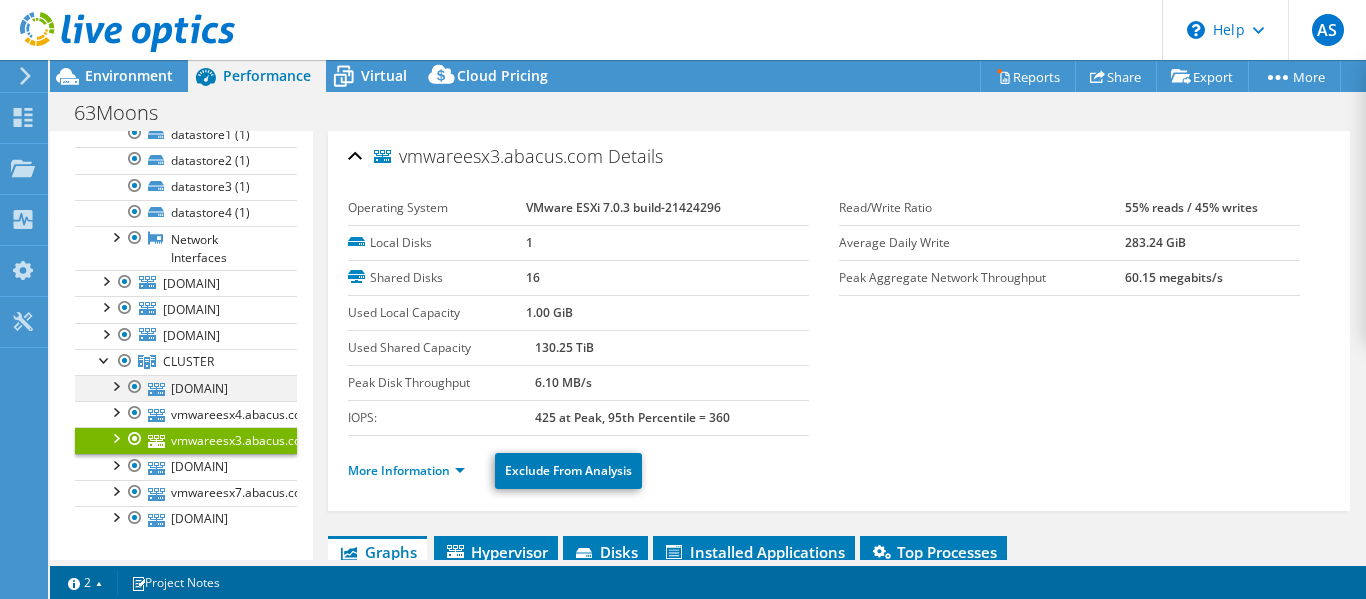 click at bounding box center [115, 385] 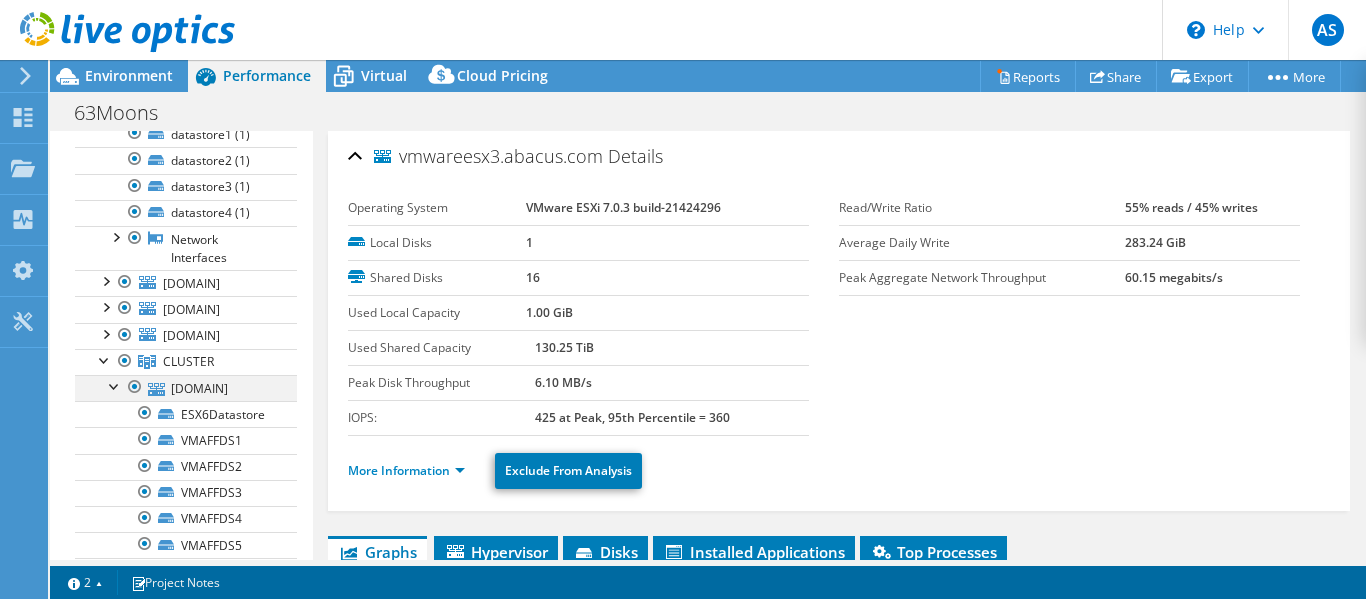 click at bounding box center (115, 385) 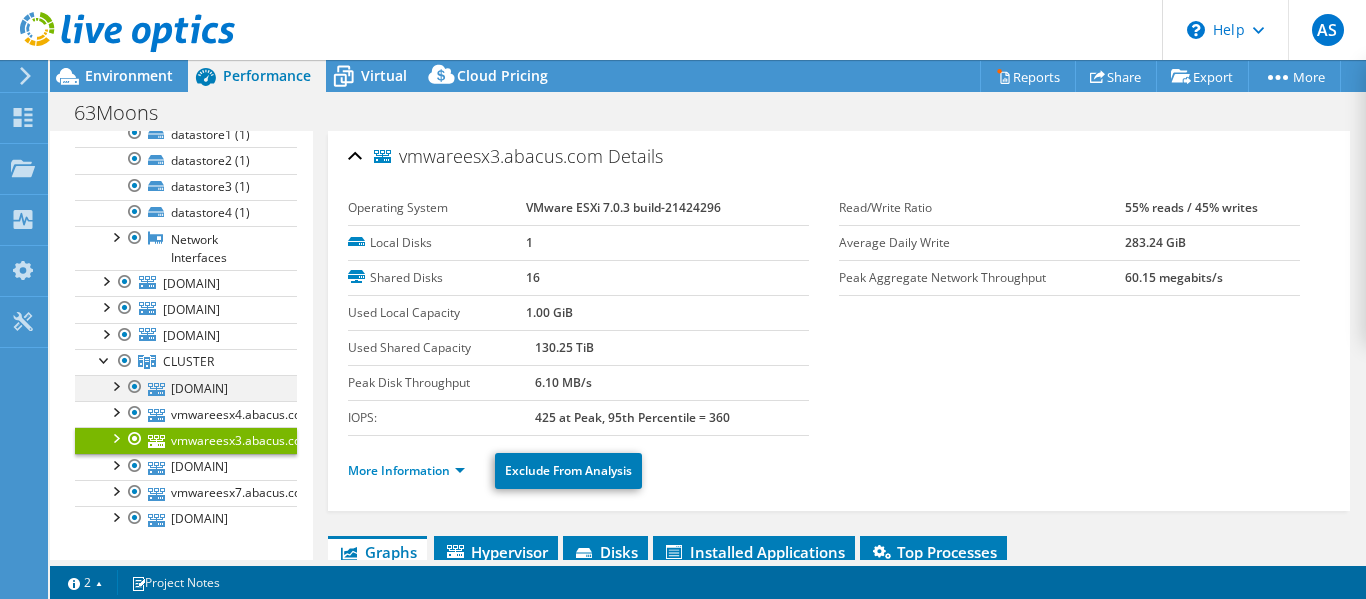 click at bounding box center [115, 385] 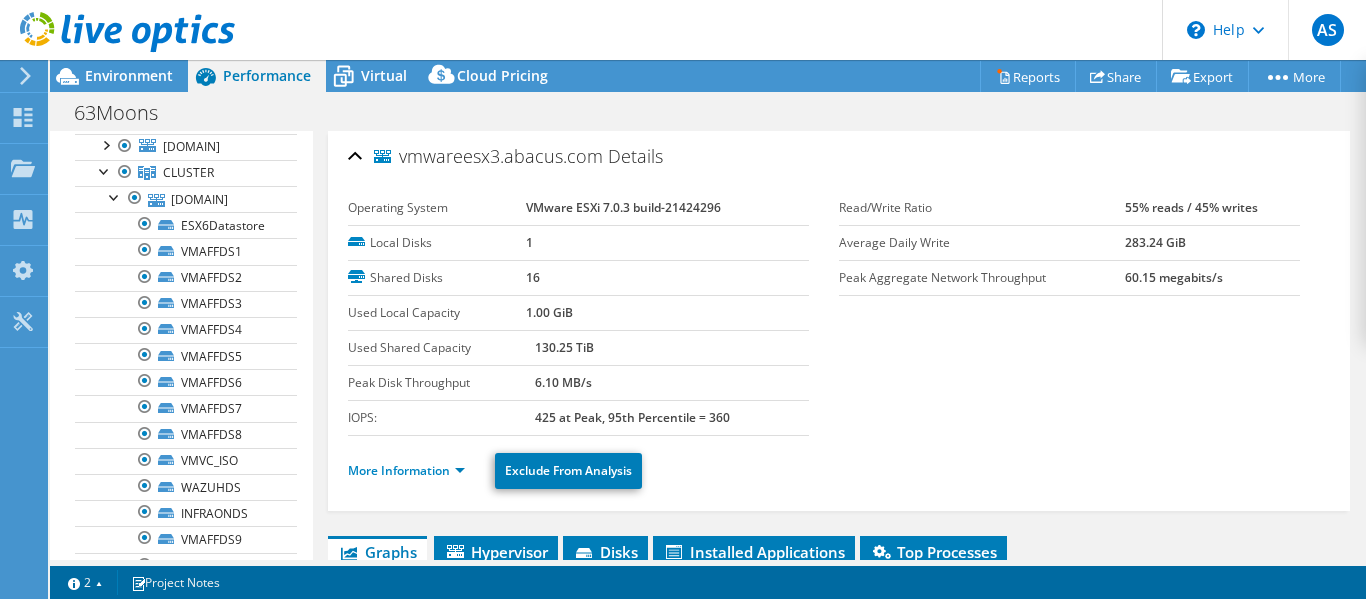 scroll, scrollTop: 300, scrollLeft: 0, axis: vertical 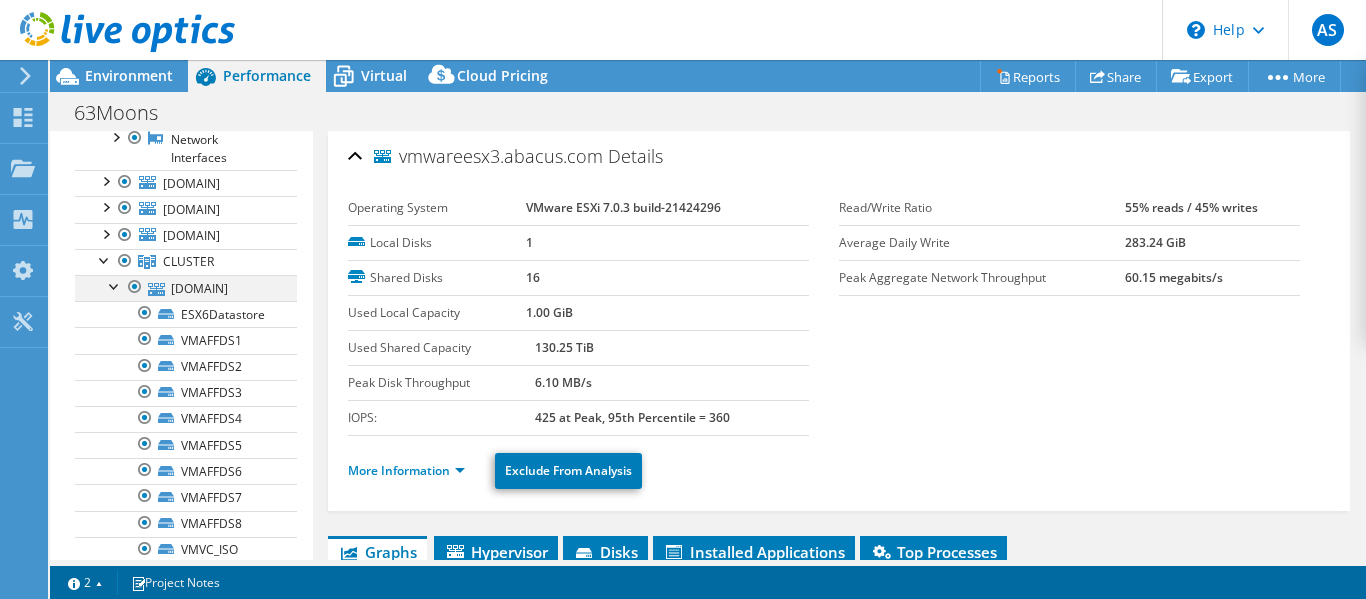 click at bounding box center [115, 285] 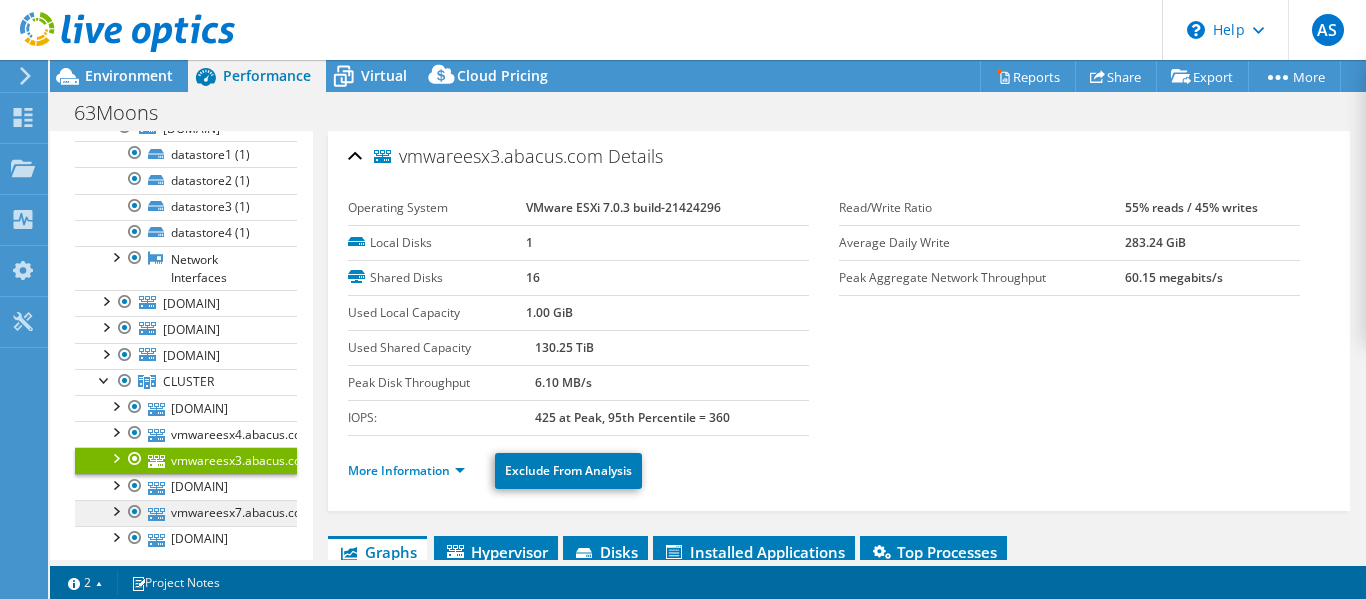 scroll, scrollTop: 200, scrollLeft: 0, axis: vertical 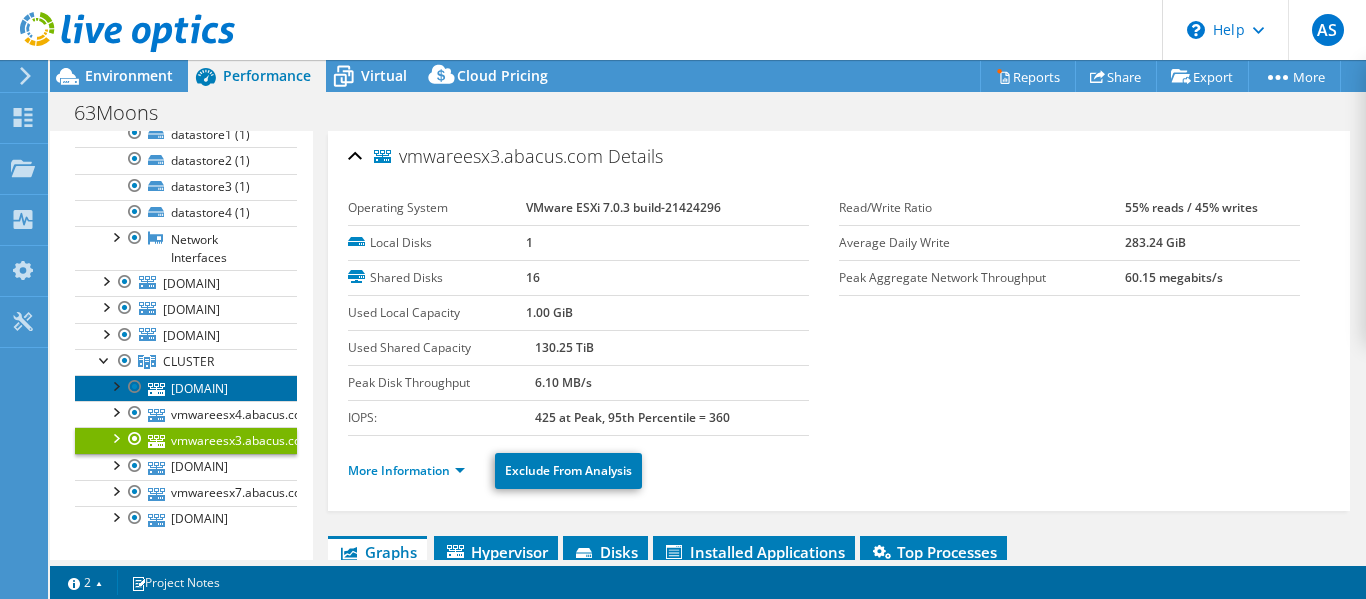 click on "vmwareesx6.abacus.com" at bounding box center (186, 388) 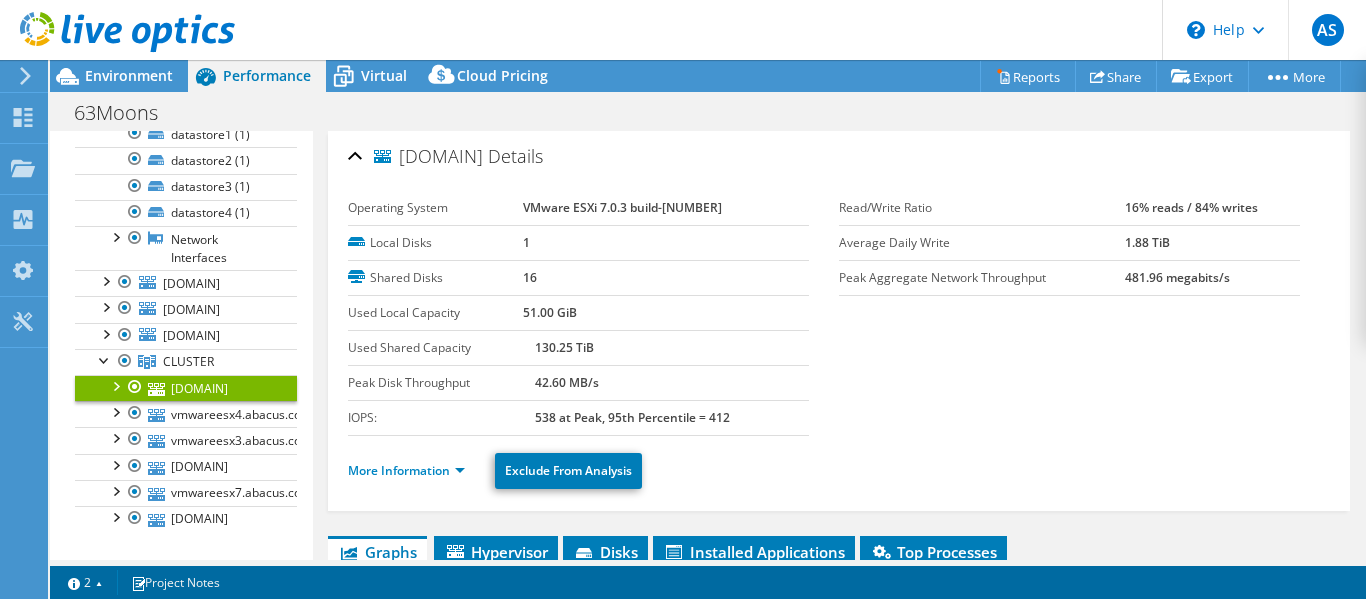 drag, startPoint x: 602, startPoint y: 163, endPoint x: 402, endPoint y: 164, distance: 200.0025 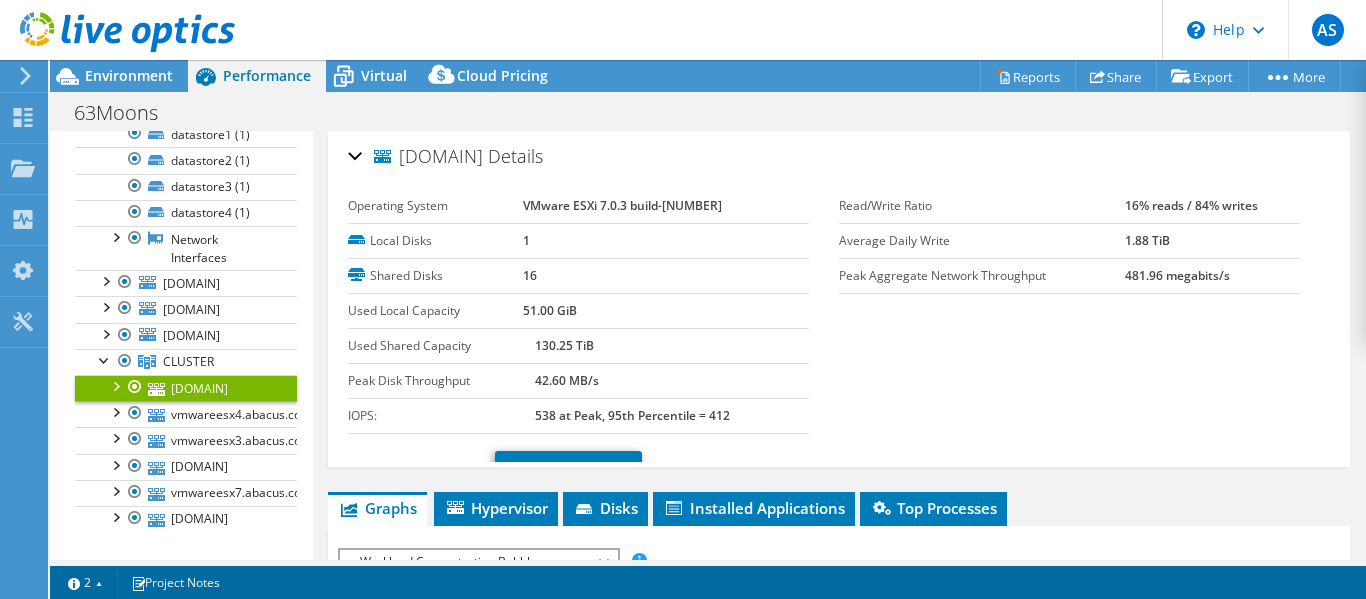 copy on "vmwareesx6.abacus.com" 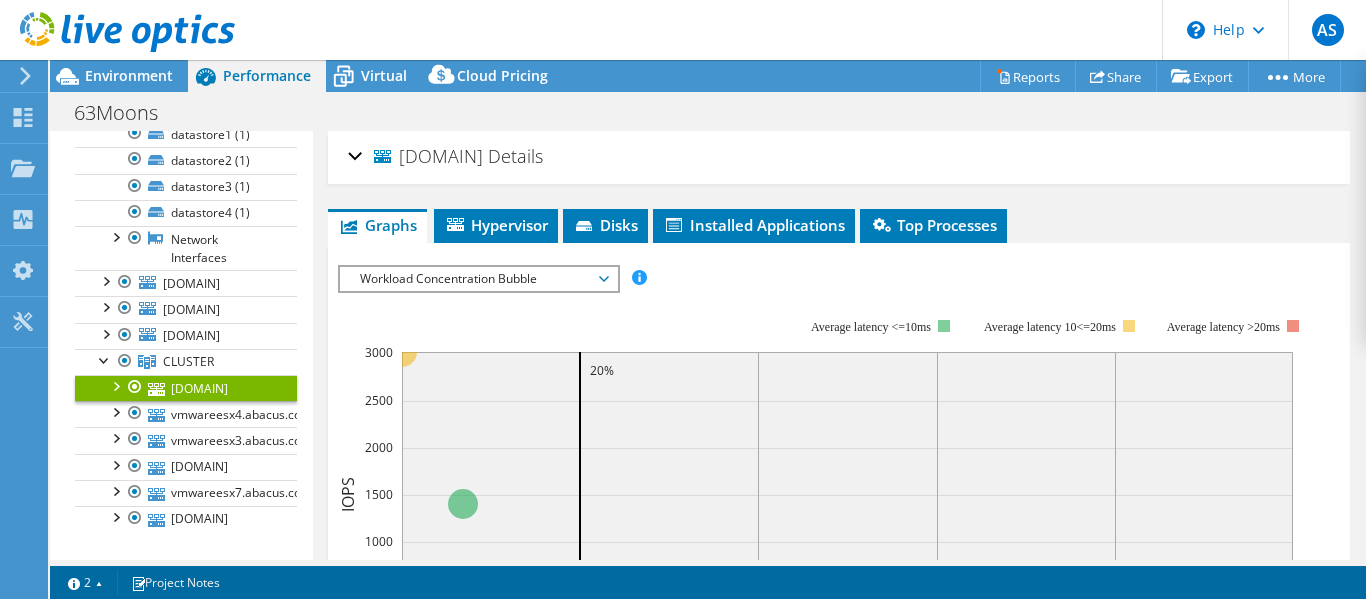 click on "vmwareesx6.abacus.com
Details" at bounding box center (839, 157) 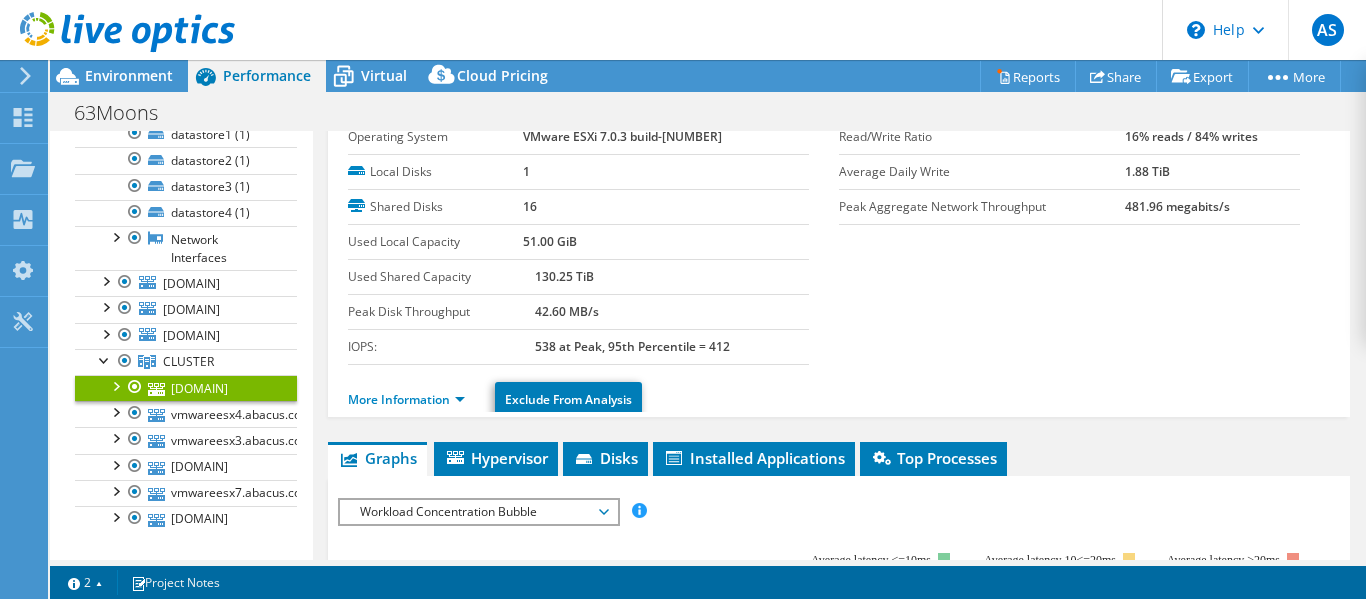 scroll, scrollTop: 100, scrollLeft: 0, axis: vertical 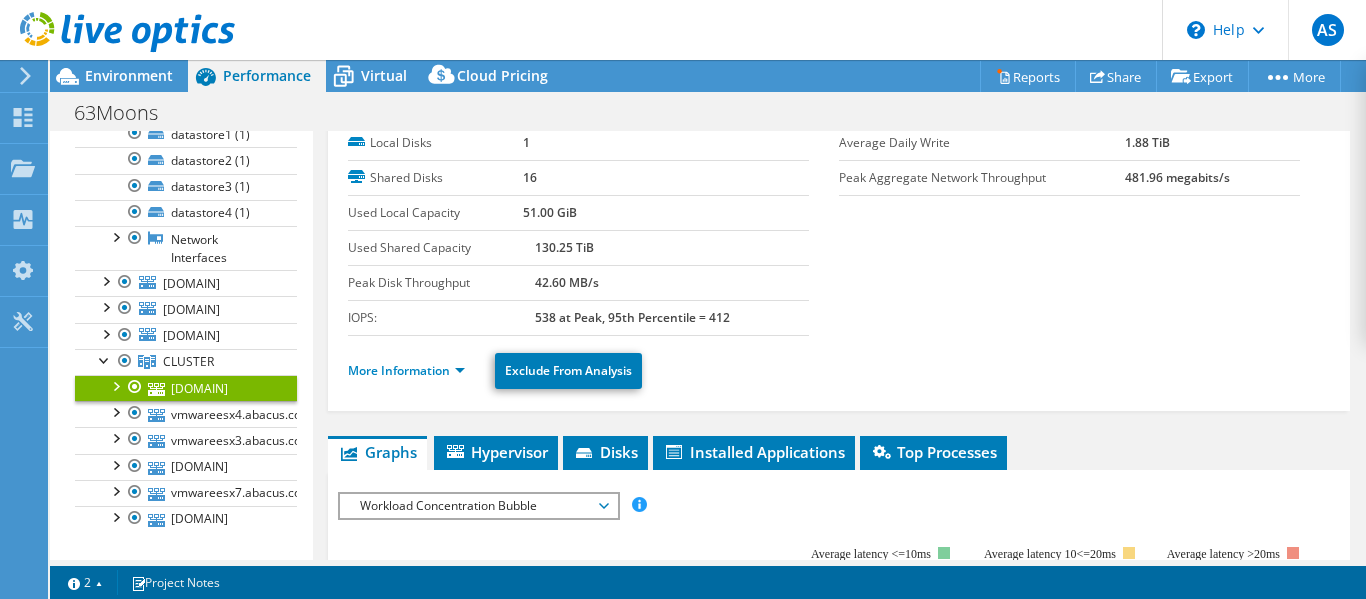 click on "More Information
Exclude From Analysis" at bounding box center (839, 368) 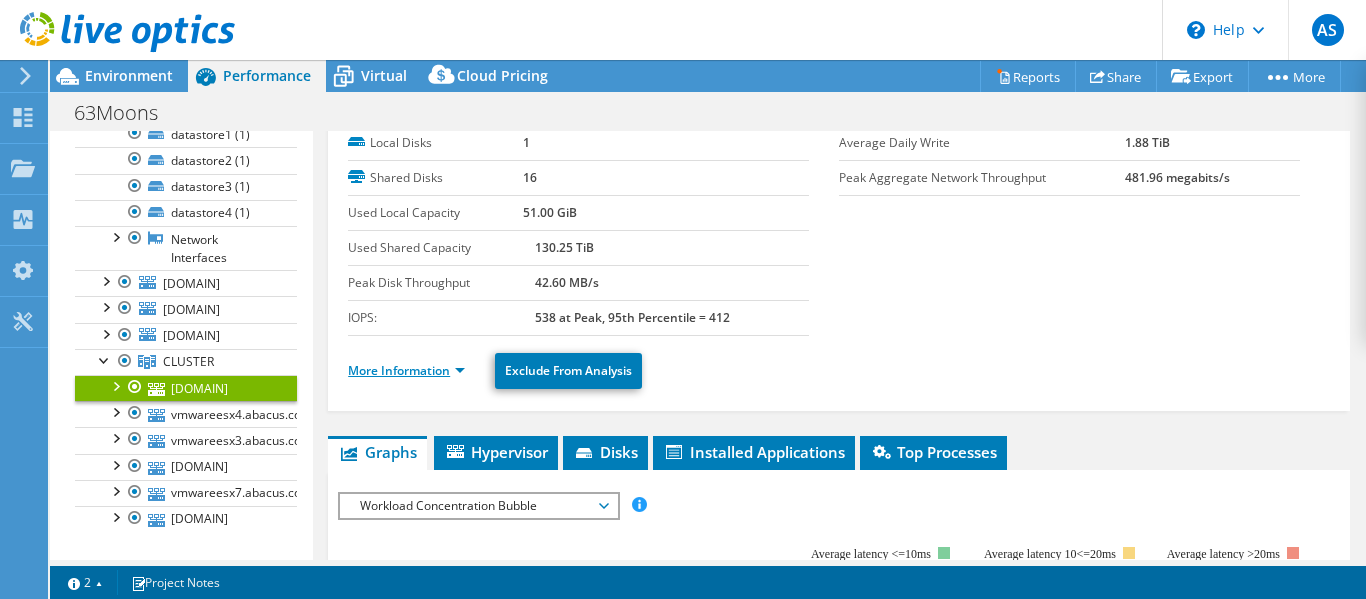 click on "More Information" at bounding box center (406, 370) 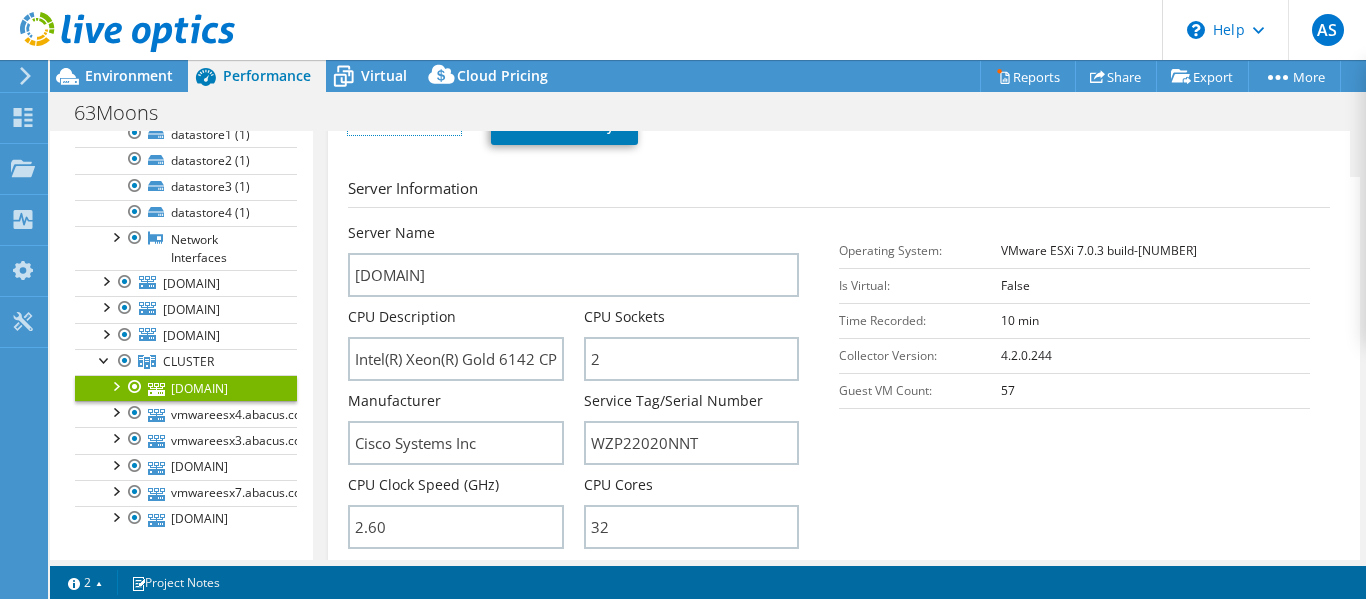 scroll, scrollTop: 400, scrollLeft: 0, axis: vertical 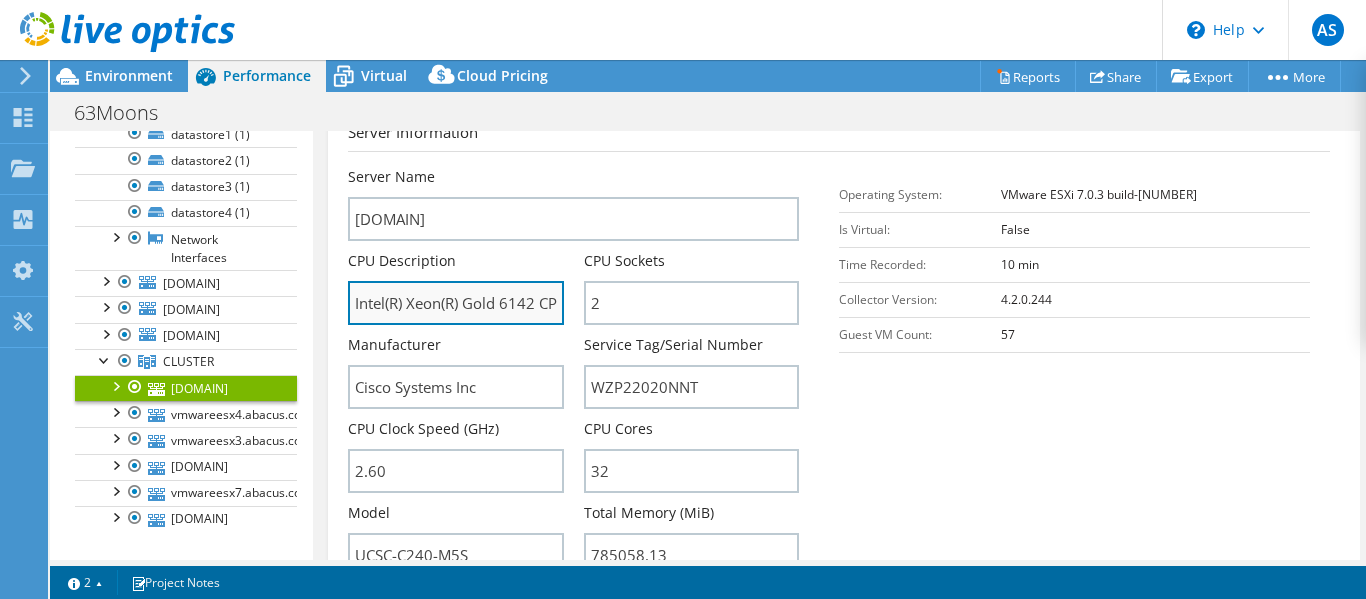 click on "Intel(R) Xeon(R) Gold 6142 CPU @ 2.60GHz 2.60 GHz" at bounding box center [455, 303] 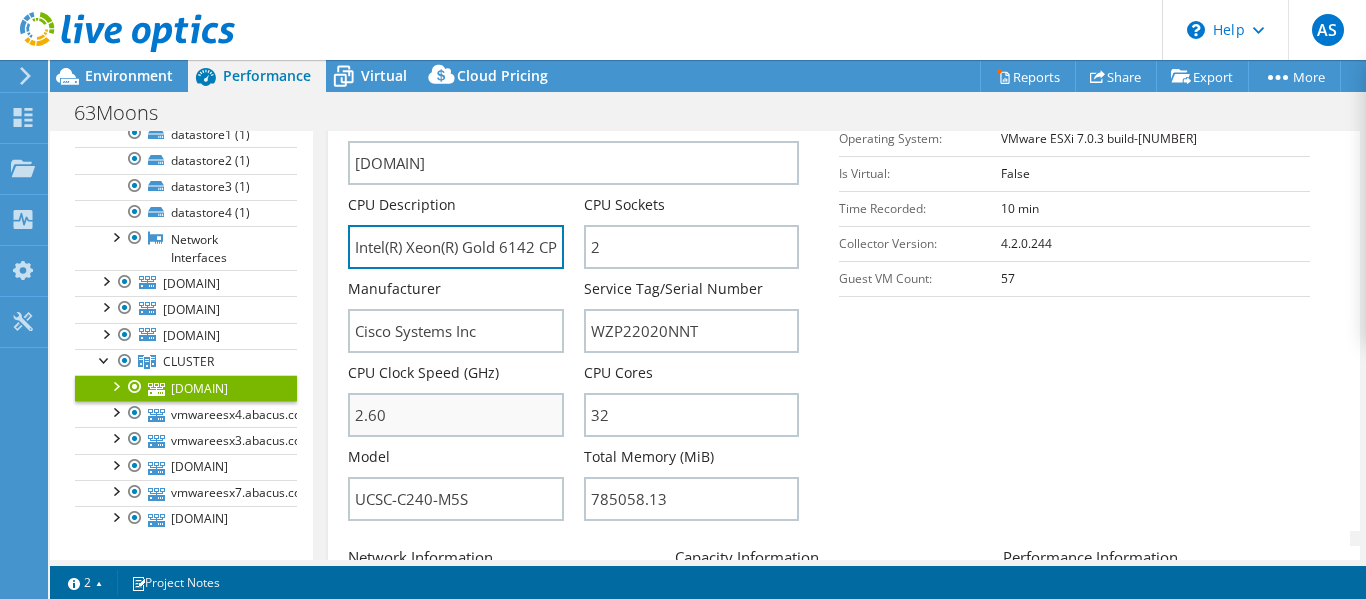 scroll, scrollTop: 500, scrollLeft: 0, axis: vertical 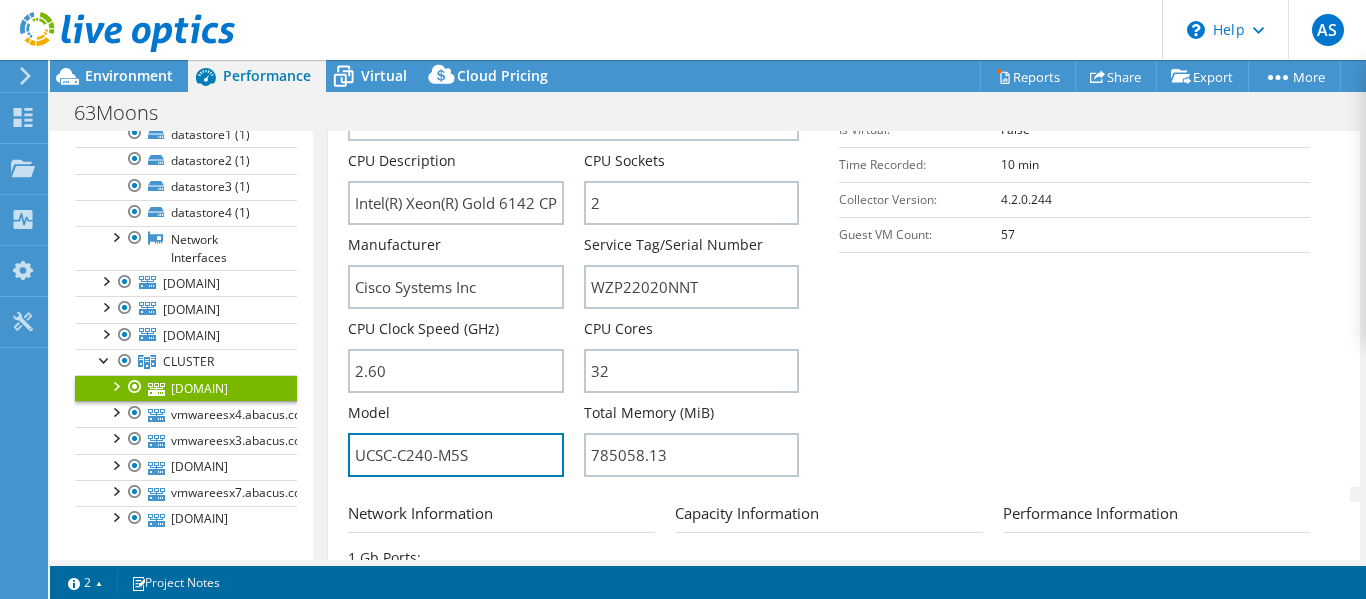 drag, startPoint x: 478, startPoint y: 459, endPoint x: 334, endPoint y: 469, distance: 144.3468 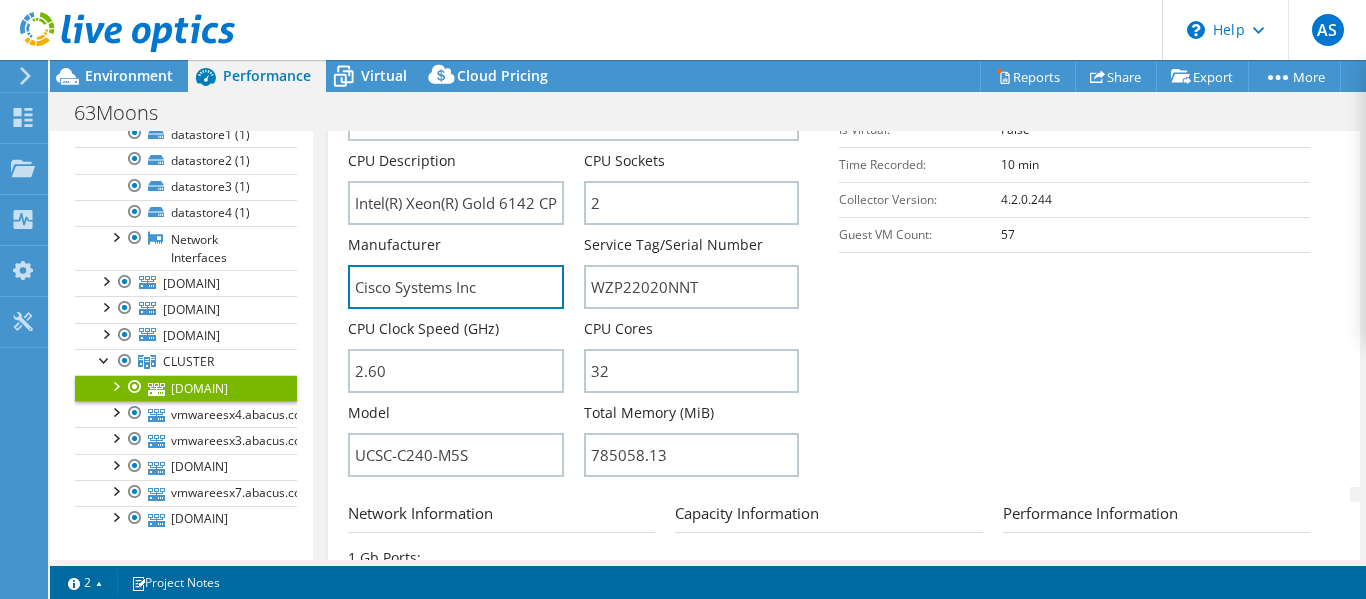drag, startPoint x: 475, startPoint y: 284, endPoint x: 340, endPoint y: 292, distance: 135.23683 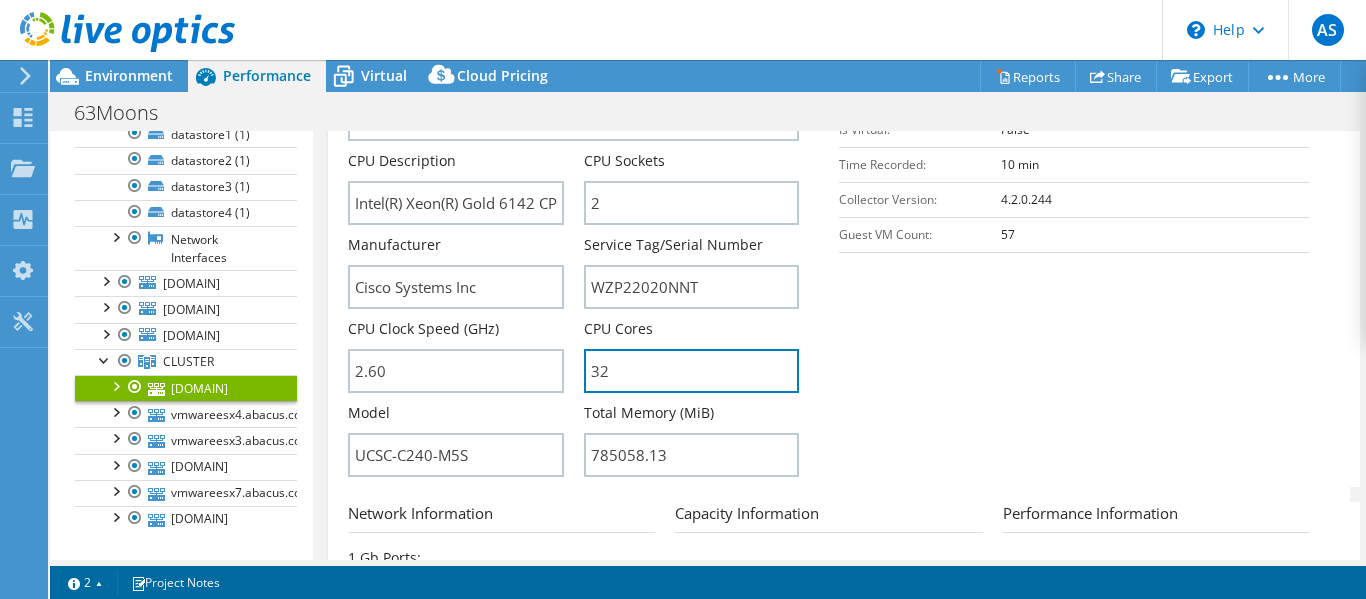 drag, startPoint x: 613, startPoint y: 363, endPoint x: 562, endPoint y: 356, distance: 51.47815 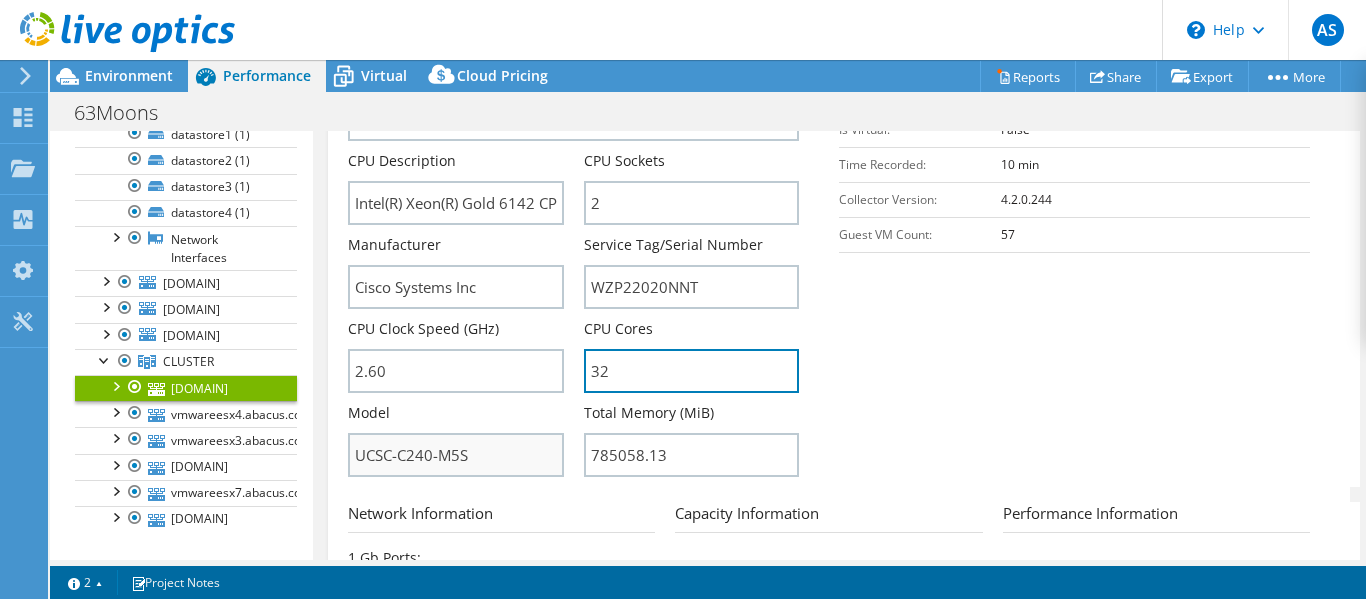scroll, scrollTop: 600, scrollLeft: 0, axis: vertical 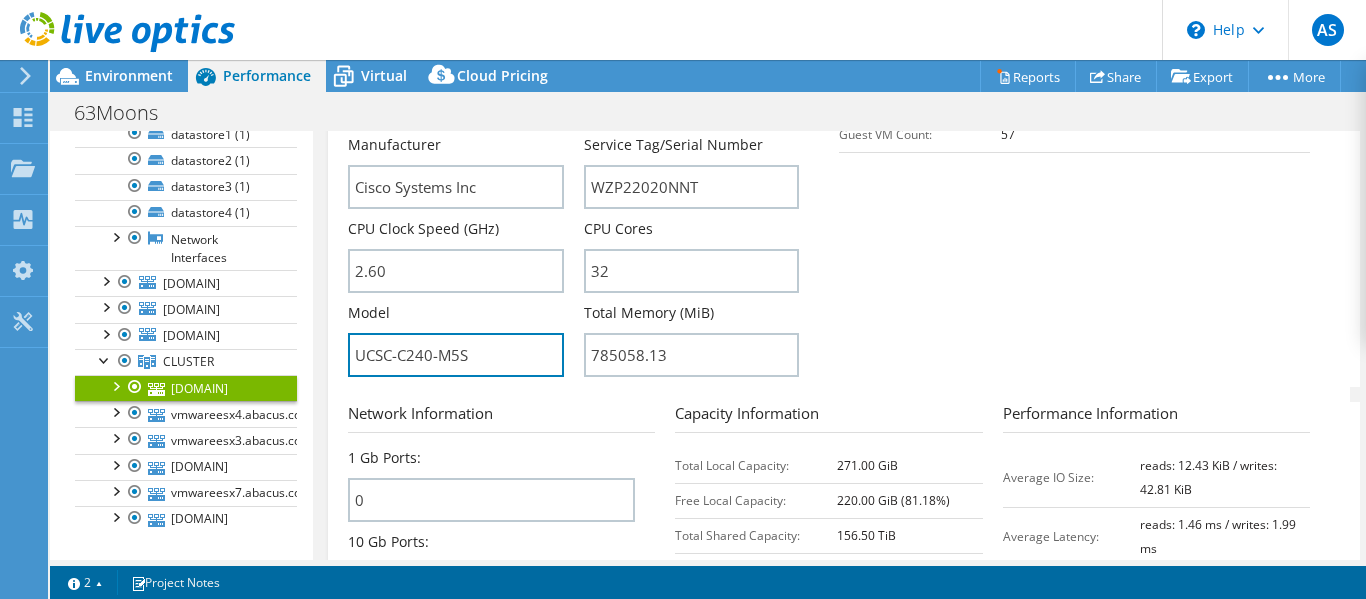 drag, startPoint x: 474, startPoint y: 361, endPoint x: 342, endPoint y: 372, distance: 132.45753 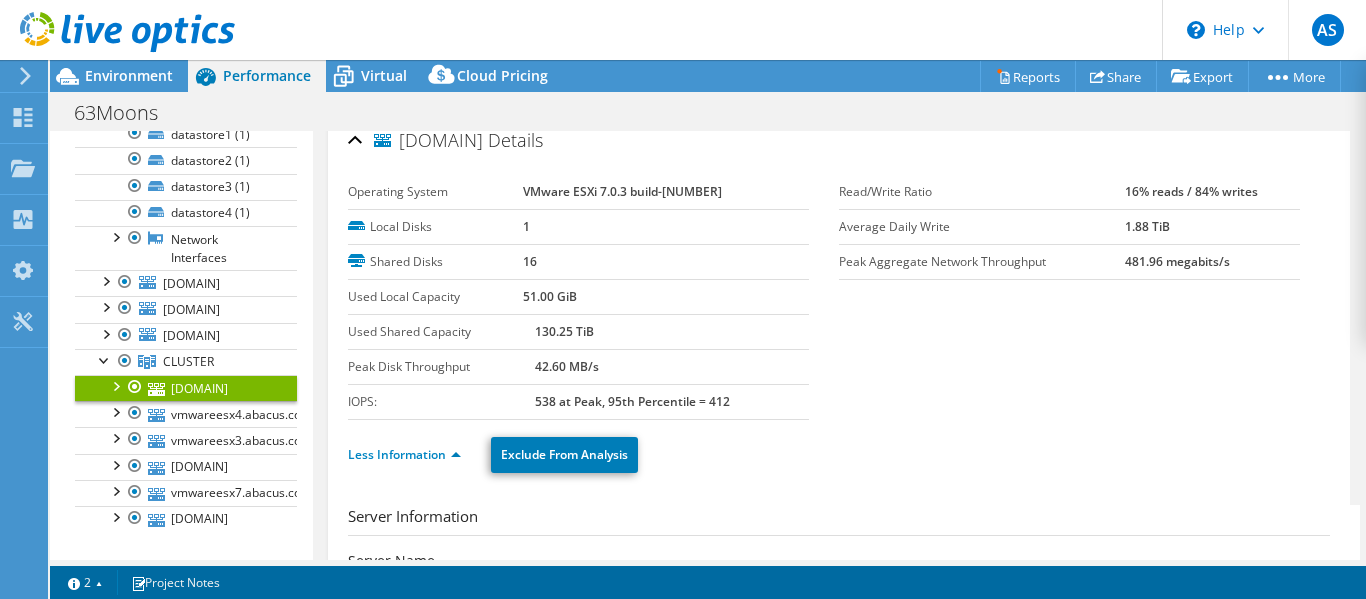 scroll, scrollTop: 0, scrollLeft: 0, axis: both 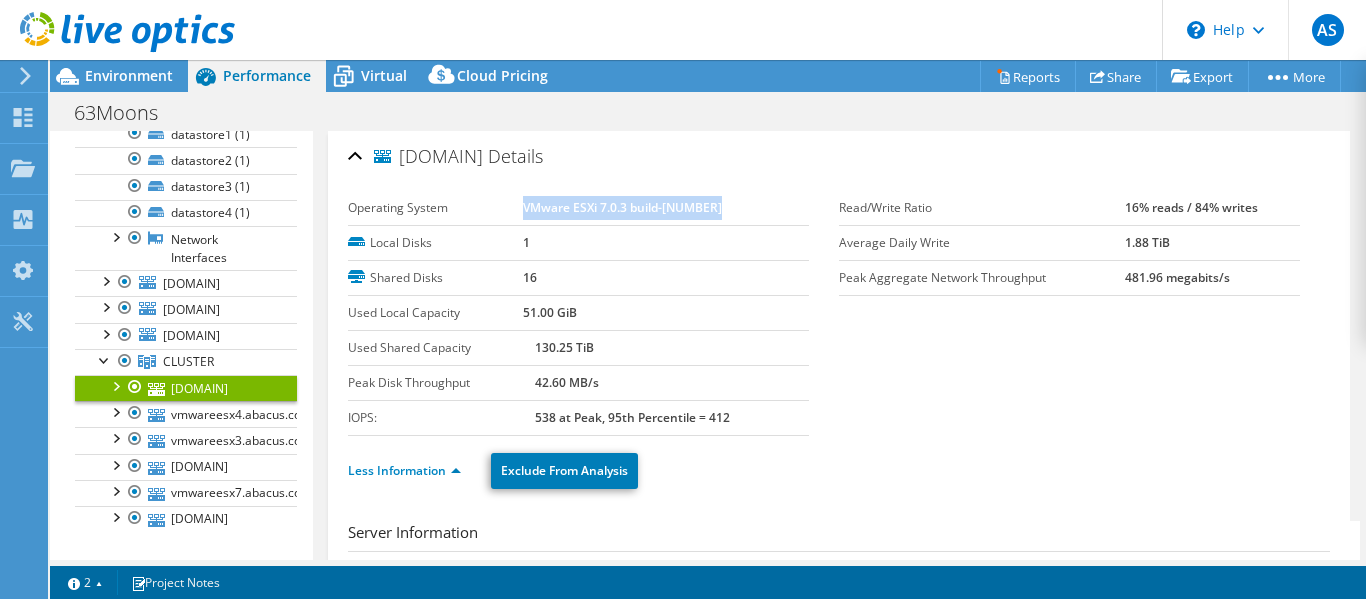 drag, startPoint x: 728, startPoint y: 206, endPoint x: 524, endPoint y: 209, distance: 204.02206 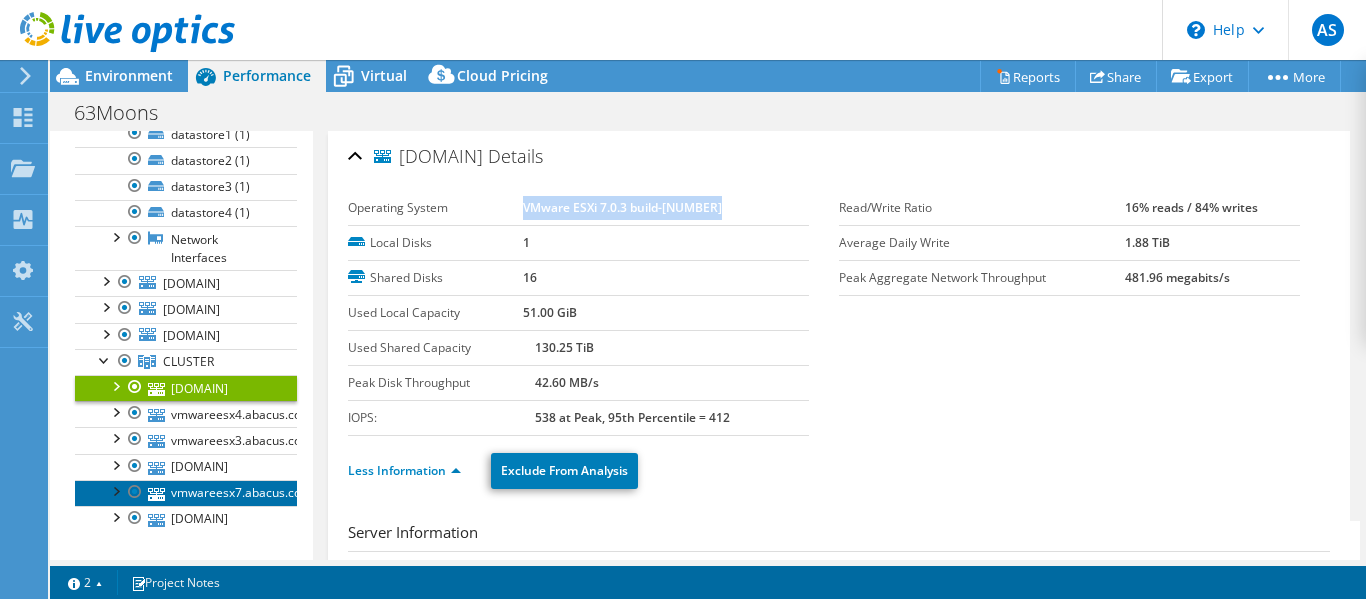 click on "vmwareesx7.abacus.com" at bounding box center (186, 493) 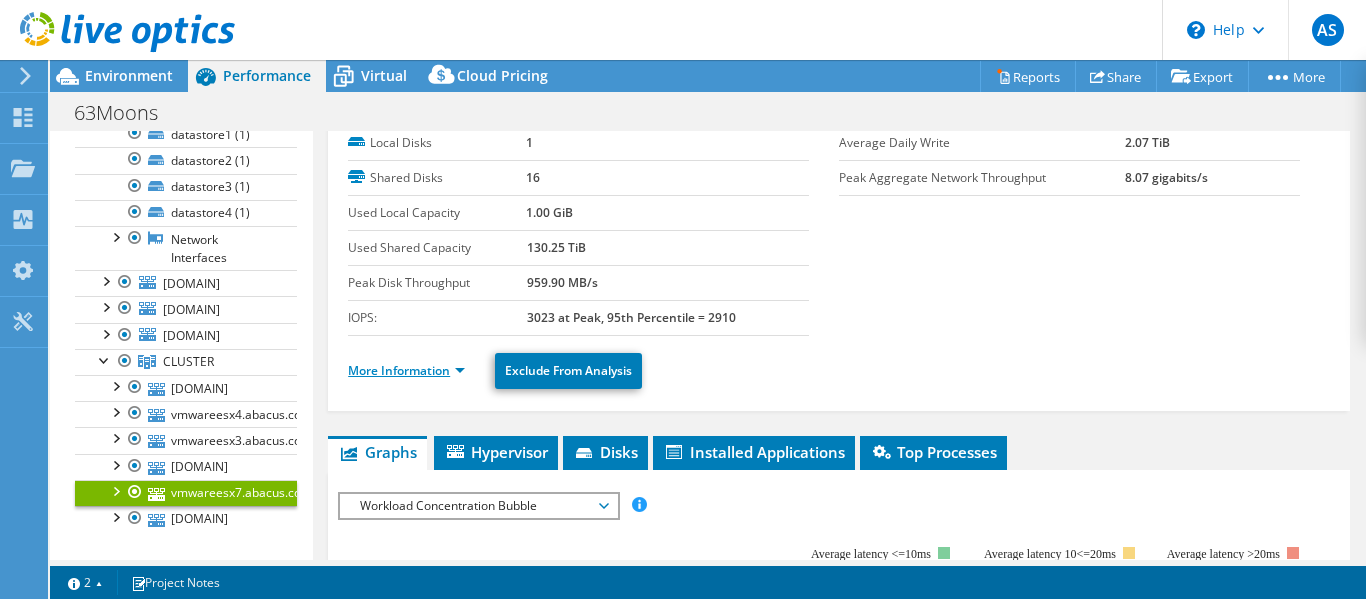 click on "More Information" at bounding box center [406, 370] 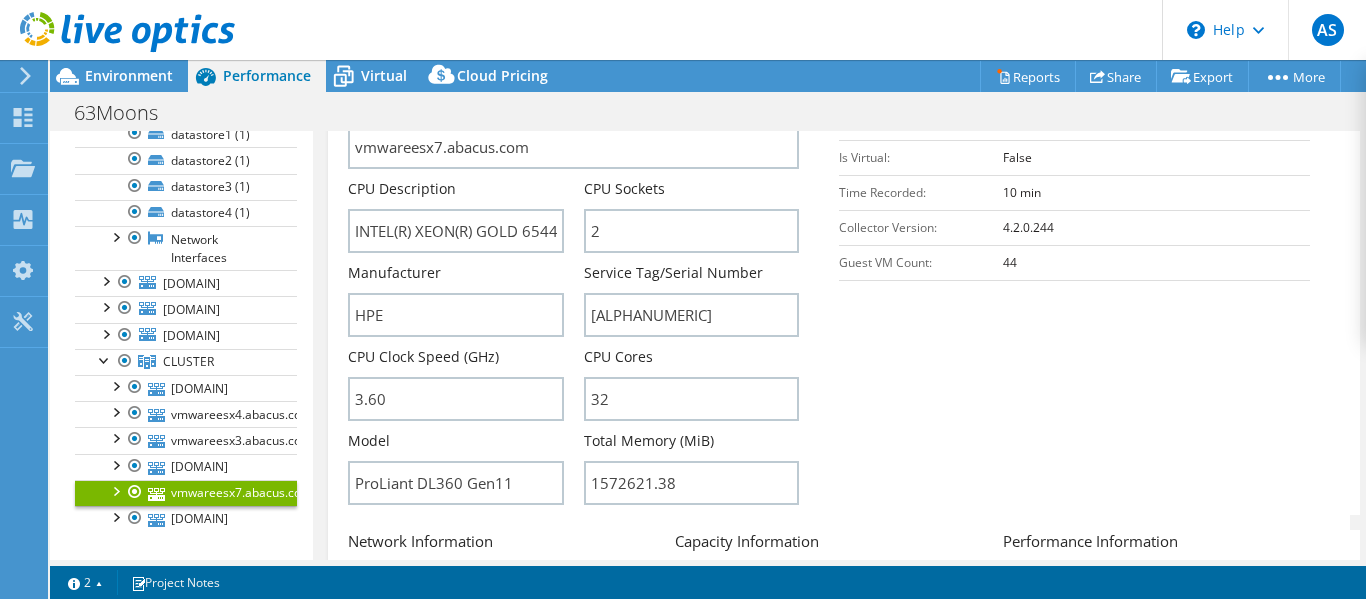 scroll, scrollTop: 372, scrollLeft: 0, axis: vertical 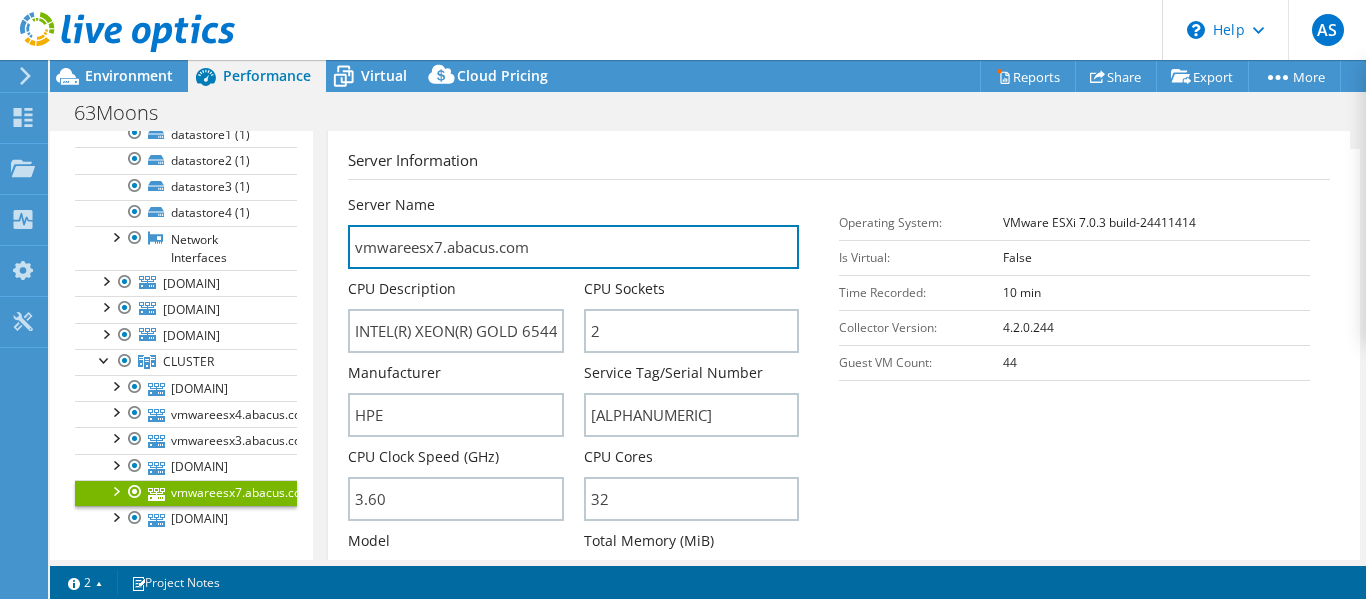drag, startPoint x: 487, startPoint y: 252, endPoint x: 286, endPoint y: 248, distance: 201.0398 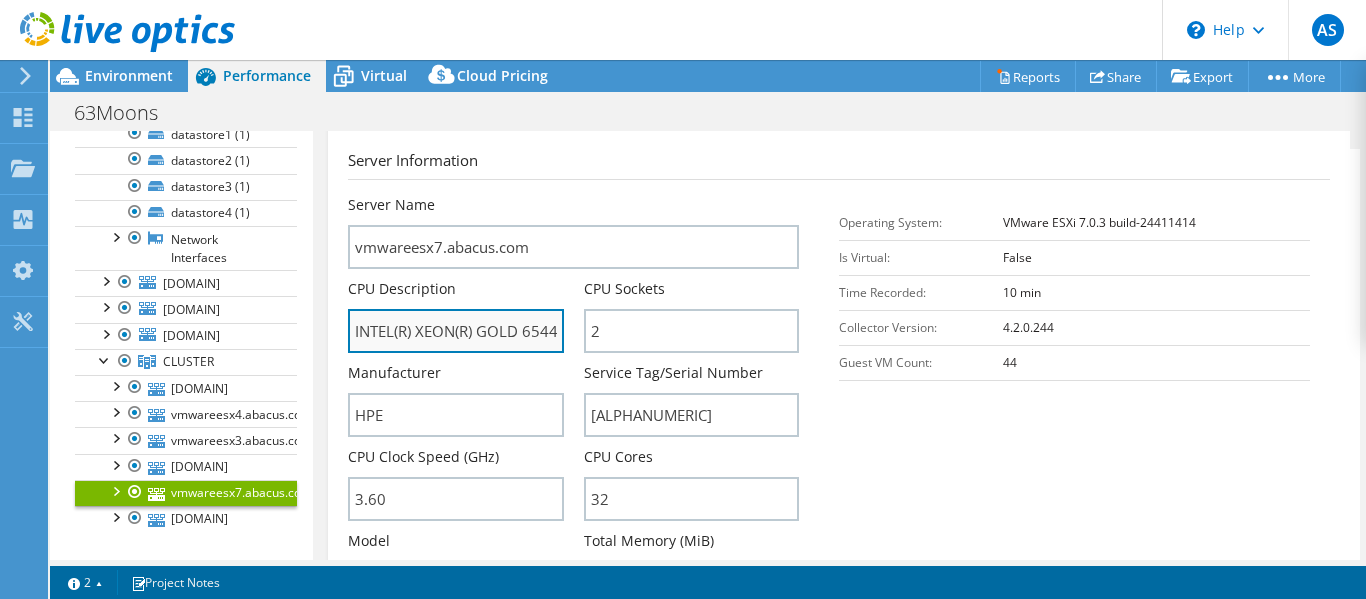 click on "INTEL(R) XEON(R) GOLD 6544Y 3.60 GHz" at bounding box center (455, 331) 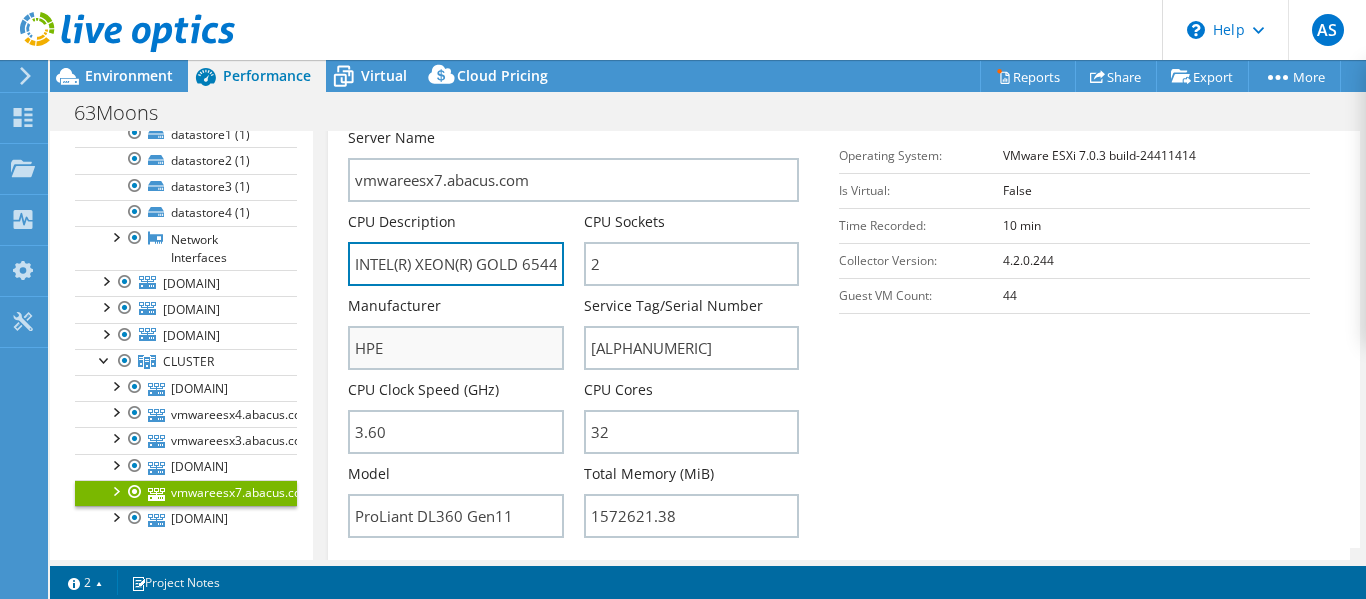 scroll, scrollTop: 472, scrollLeft: 0, axis: vertical 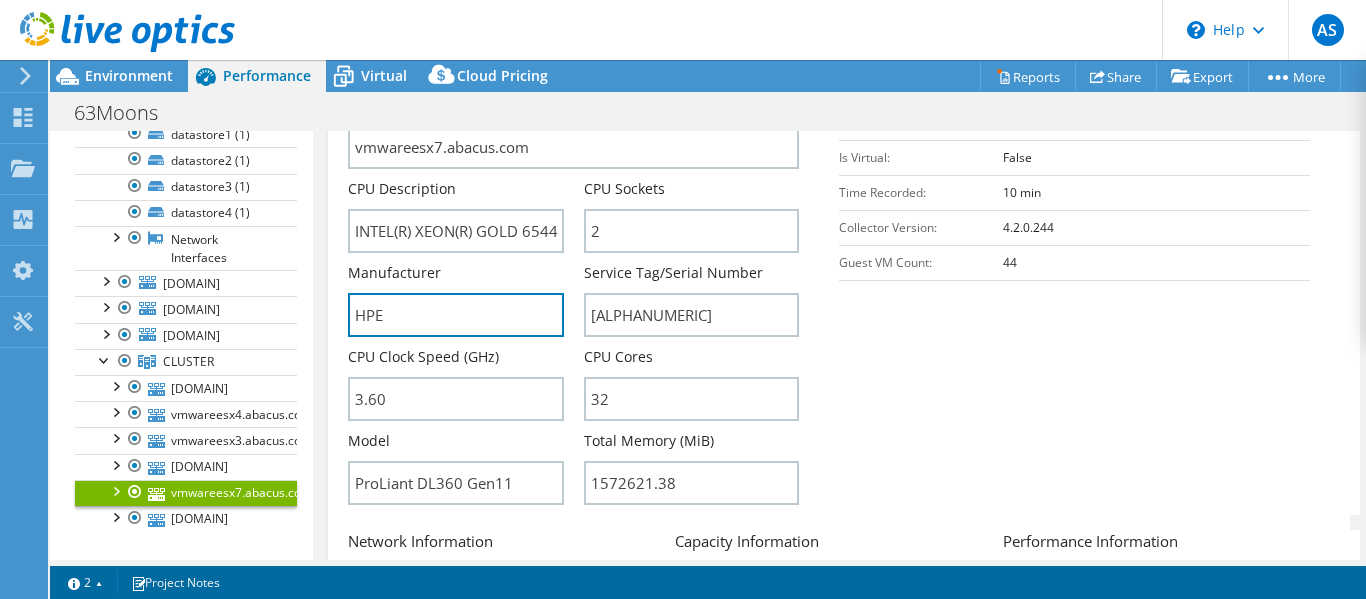 drag, startPoint x: 423, startPoint y: 323, endPoint x: 342, endPoint y: 331, distance: 81.394104 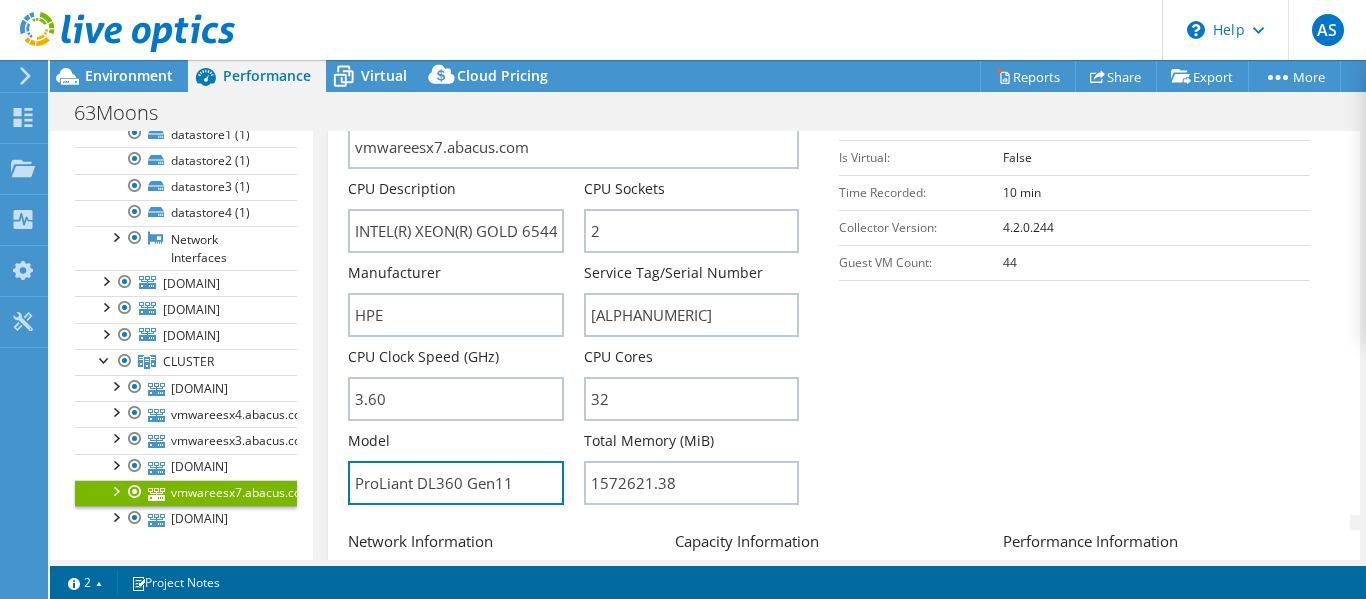 drag, startPoint x: 512, startPoint y: 477, endPoint x: 343, endPoint y: 490, distance: 169.49927 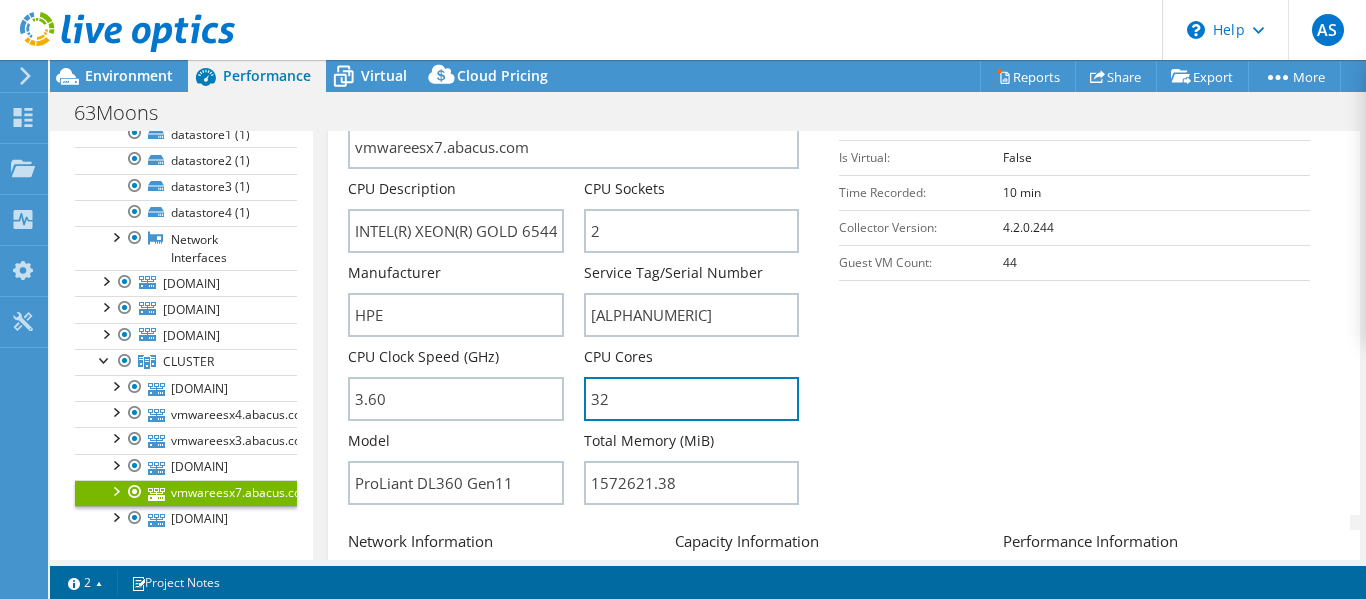 drag, startPoint x: 646, startPoint y: 391, endPoint x: 568, endPoint y: 402, distance: 78.77182 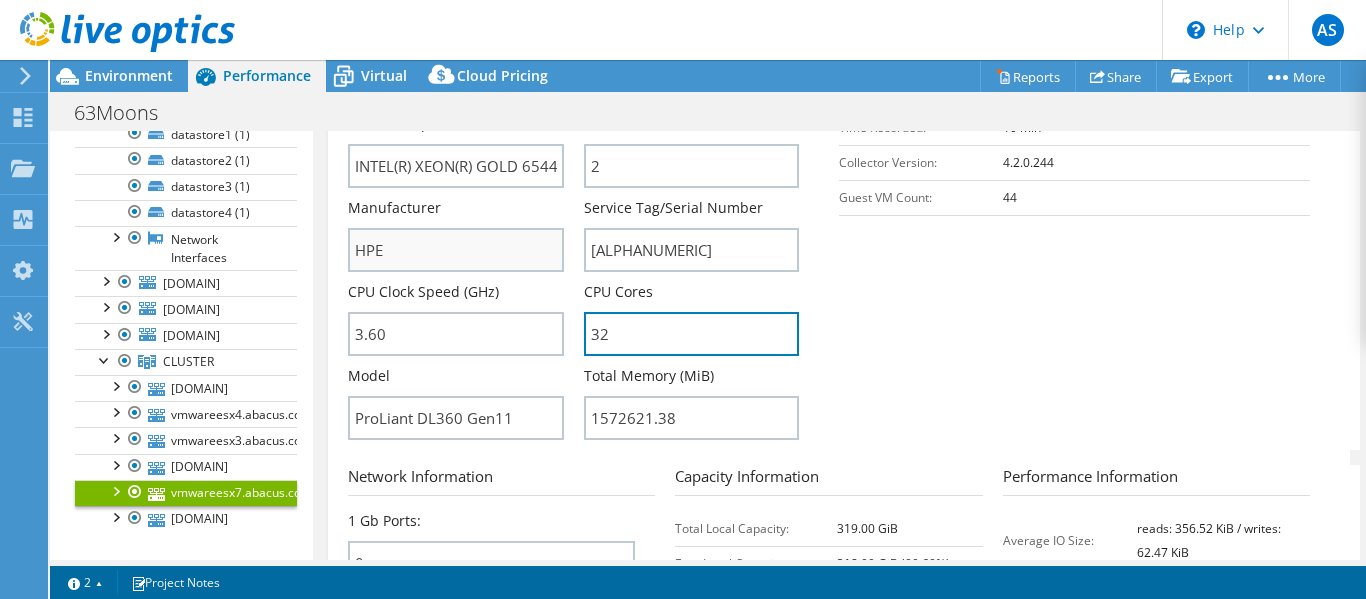 scroll, scrollTop: 372, scrollLeft: 0, axis: vertical 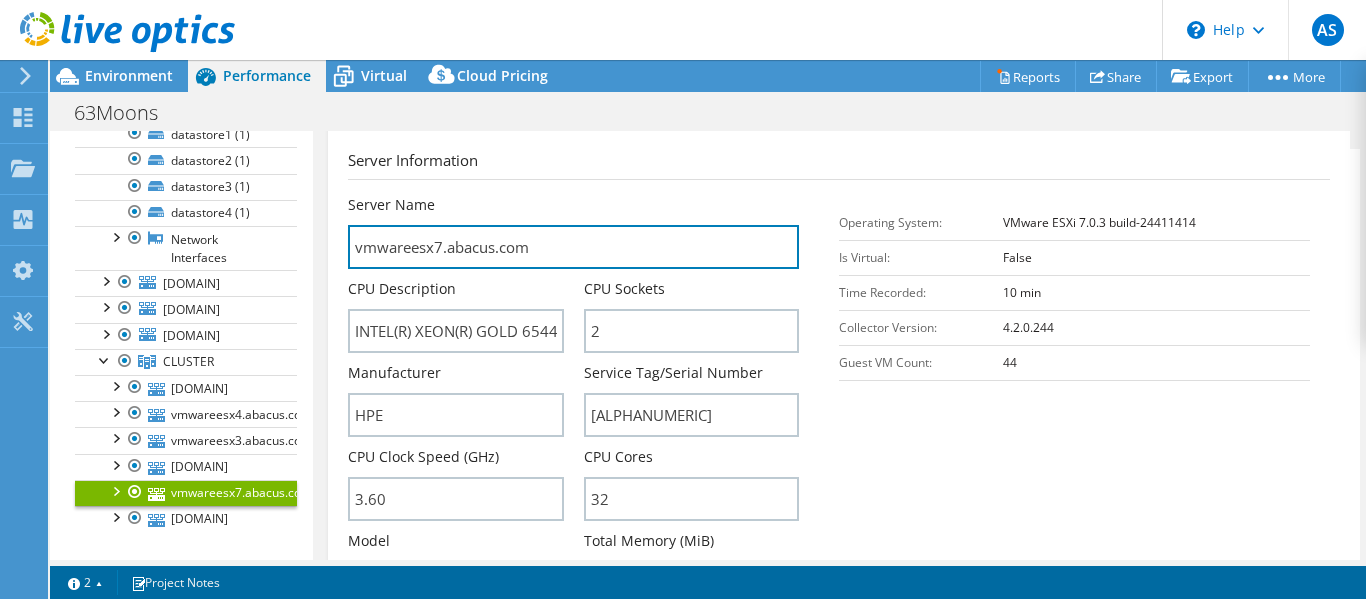 drag, startPoint x: 541, startPoint y: 256, endPoint x: 295, endPoint y: 292, distance: 248.6202 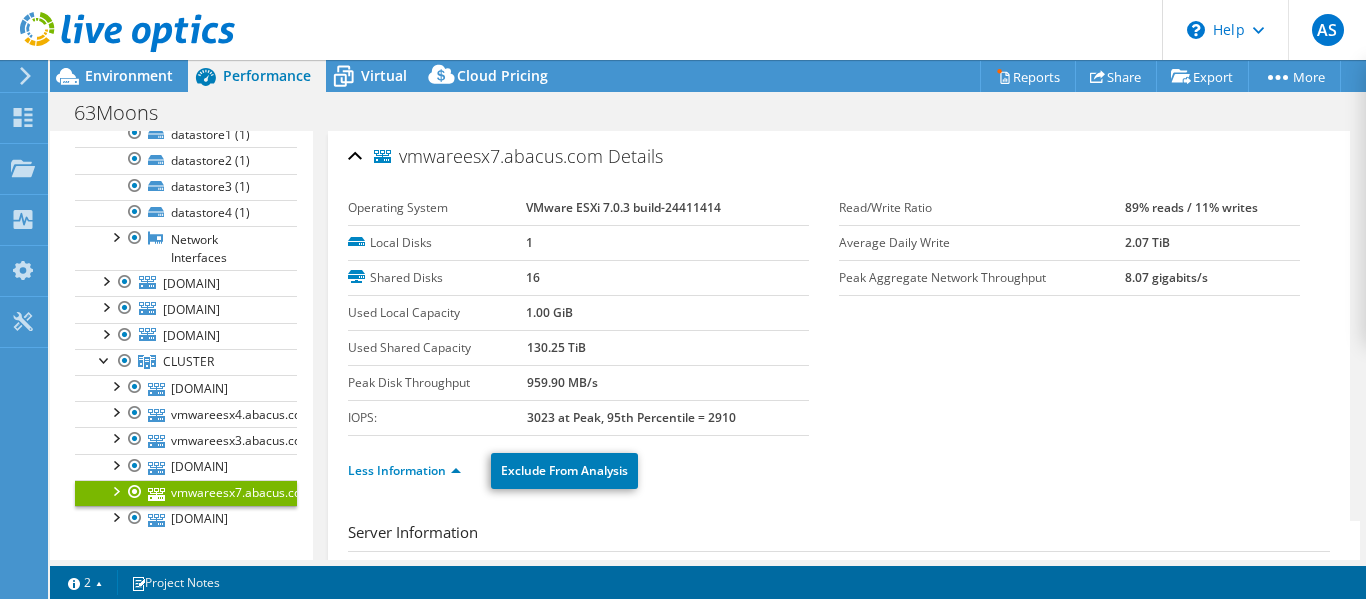 drag, startPoint x: 520, startPoint y: 209, endPoint x: 719, endPoint y: 197, distance: 199.36148 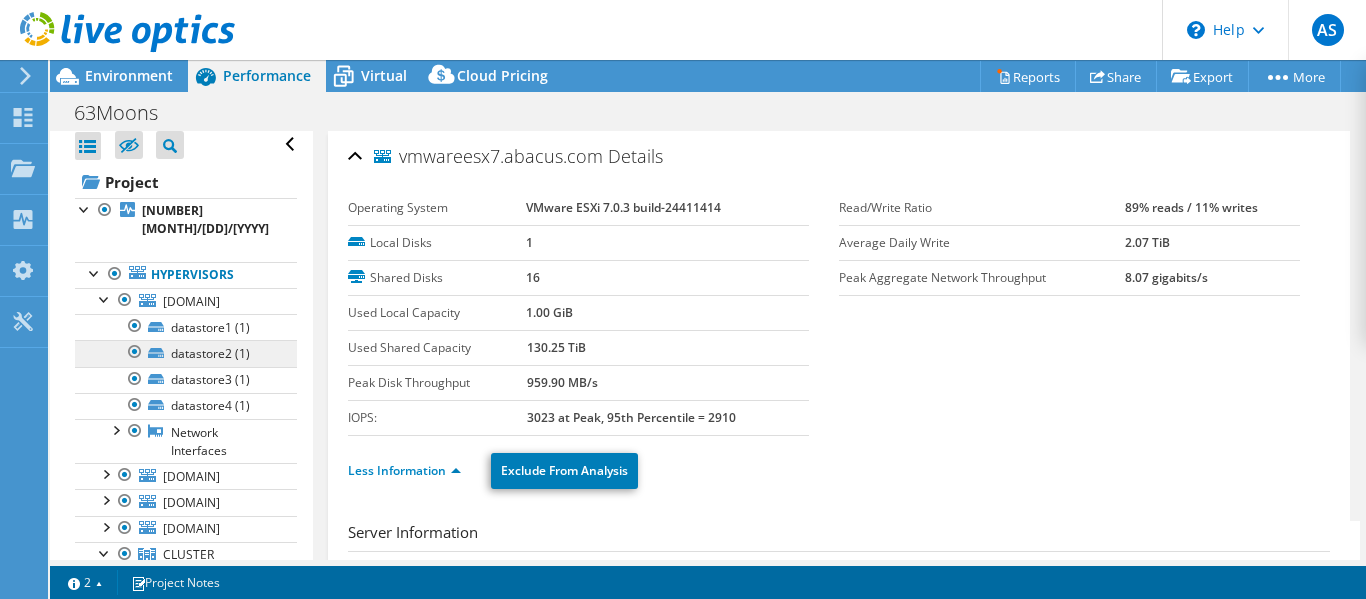scroll, scrollTop: 0, scrollLeft: 0, axis: both 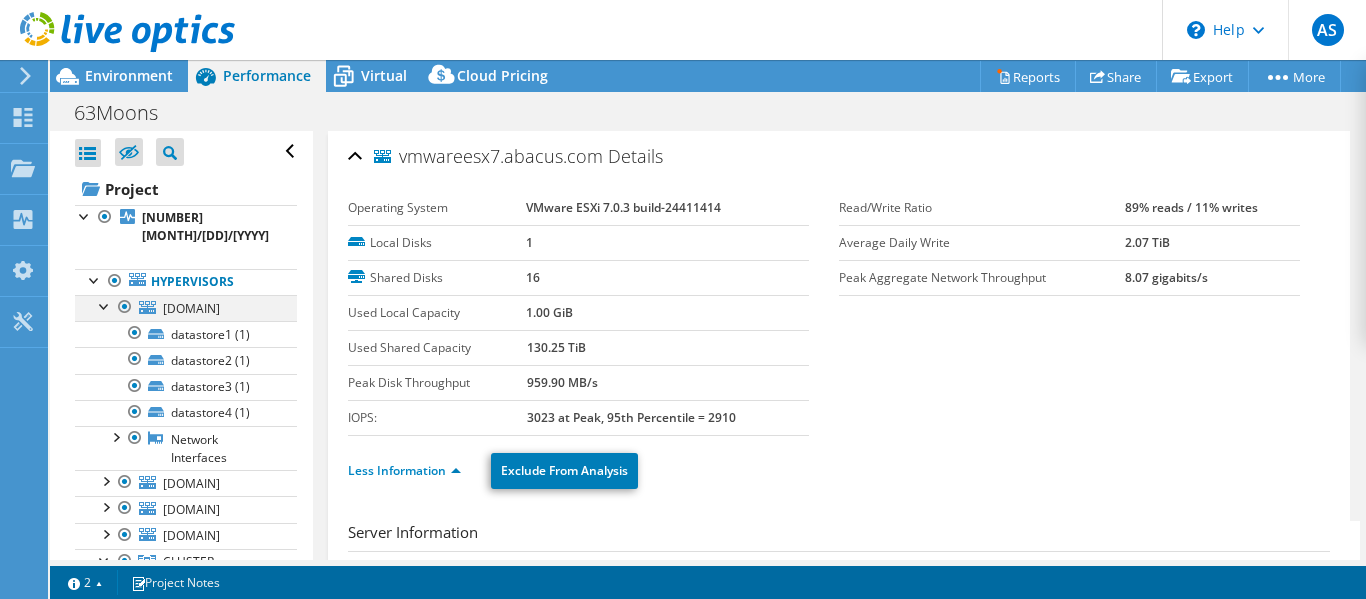 click at bounding box center [105, 305] 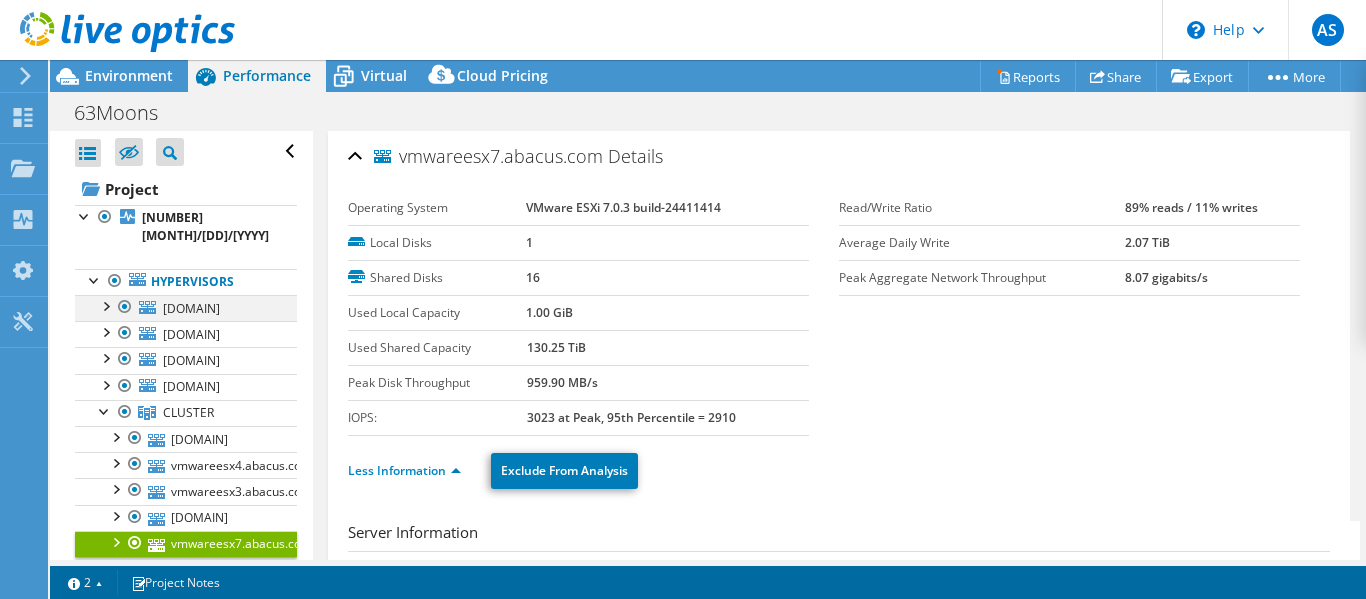 click at bounding box center [105, 305] 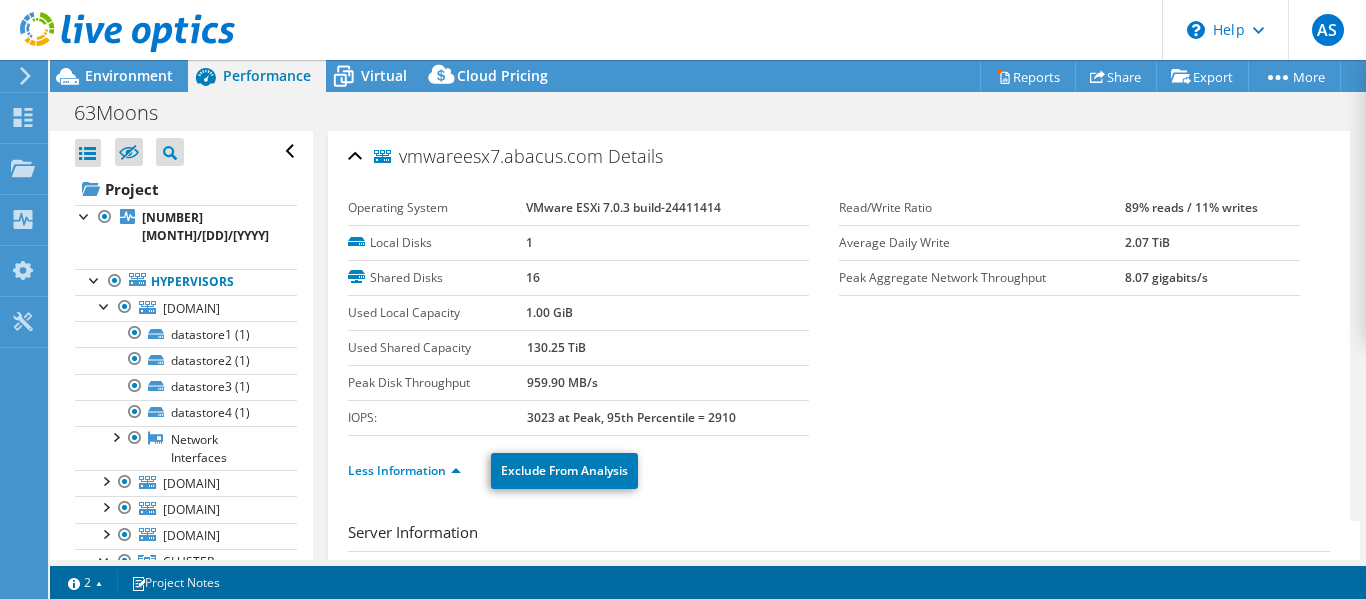scroll, scrollTop: 200, scrollLeft: 0, axis: vertical 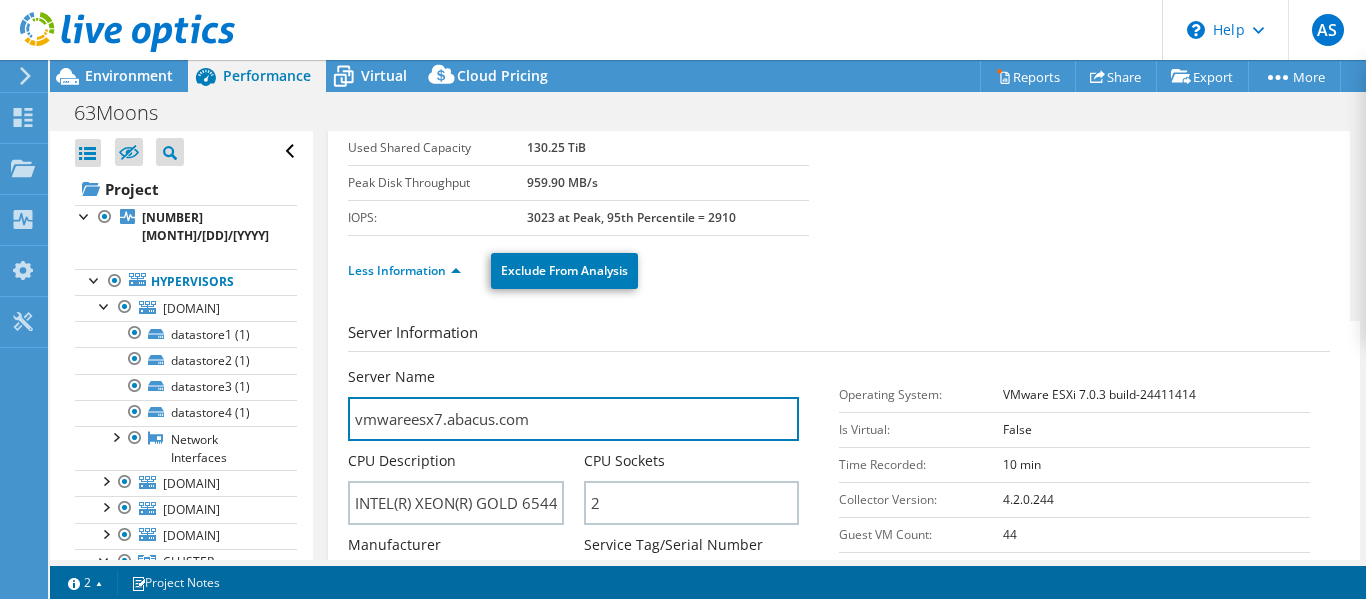 drag, startPoint x: 493, startPoint y: 426, endPoint x: 324, endPoint y: 422, distance: 169.04733 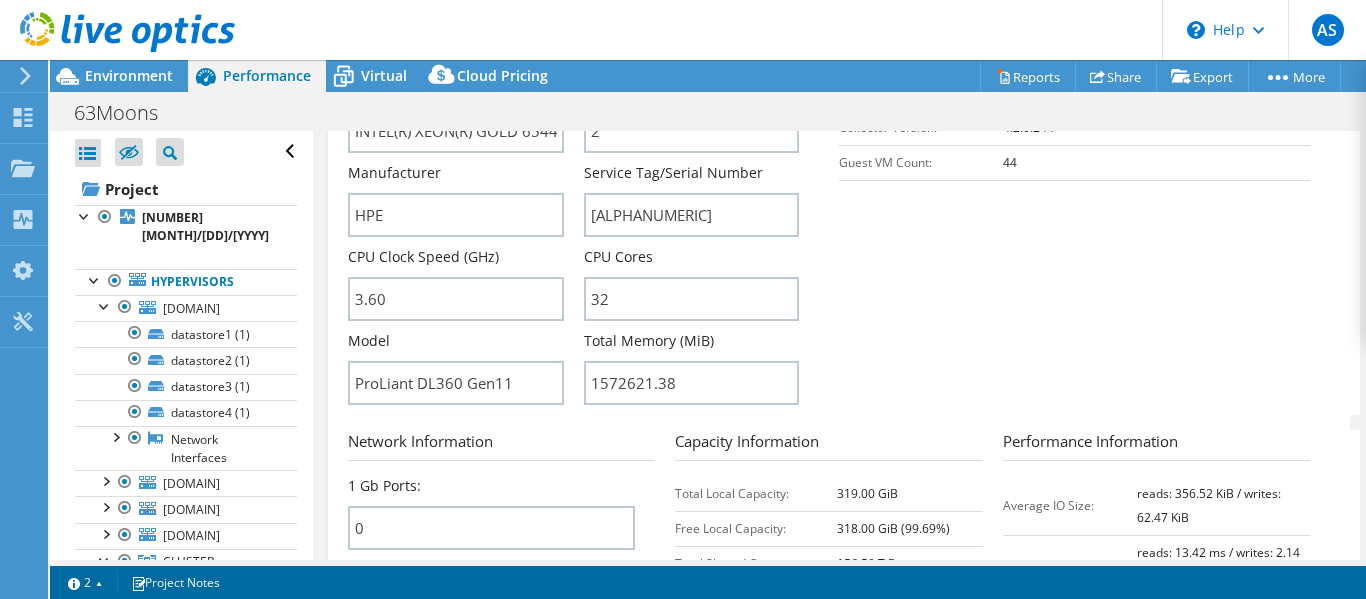 scroll, scrollTop: 600, scrollLeft: 0, axis: vertical 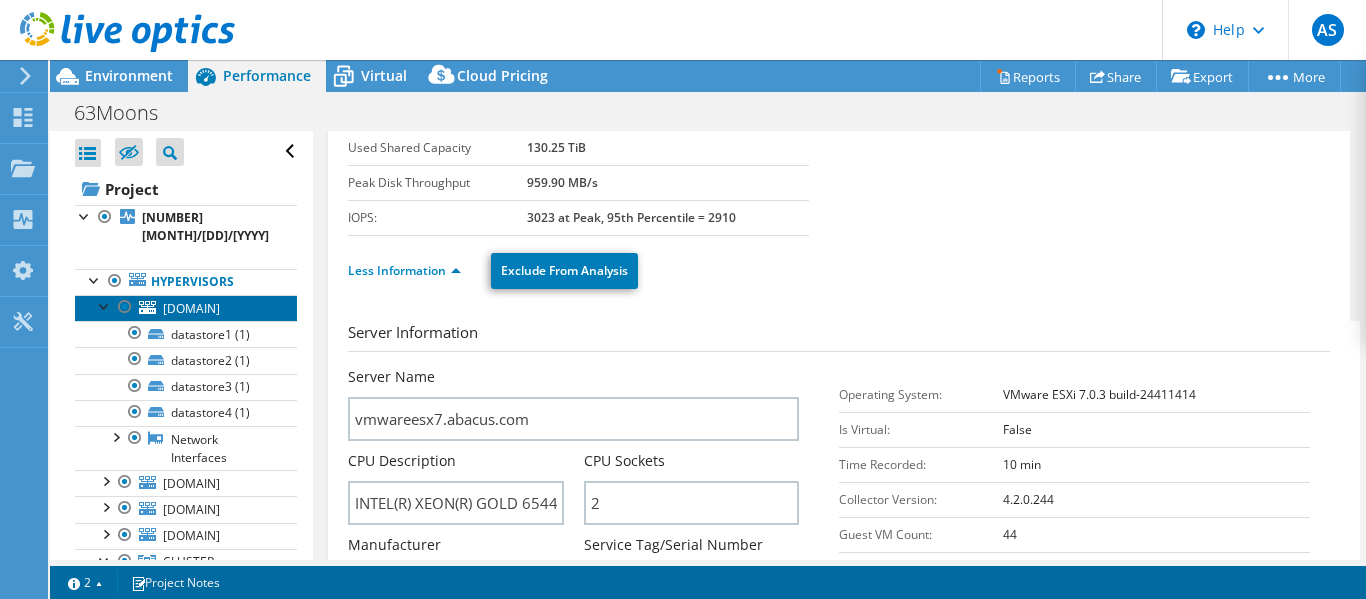 click on "voiceesxi2.[DOMAIN]" at bounding box center [191, 308] 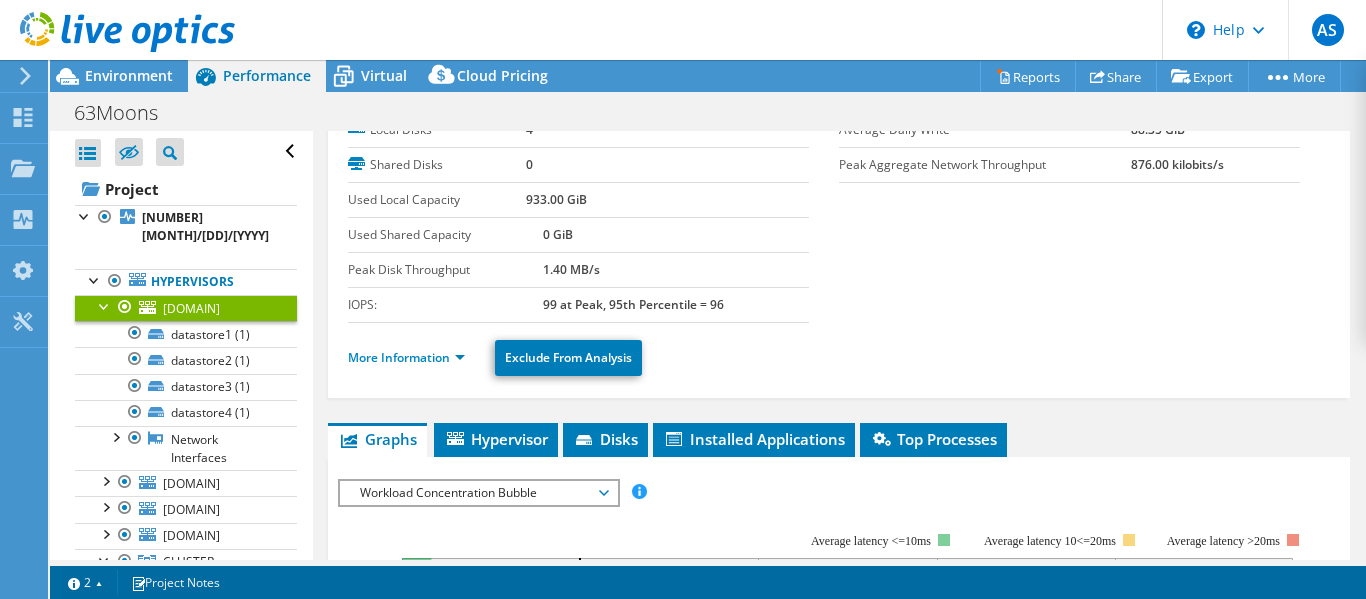 scroll, scrollTop: 0, scrollLeft: 0, axis: both 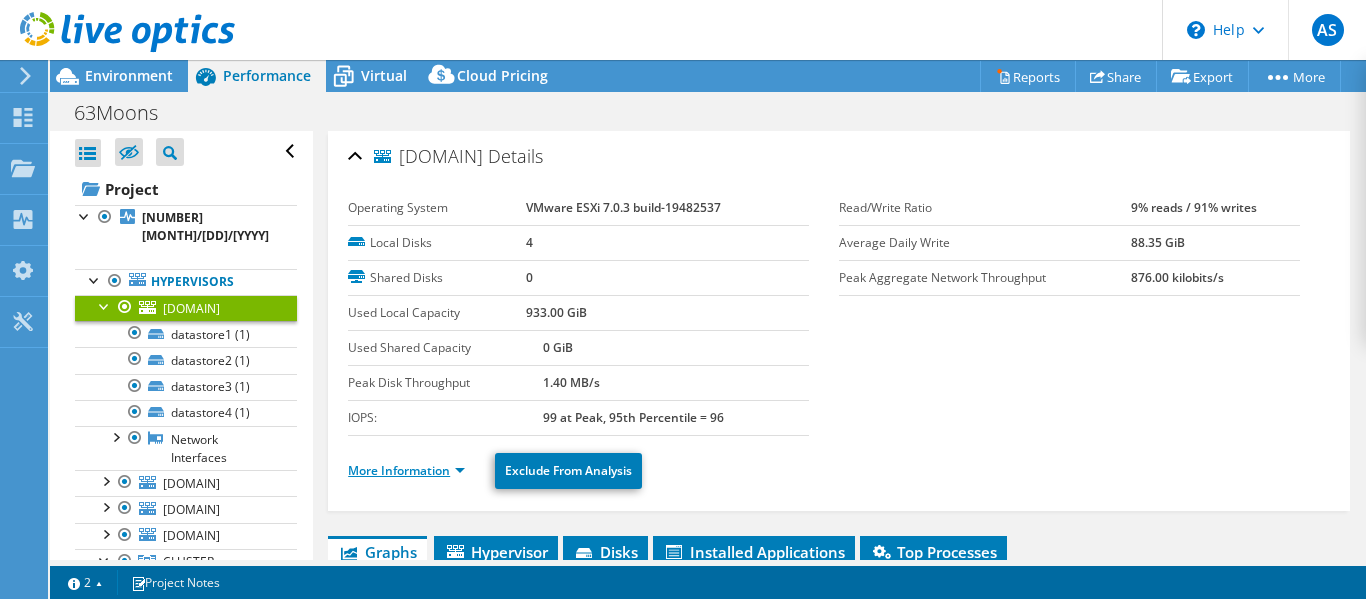 click on "More Information" at bounding box center (406, 470) 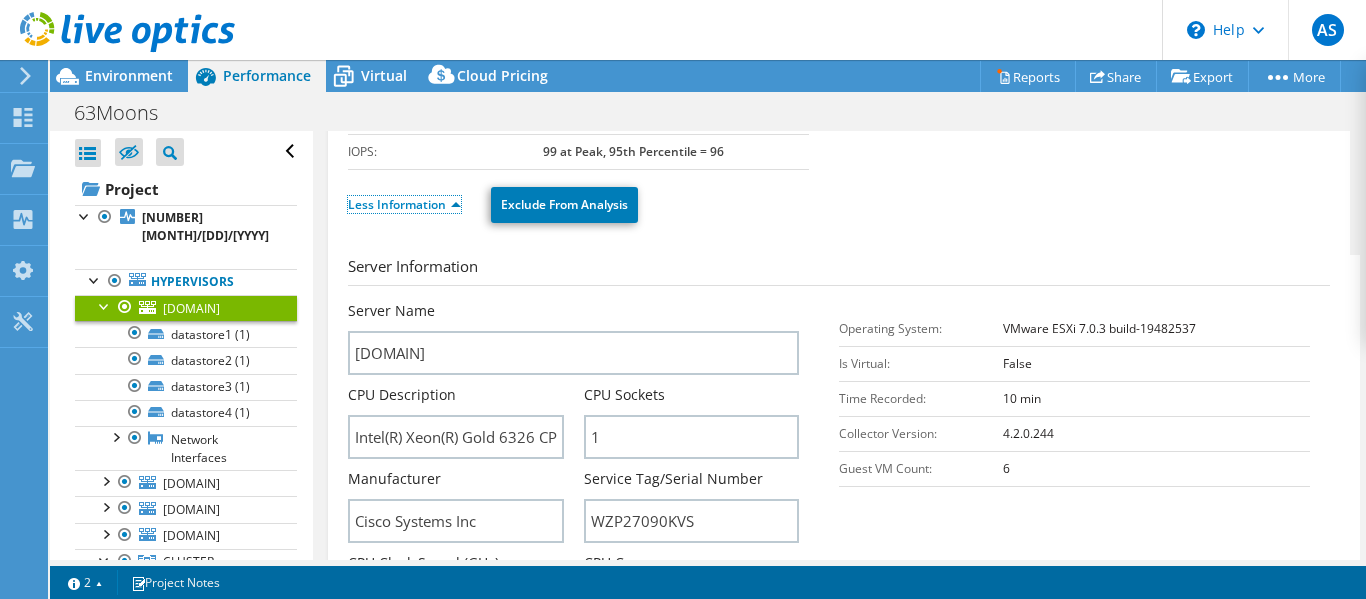 scroll, scrollTop: 300, scrollLeft: 0, axis: vertical 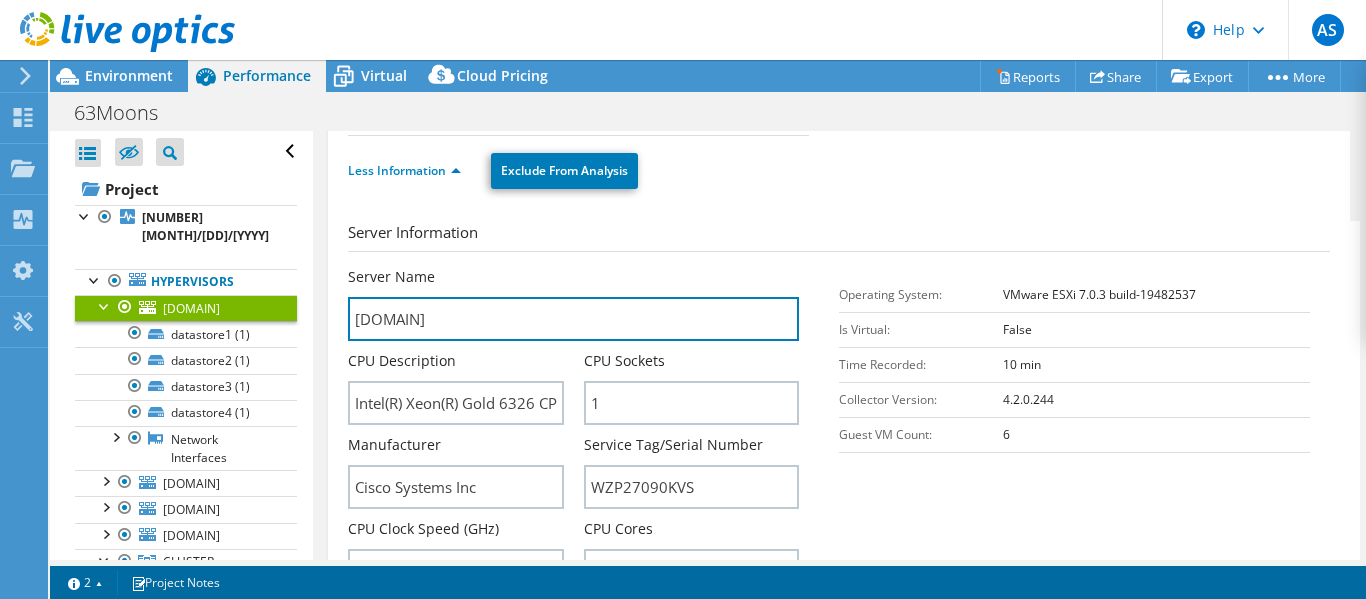 drag, startPoint x: 520, startPoint y: 324, endPoint x: 332, endPoint y: 328, distance: 188.04254 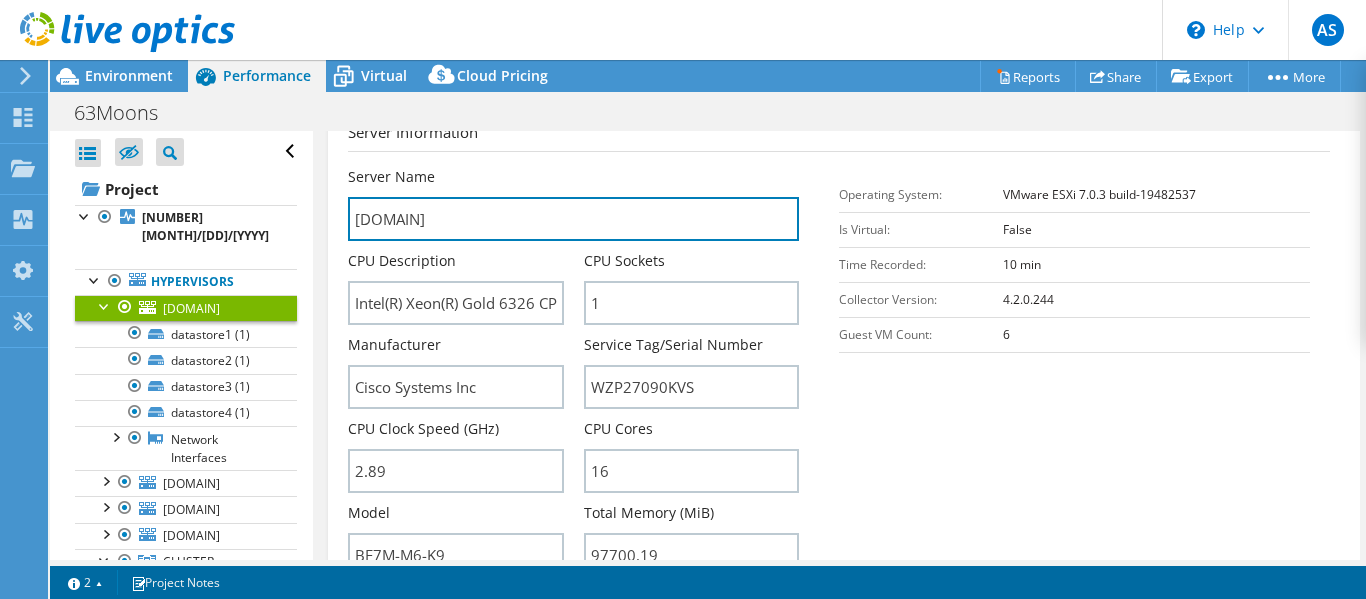 scroll, scrollTop: 300, scrollLeft: 0, axis: vertical 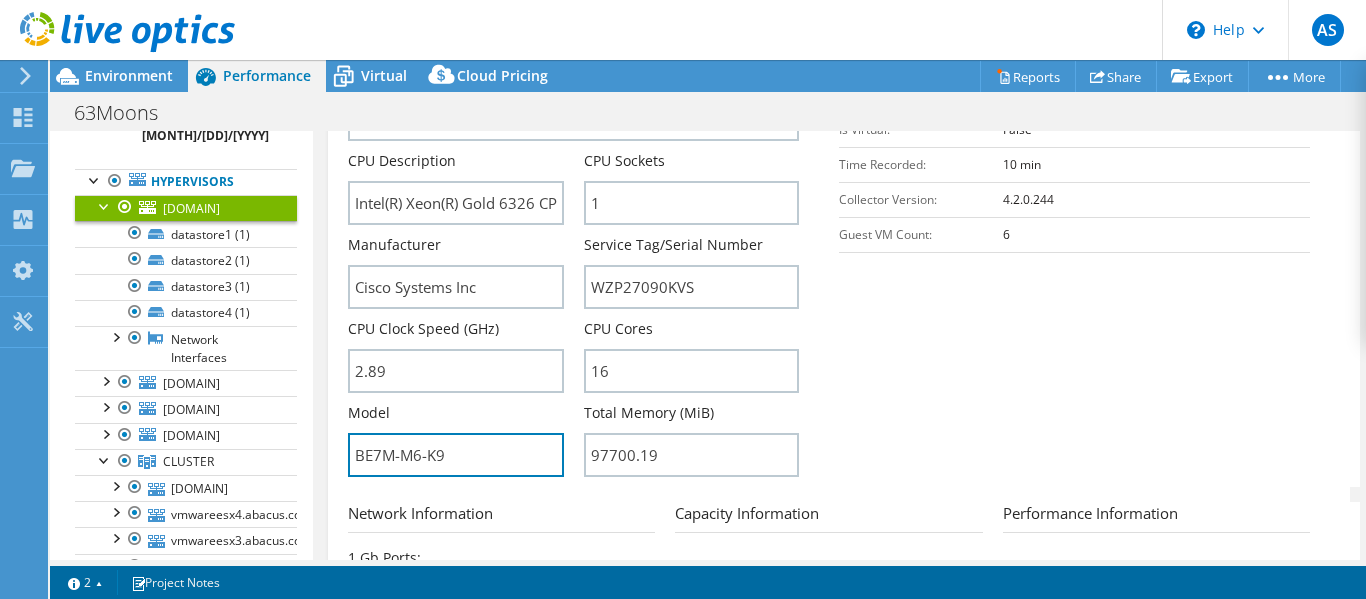 drag, startPoint x: 490, startPoint y: 452, endPoint x: 295, endPoint y: 426, distance: 196.7257 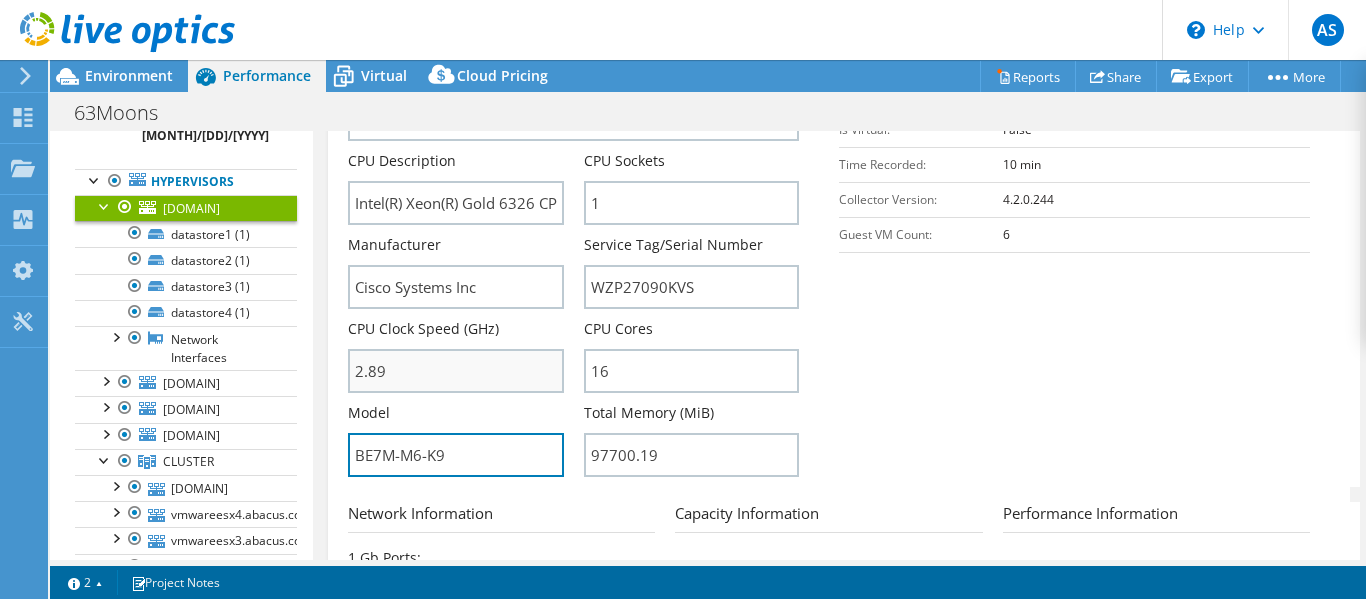 scroll, scrollTop: 400, scrollLeft: 0, axis: vertical 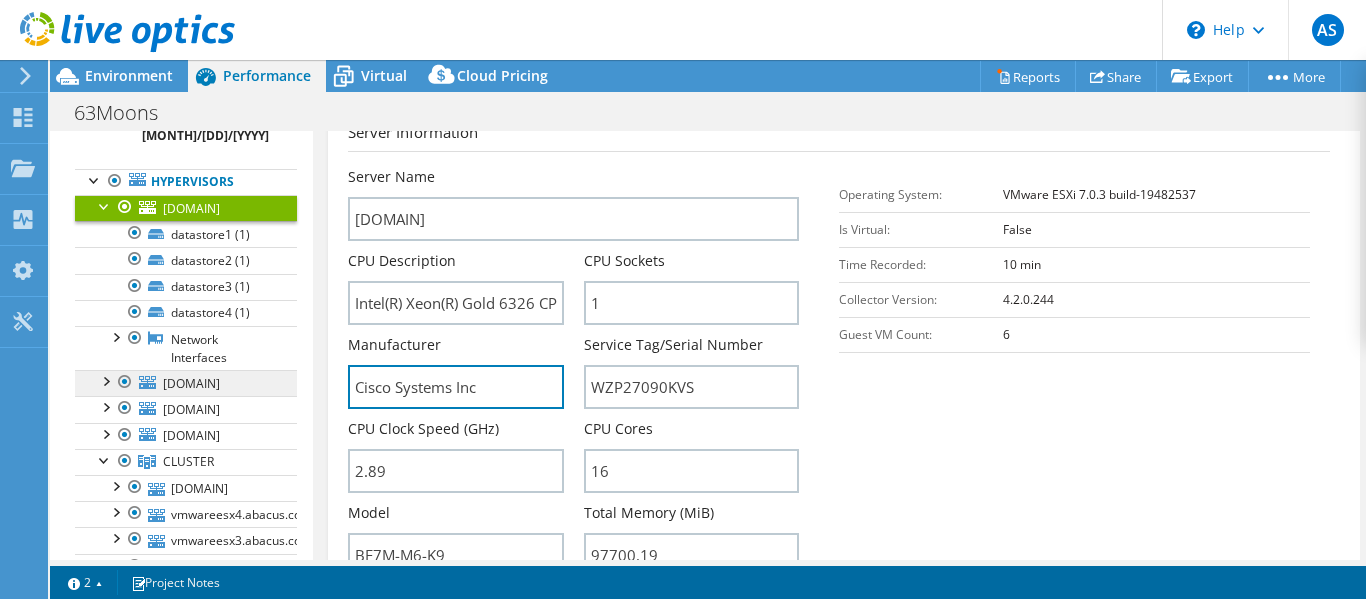 drag, startPoint x: 482, startPoint y: 382, endPoint x: 244, endPoint y: 361, distance: 238.92467 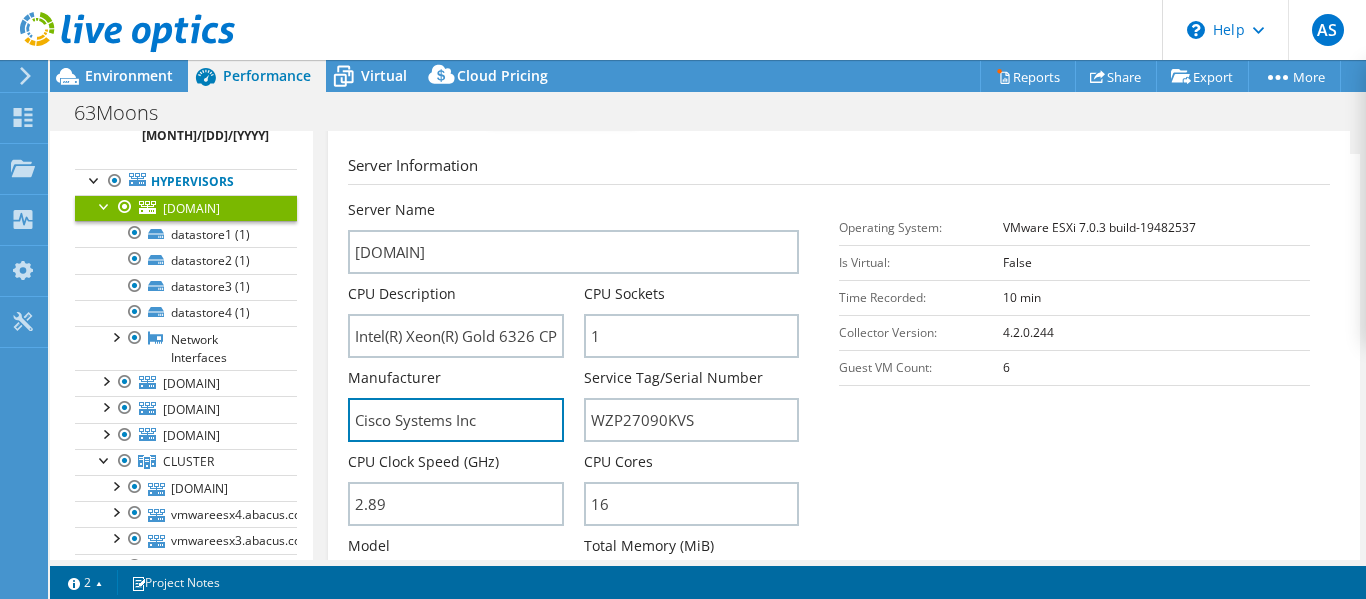 scroll, scrollTop: 400, scrollLeft: 0, axis: vertical 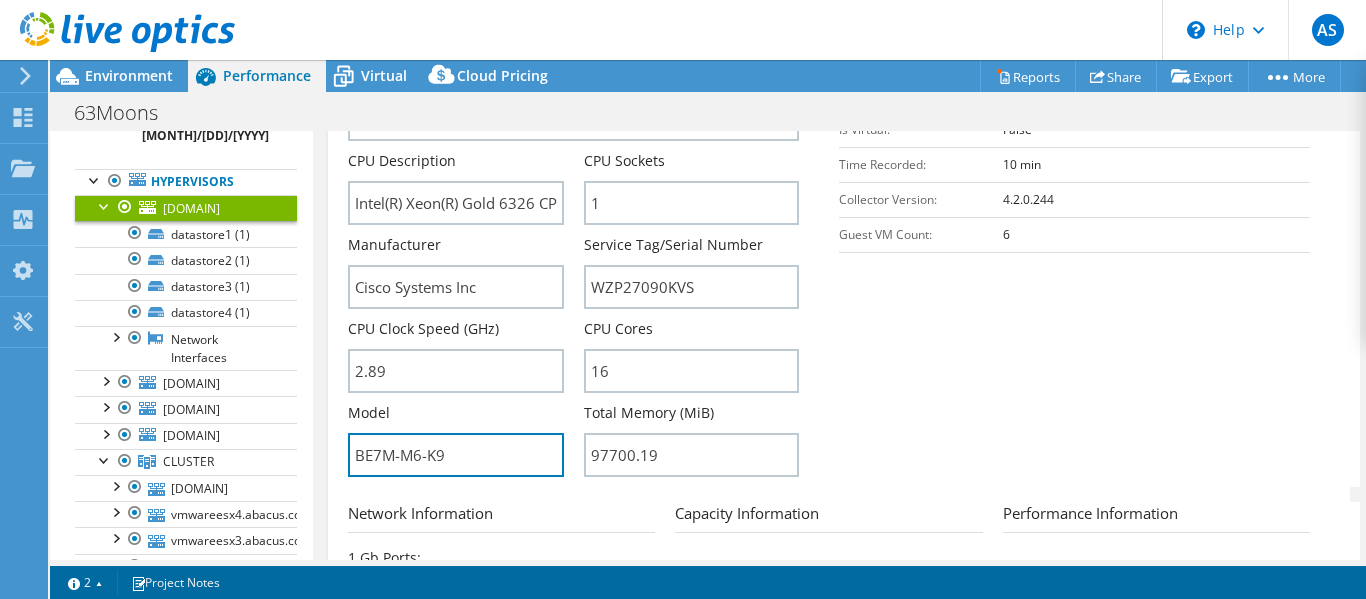 drag, startPoint x: 481, startPoint y: 440, endPoint x: 303, endPoint y: 435, distance: 178.0702 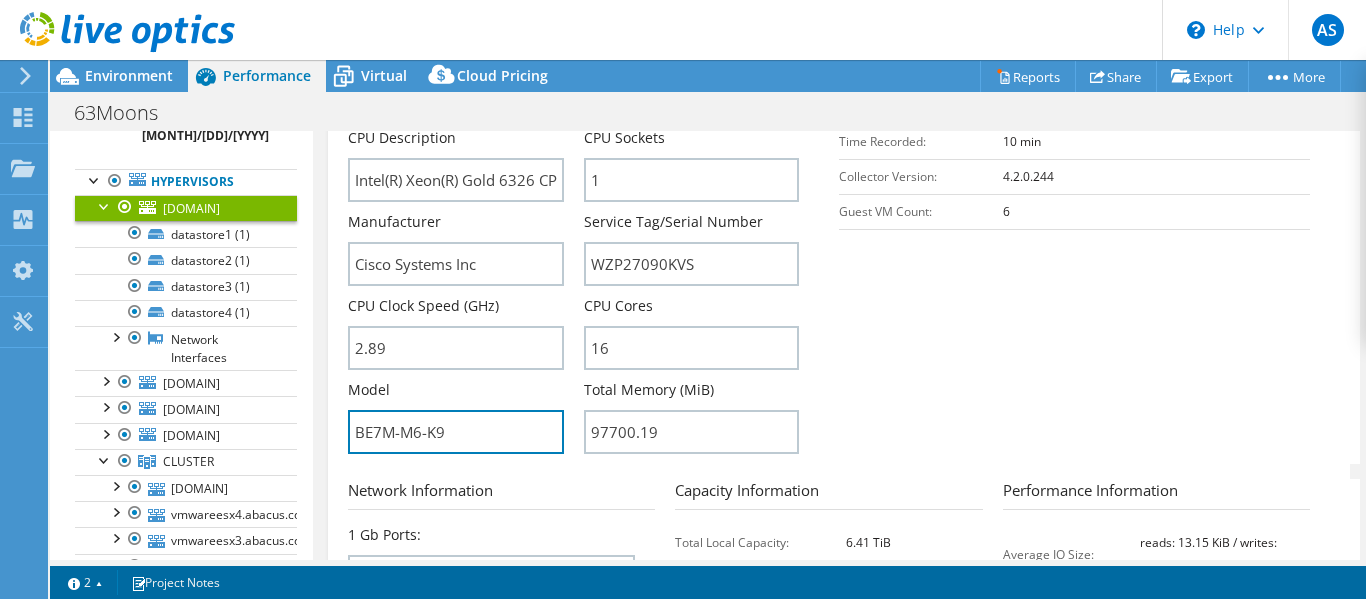 scroll, scrollTop: 400, scrollLeft: 0, axis: vertical 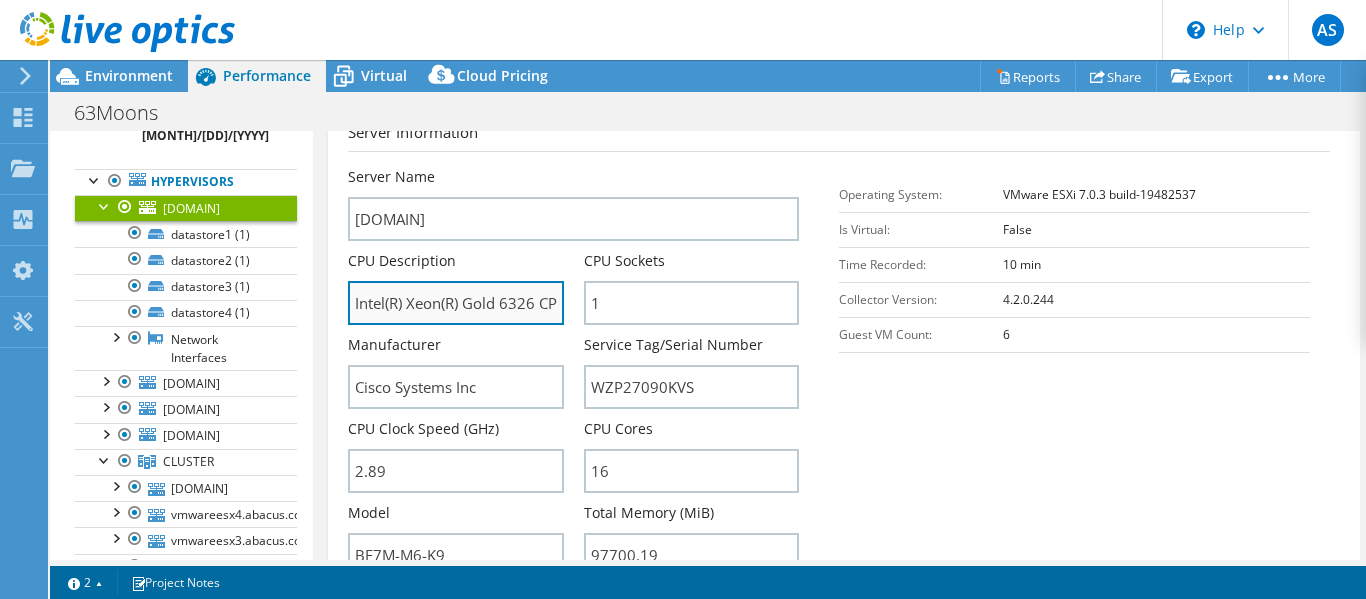 click on "Intel(R) Xeon(R) Gold 6326 CPU @ 2.90GHz 2.89 GHz" at bounding box center (455, 303) 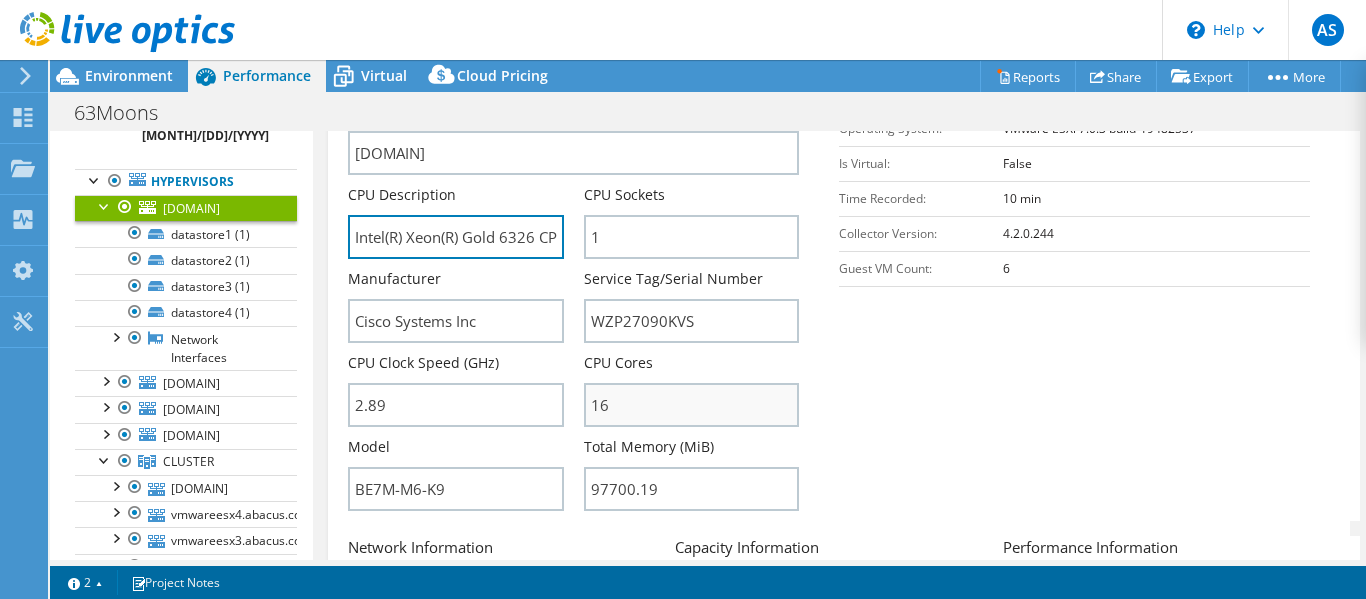 scroll, scrollTop: 500, scrollLeft: 0, axis: vertical 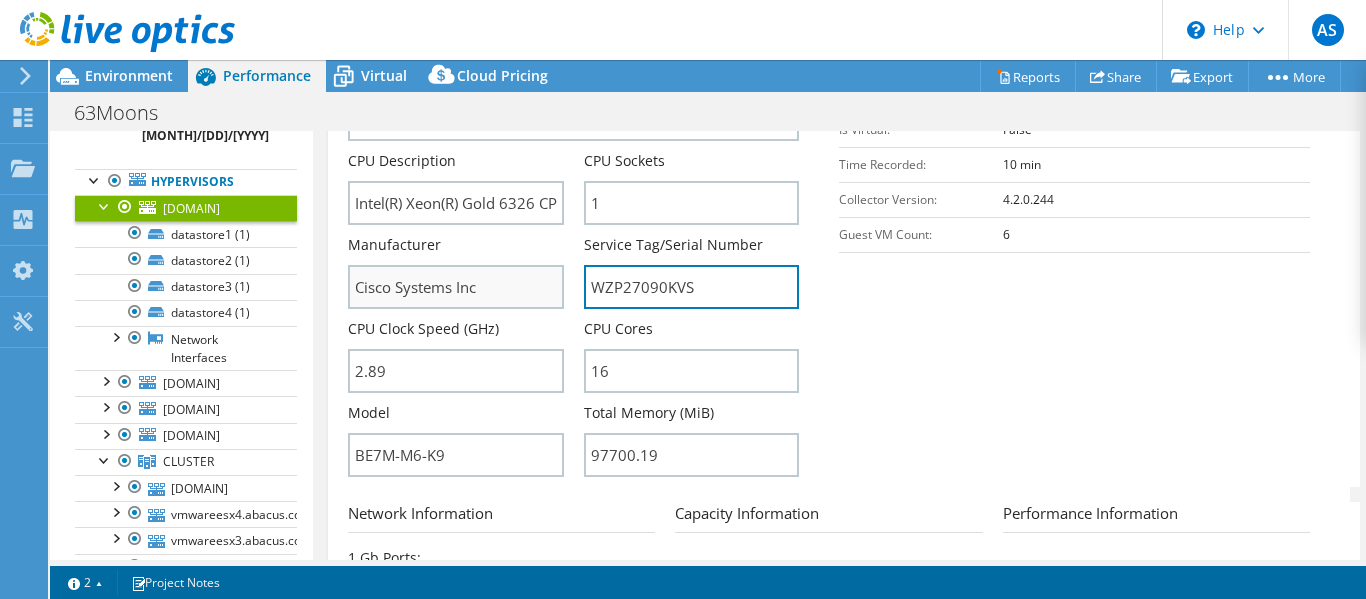 drag, startPoint x: 696, startPoint y: 284, endPoint x: 552, endPoint y: 281, distance: 144.03125 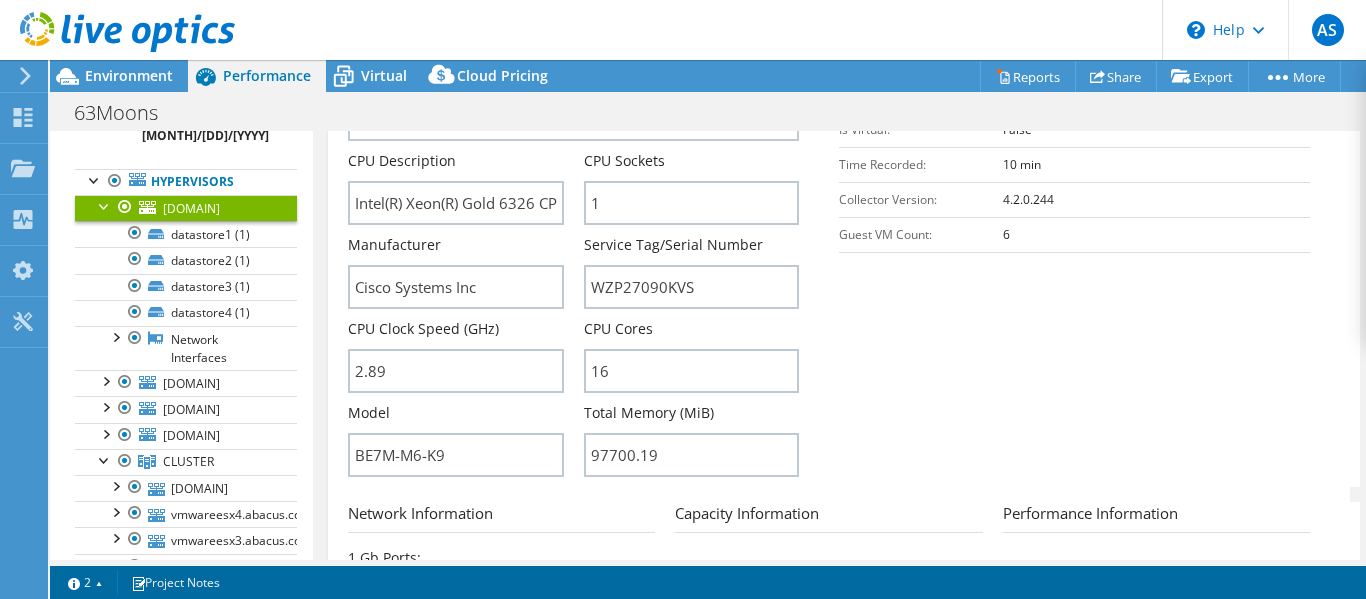 click on "Server Information
Server Name
voiceesxi2.abacus.com
CPU Description
Intel(R) Xeon(R) Gold 6326 CPU @ 2.90GHz 2.89 GHz
CPU Sockets
1
Manufacturer 16" at bounding box center [844, 254] 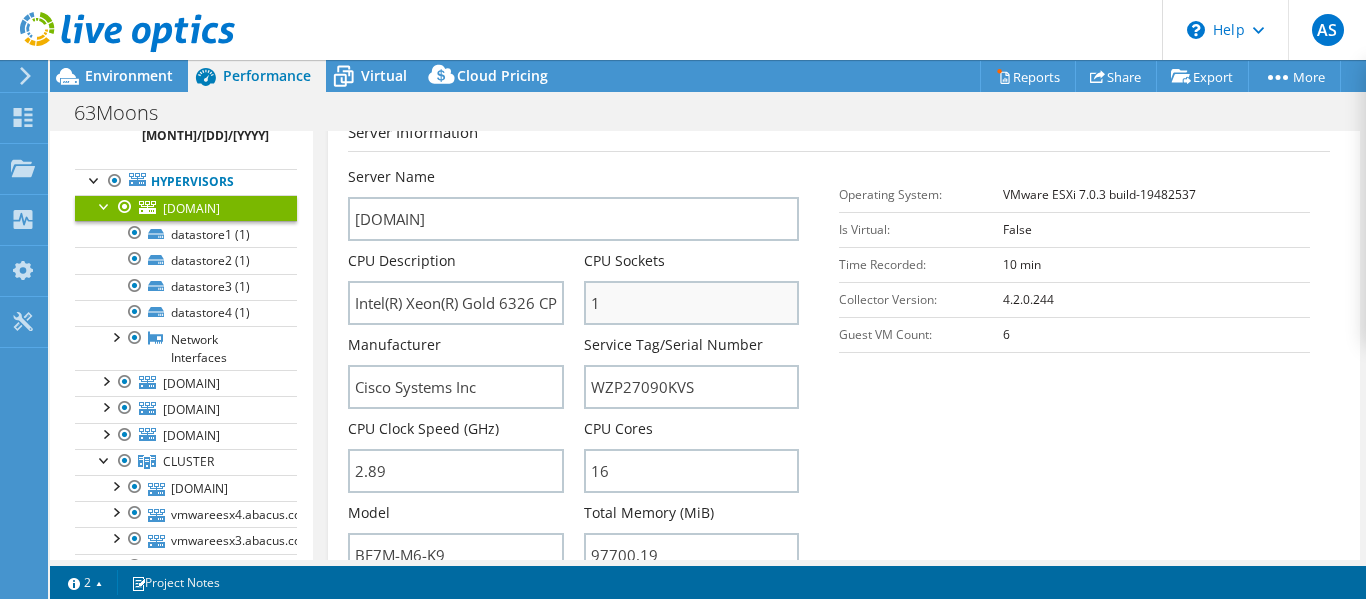 scroll, scrollTop: 300, scrollLeft: 0, axis: vertical 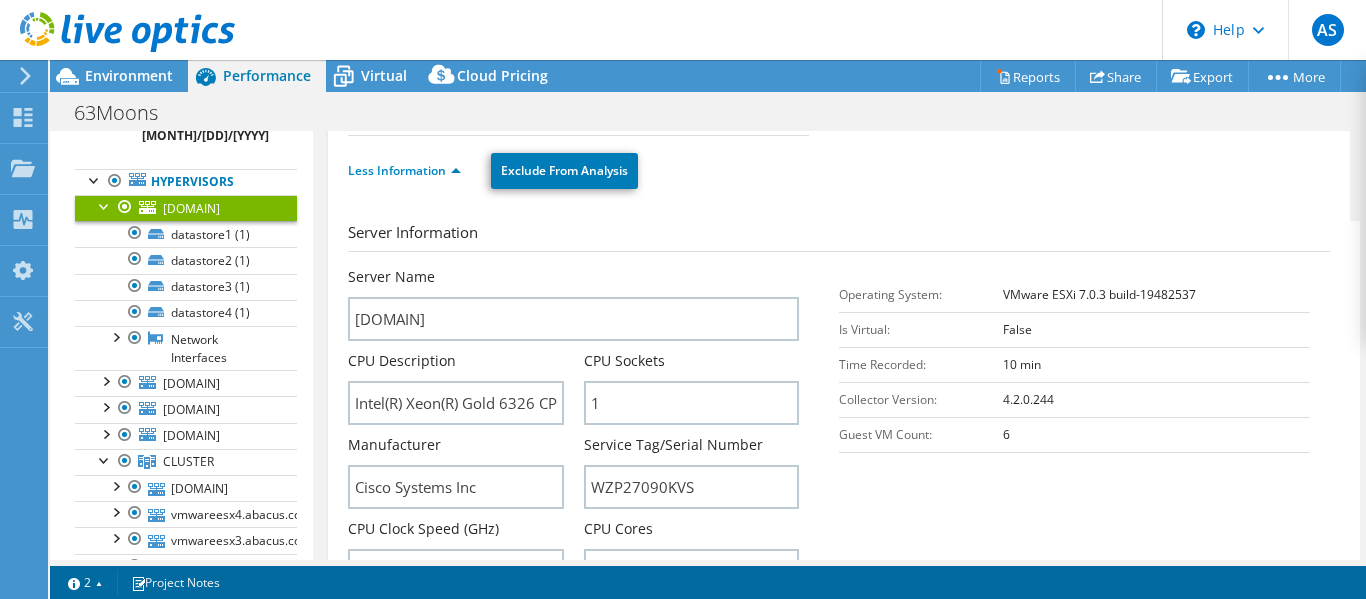 drag, startPoint x: 1182, startPoint y: 295, endPoint x: 985, endPoint y: 302, distance: 197.12433 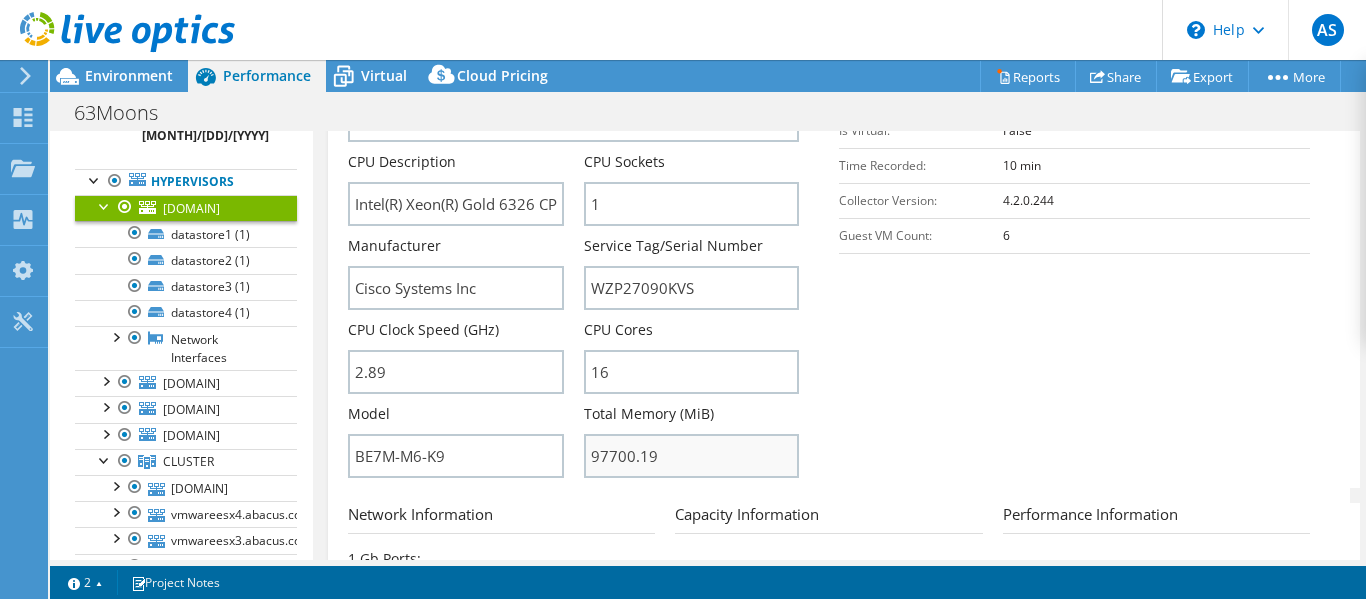 scroll, scrollTop: 500, scrollLeft: 0, axis: vertical 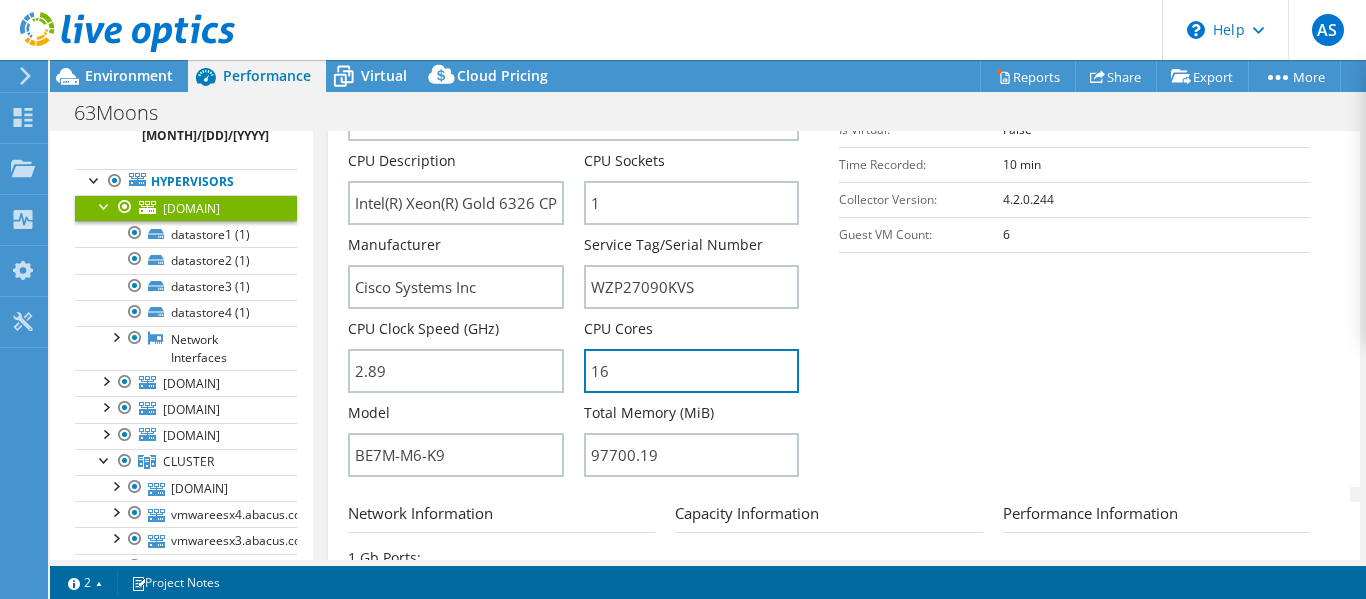 drag, startPoint x: 641, startPoint y: 371, endPoint x: 572, endPoint y: 376, distance: 69.18092 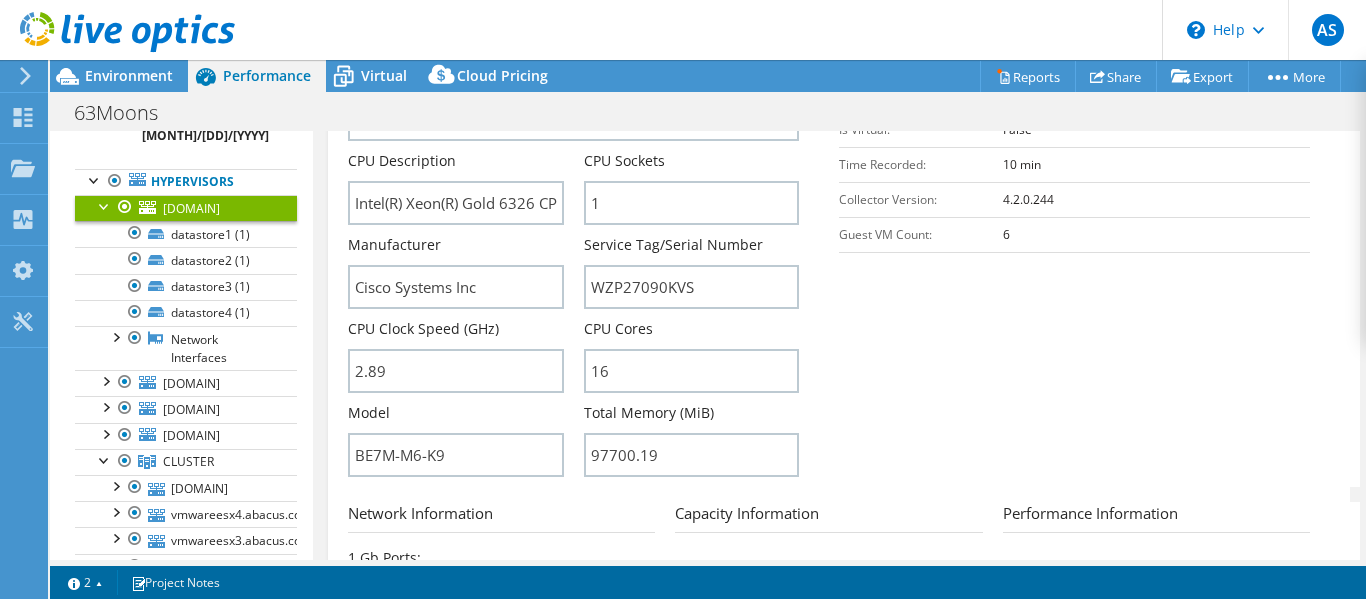 click at bounding box center (105, 205) 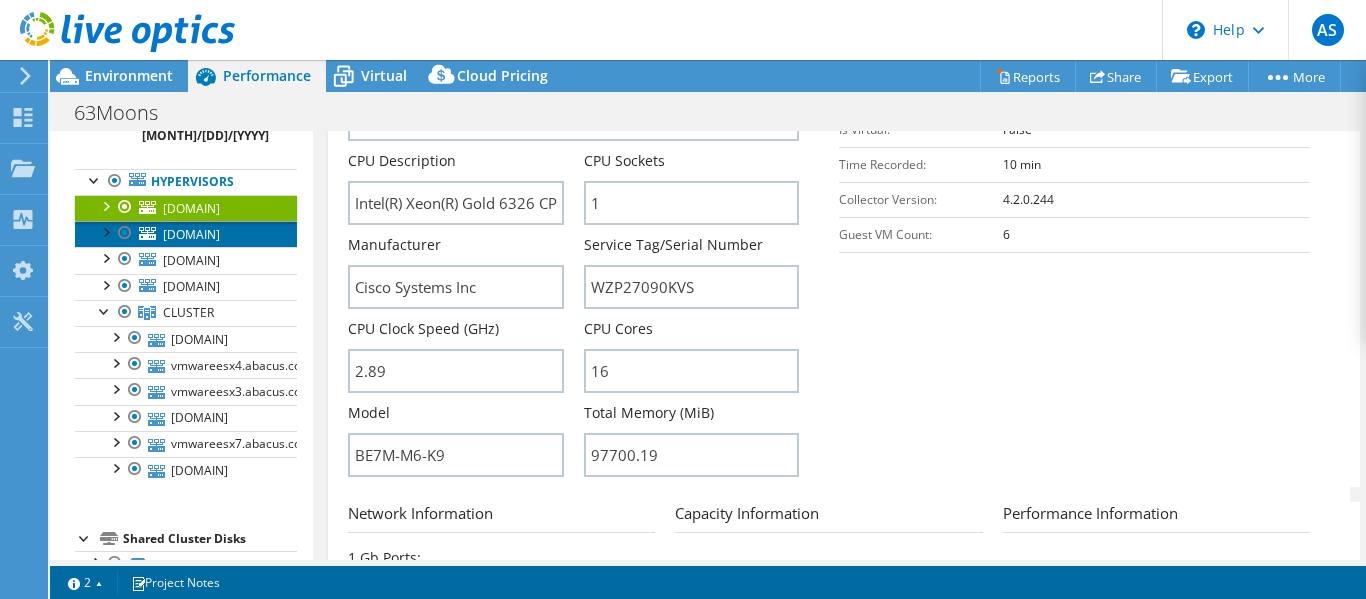 click on "voiceesxi1.abacus.com" at bounding box center [191, 234] 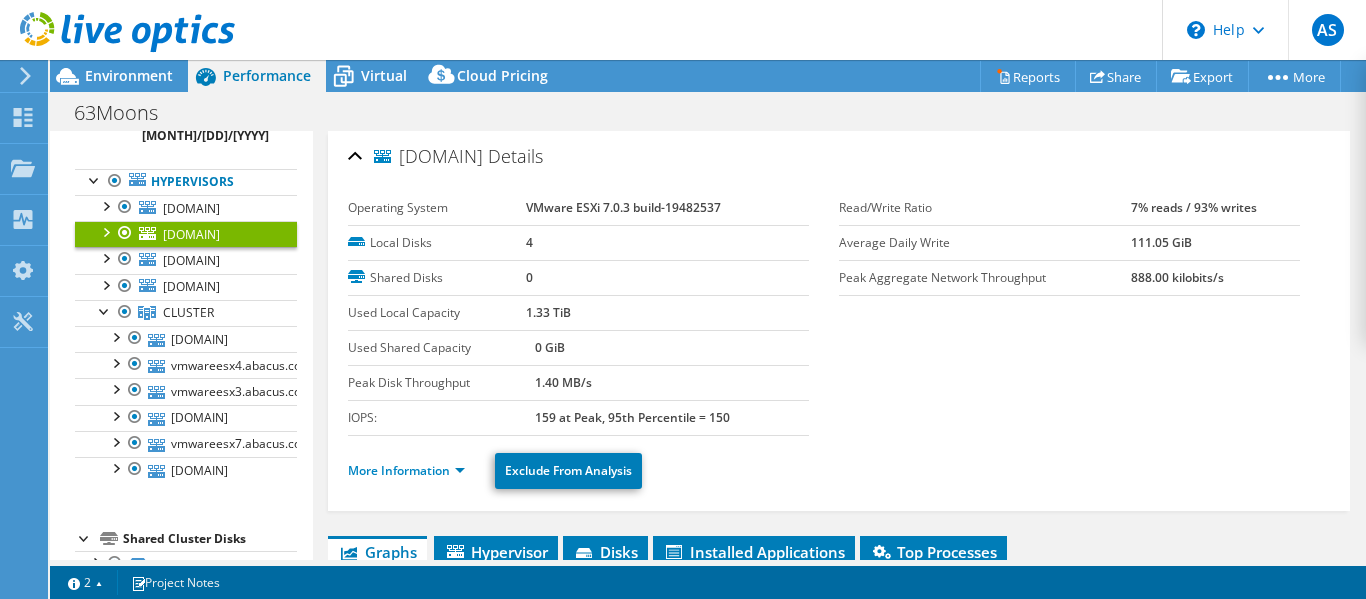 scroll, scrollTop: 200, scrollLeft: 0, axis: vertical 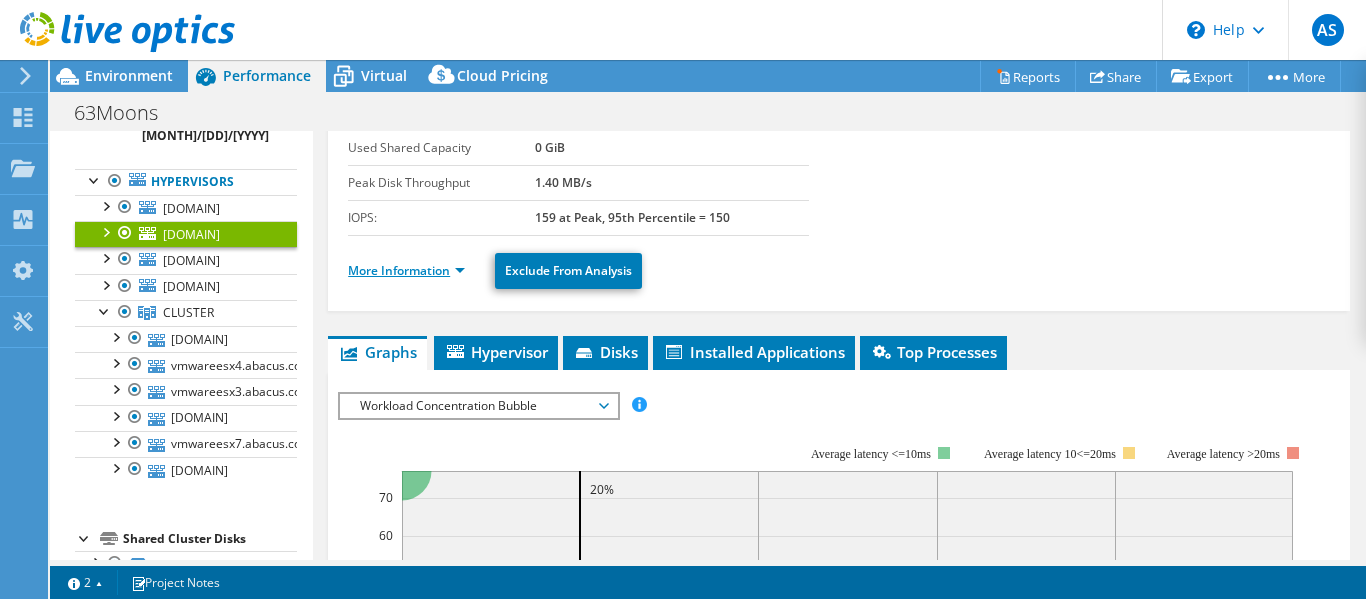 click on "More Information" at bounding box center [406, 270] 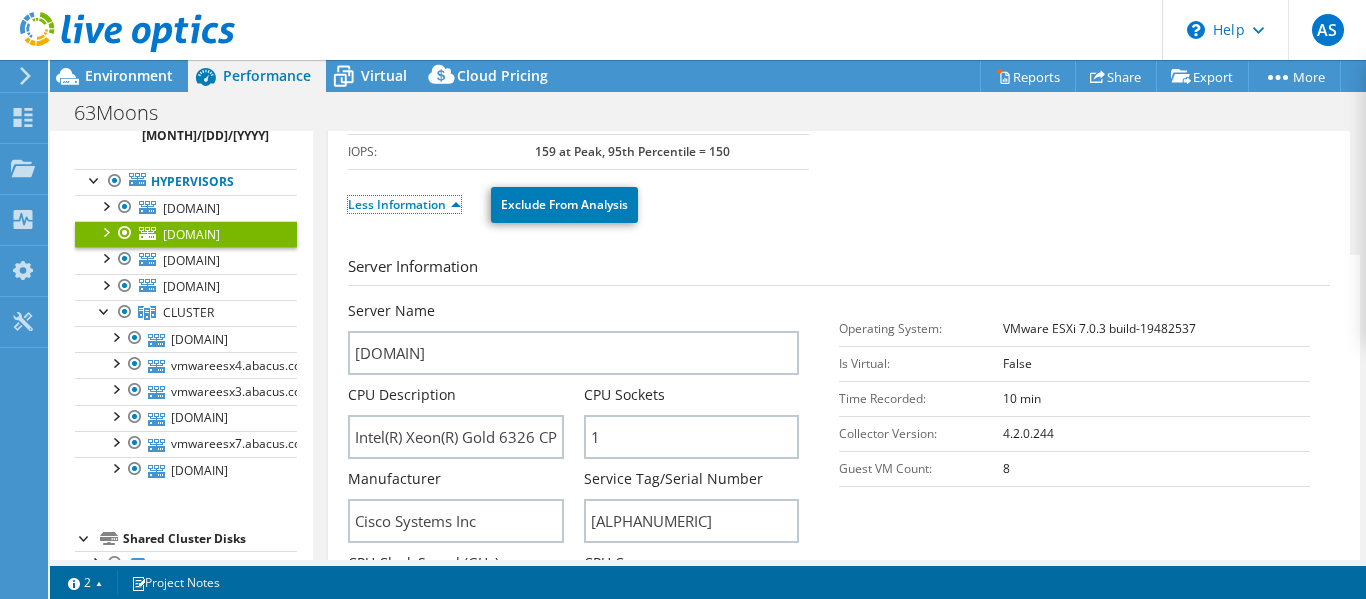 scroll, scrollTop: 300, scrollLeft: 0, axis: vertical 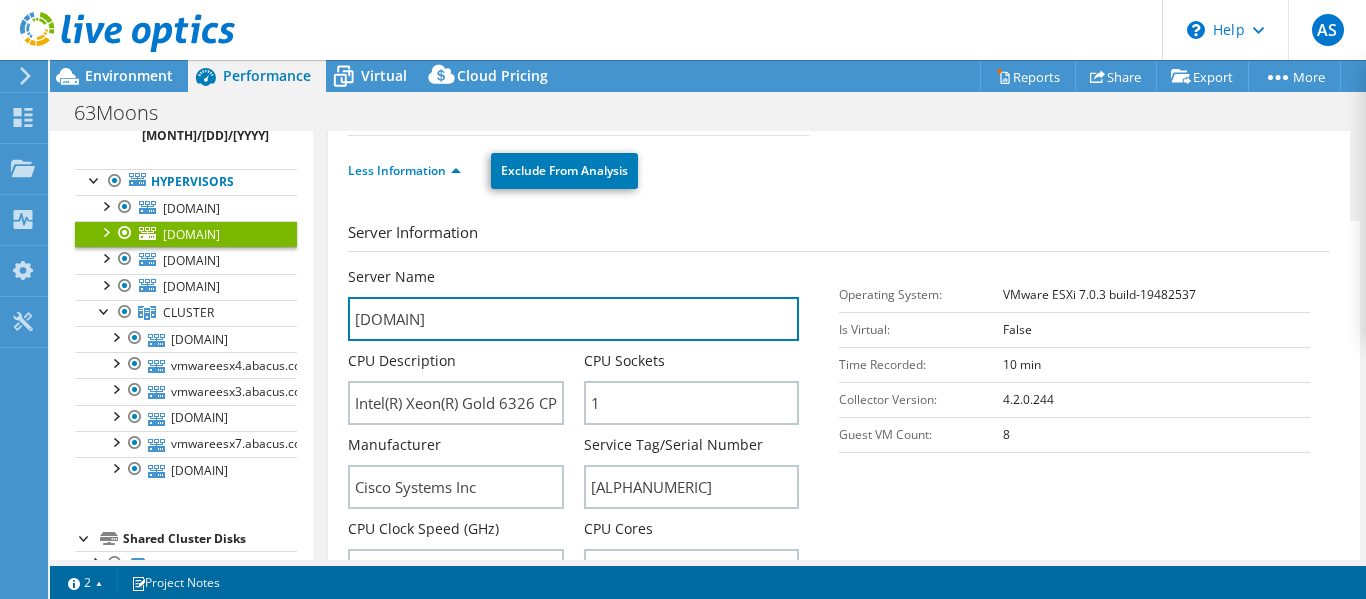 drag, startPoint x: 542, startPoint y: 320, endPoint x: 326, endPoint y: 301, distance: 216.83405 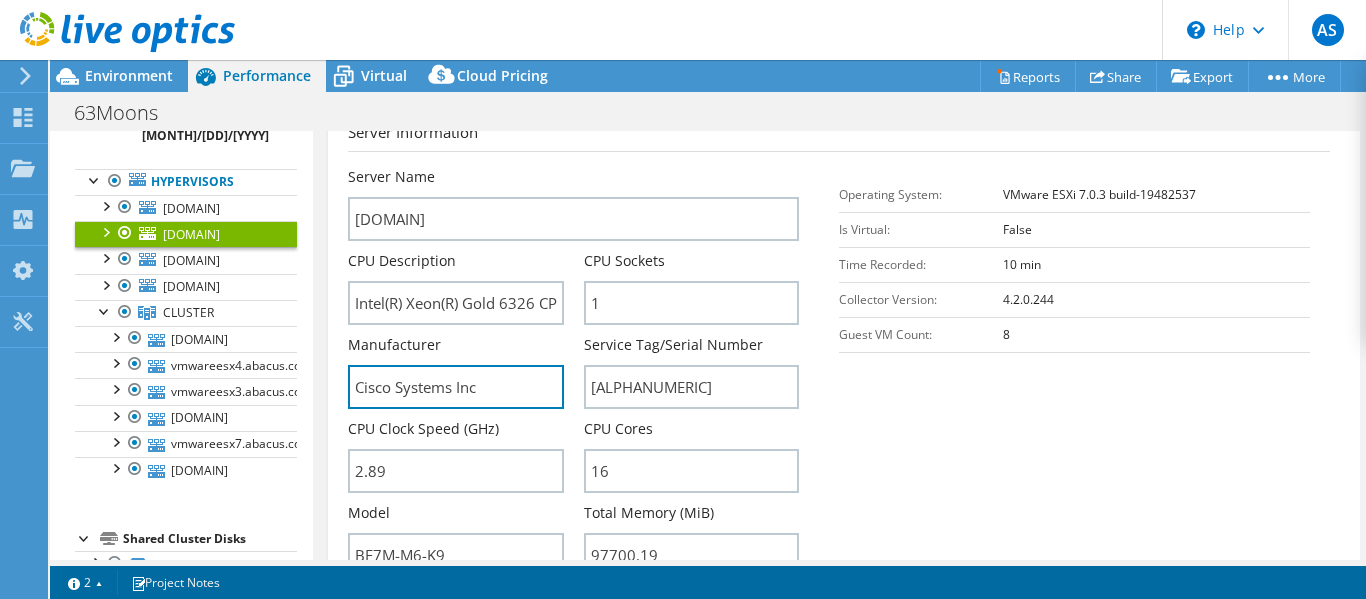 drag, startPoint x: 487, startPoint y: 394, endPoint x: 312, endPoint y: 394, distance: 175 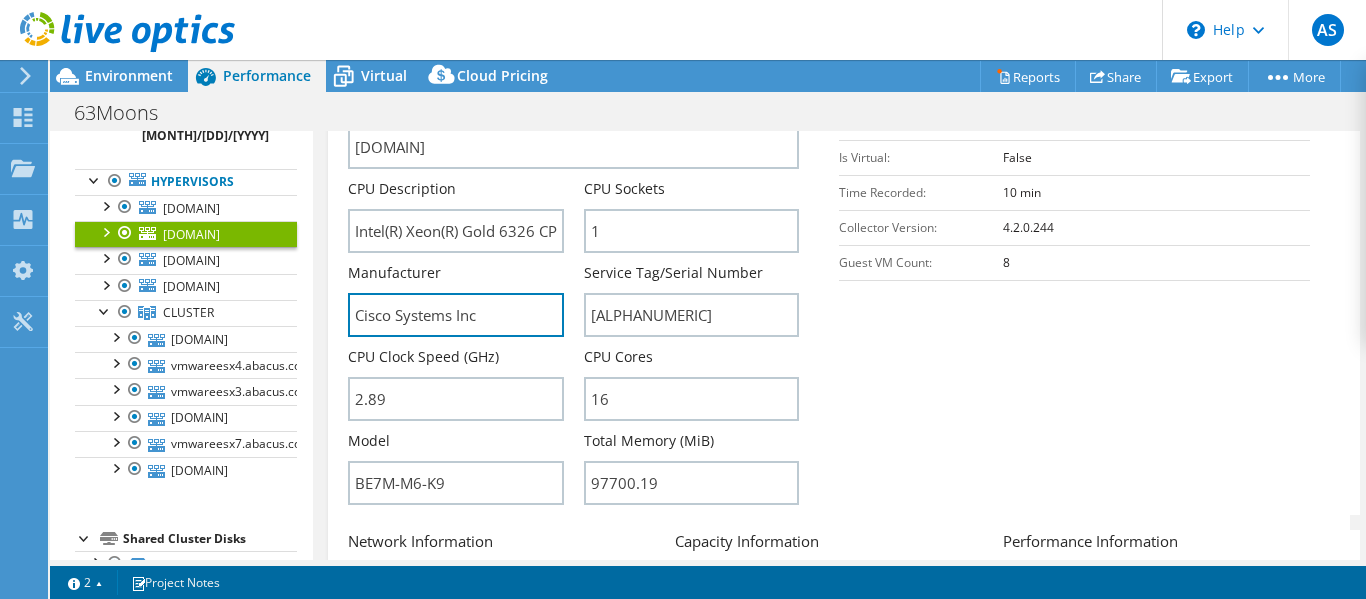 scroll, scrollTop: 500, scrollLeft: 0, axis: vertical 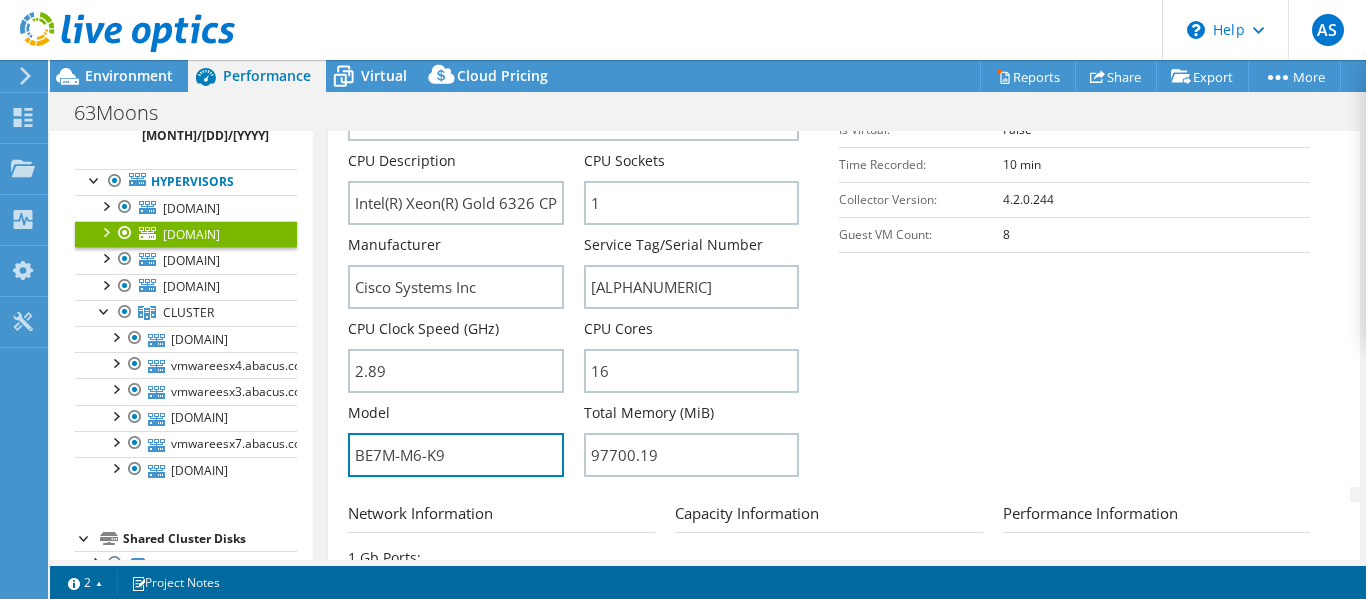 drag, startPoint x: 477, startPoint y: 448, endPoint x: 306, endPoint y: 452, distance: 171.04678 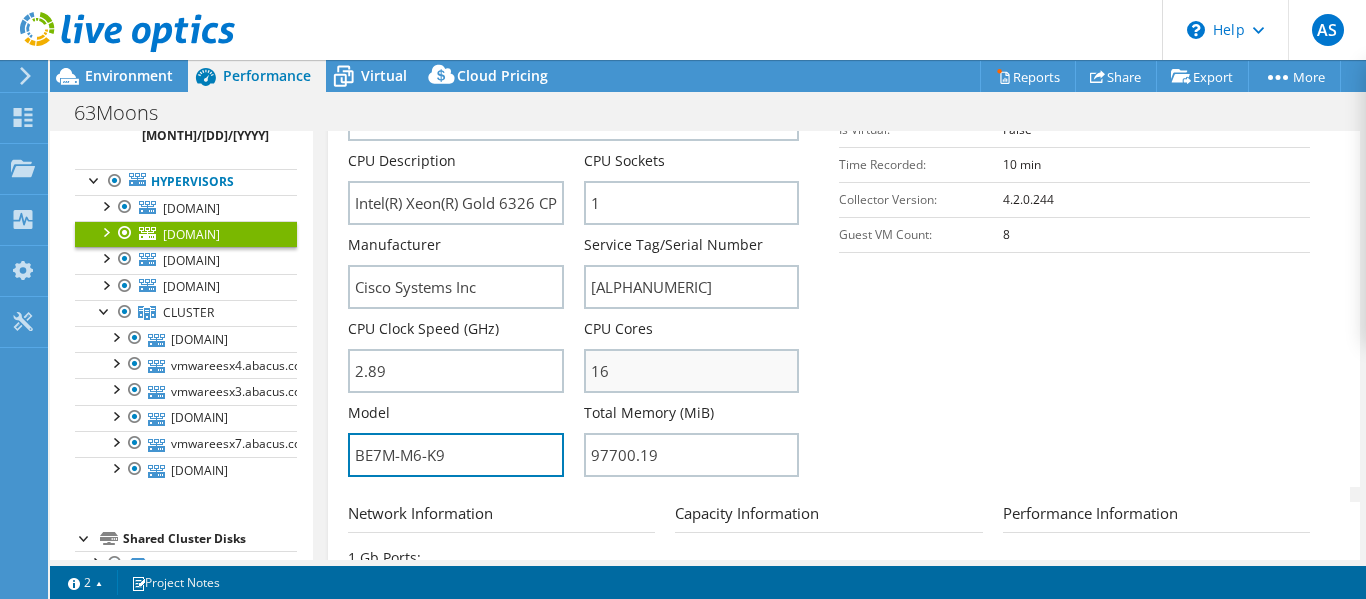 scroll, scrollTop: 600, scrollLeft: 0, axis: vertical 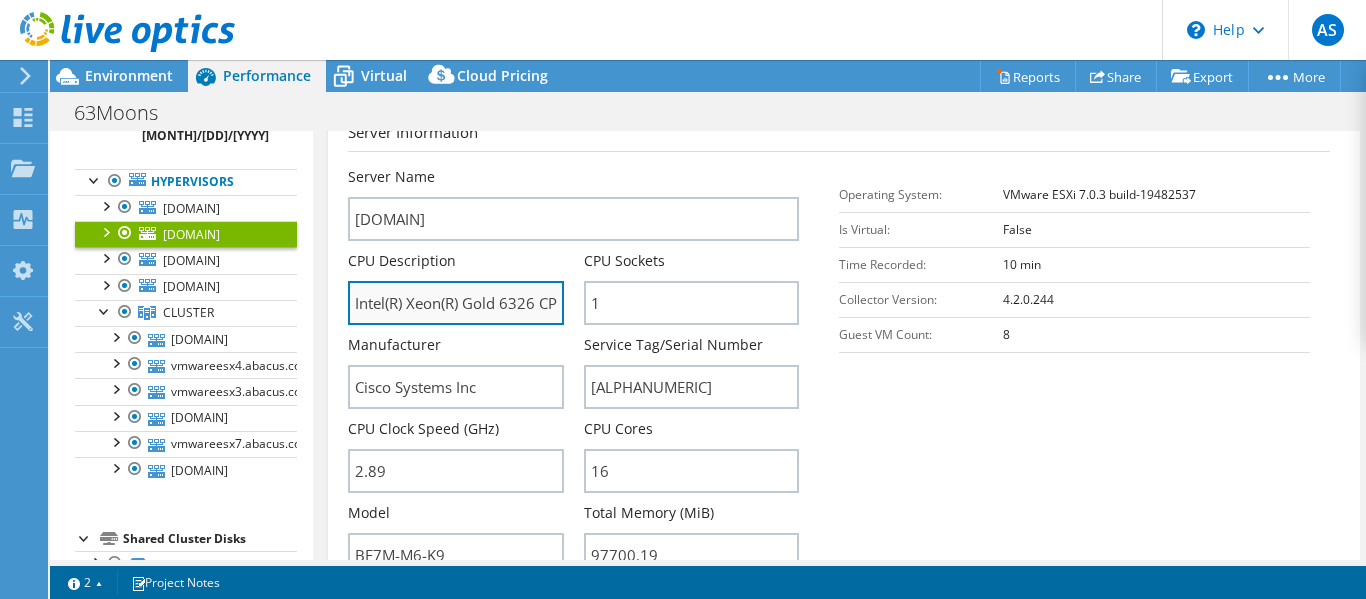 click on "Intel(R) Xeon(R) Gold 6326 CPU @ 2.90GHz 2.89 GHz" at bounding box center [455, 303] 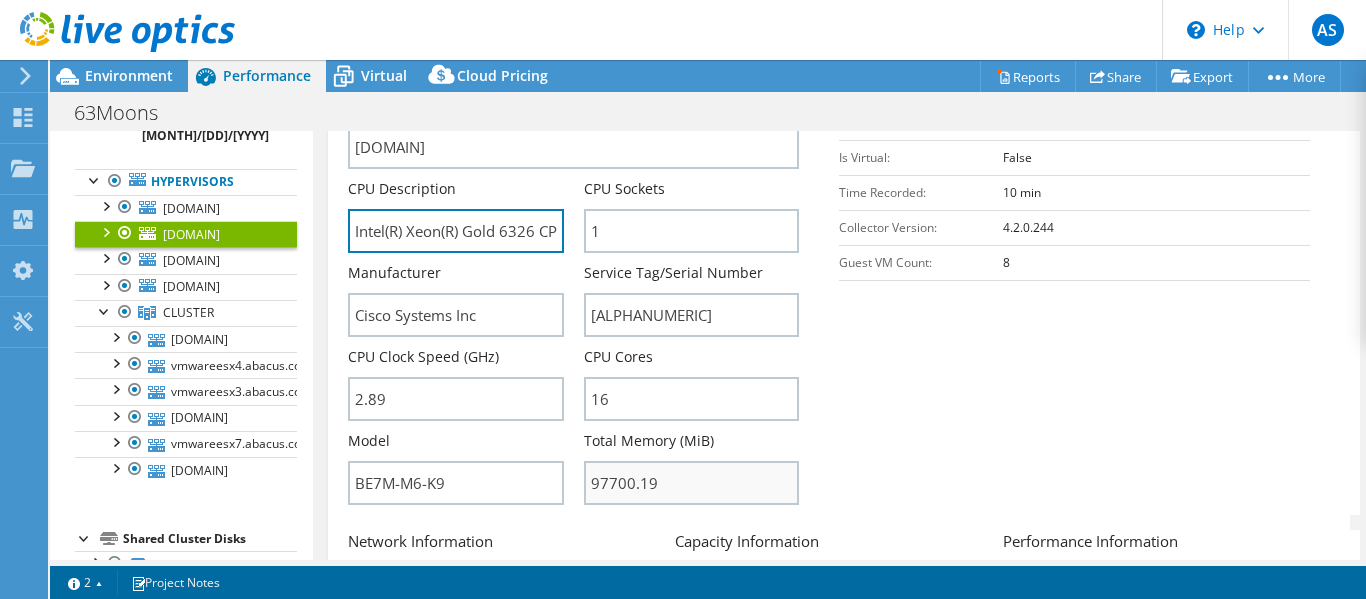 scroll, scrollTop: 500, scrollLeft: 0, axis: vertical 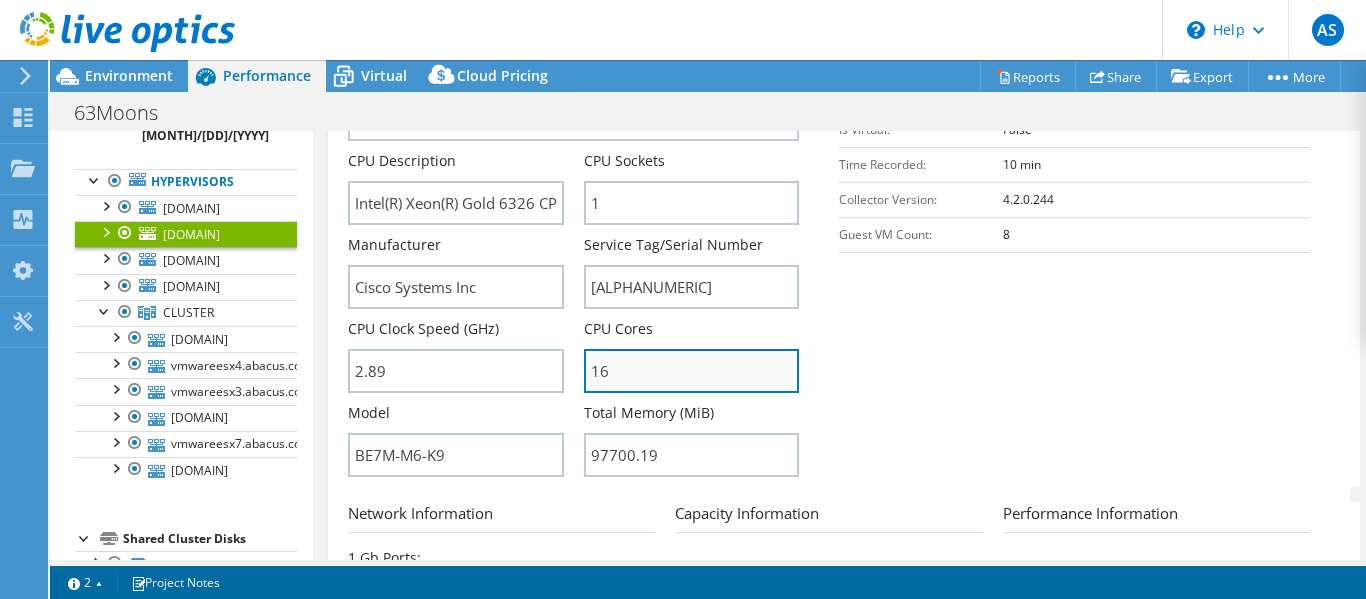 drag, startPoint x: 648, startPoint y: 372, endPoint x: 585, endPoint y: 377, distance: 63.1981 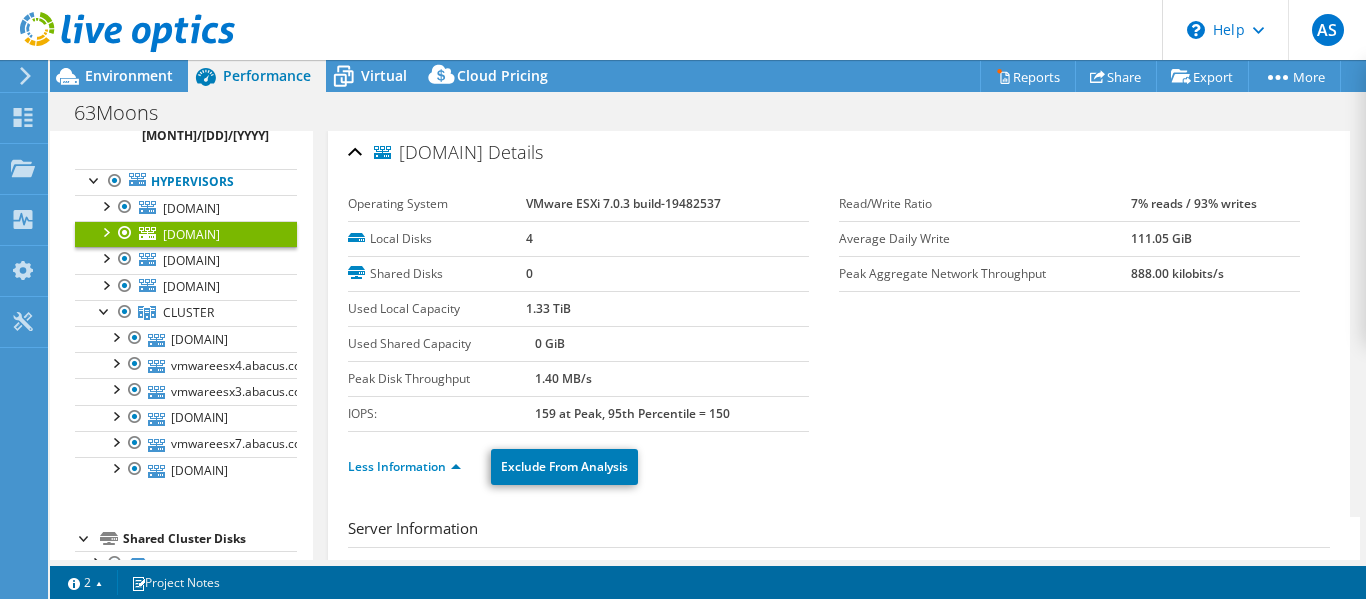 scroll, scrollTop: 0, scrollLeft: 0, axis: both 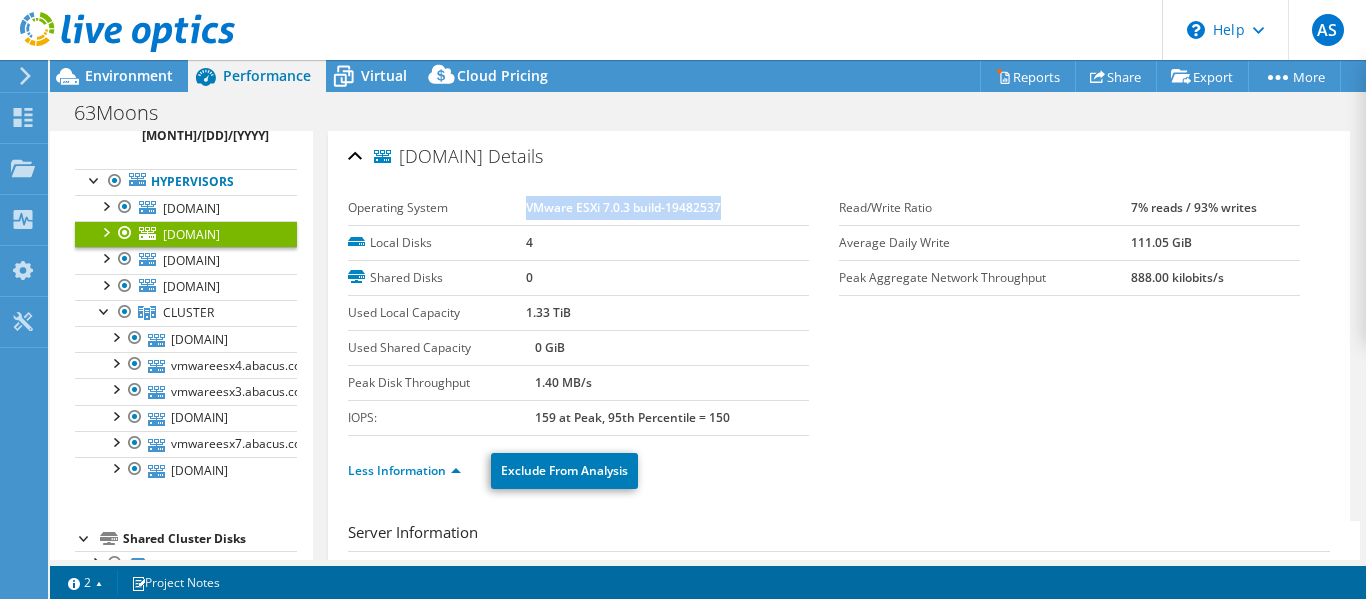 drag, startPoint x: 719, startPoint y: 207, endPoint x: 522, endPoint y: 210, distance: 197.02284 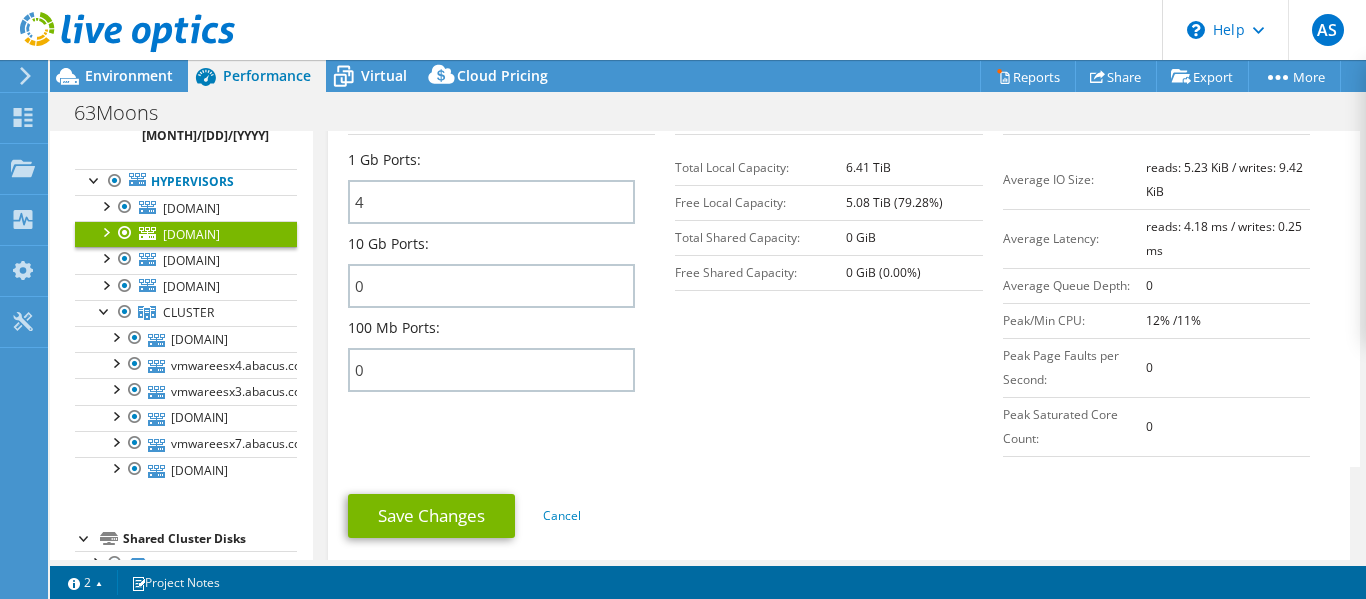 scroll, scrollTop: 900, scrollLeft: 0, axis: vertical 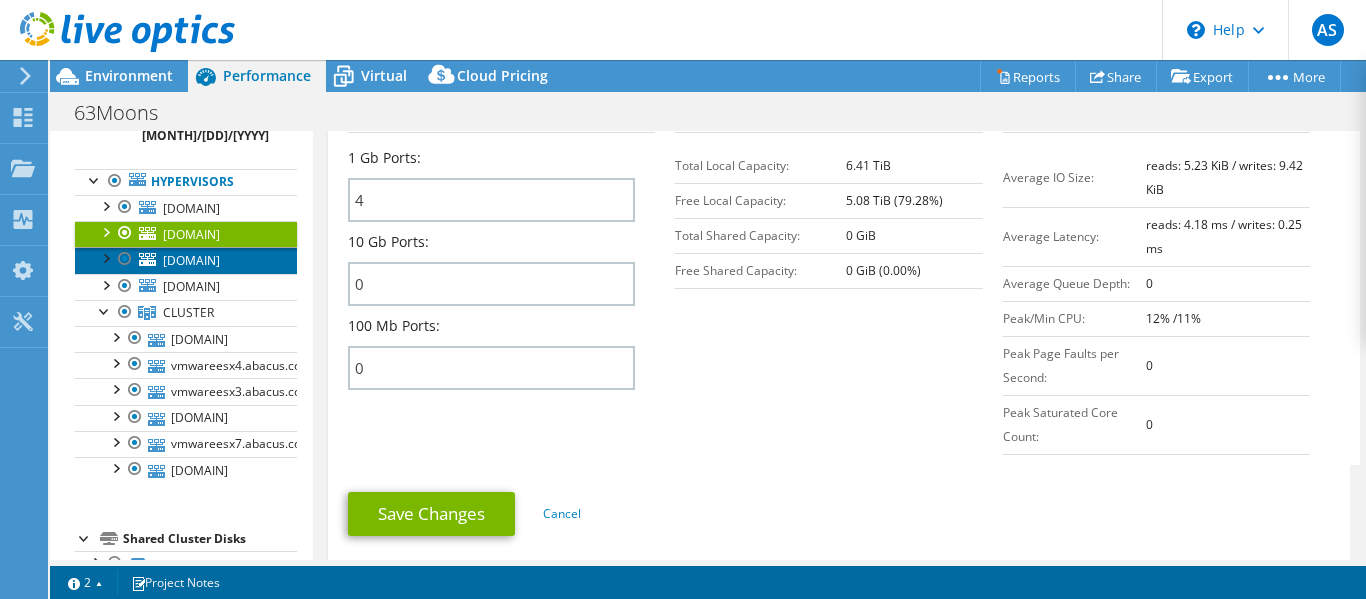 click on "[DOMAIN]" at bounding box center (186, 260) 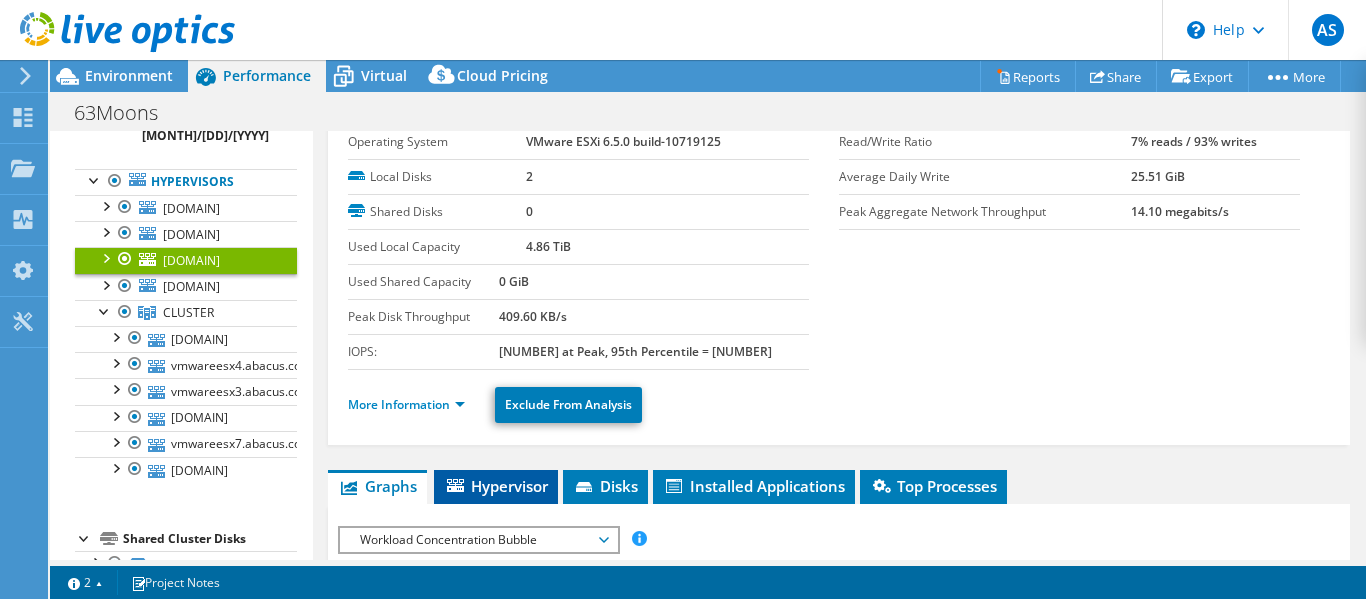 scroll, scrollTop: 100, scrollLeft: 0, axis: vertical 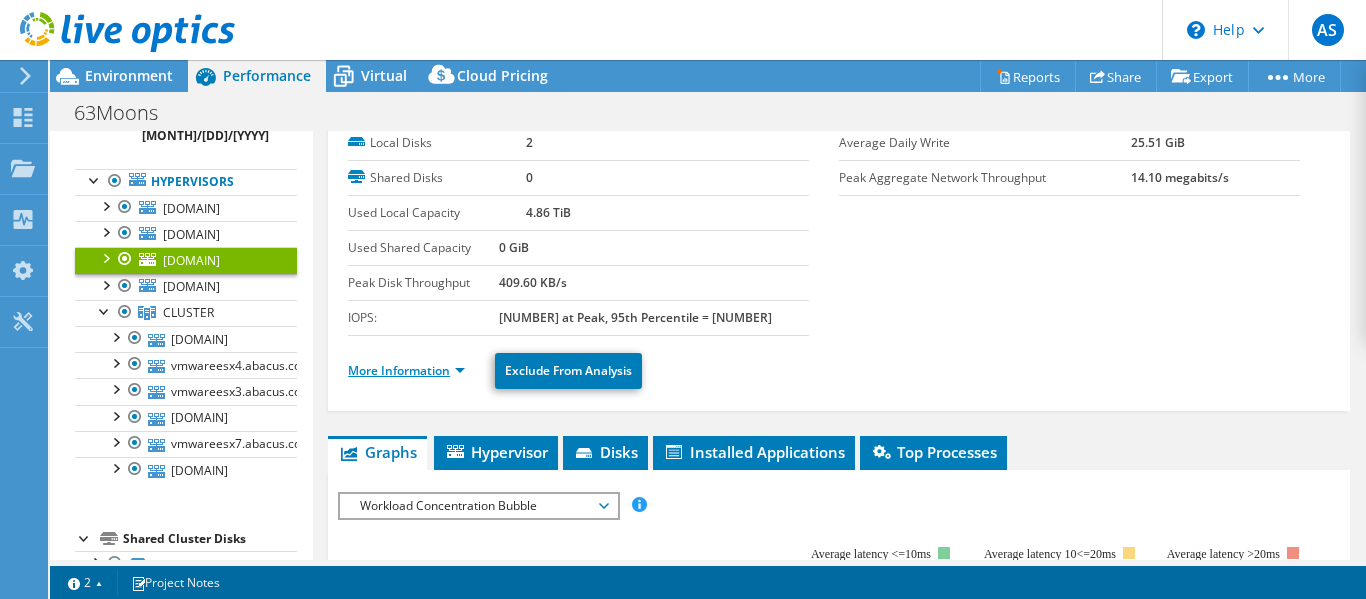 click on "More Information" at bounding box center [406, 370] 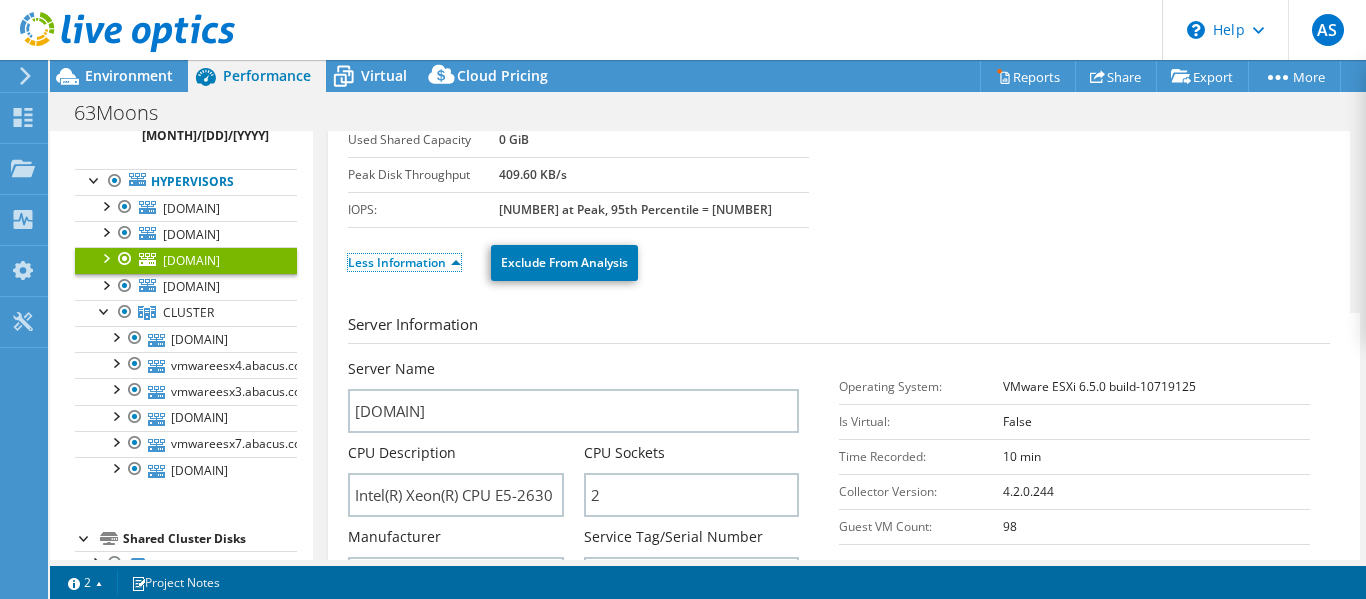 scroll, scrollTop: 300, scrollLeft: 0, axis: vertical 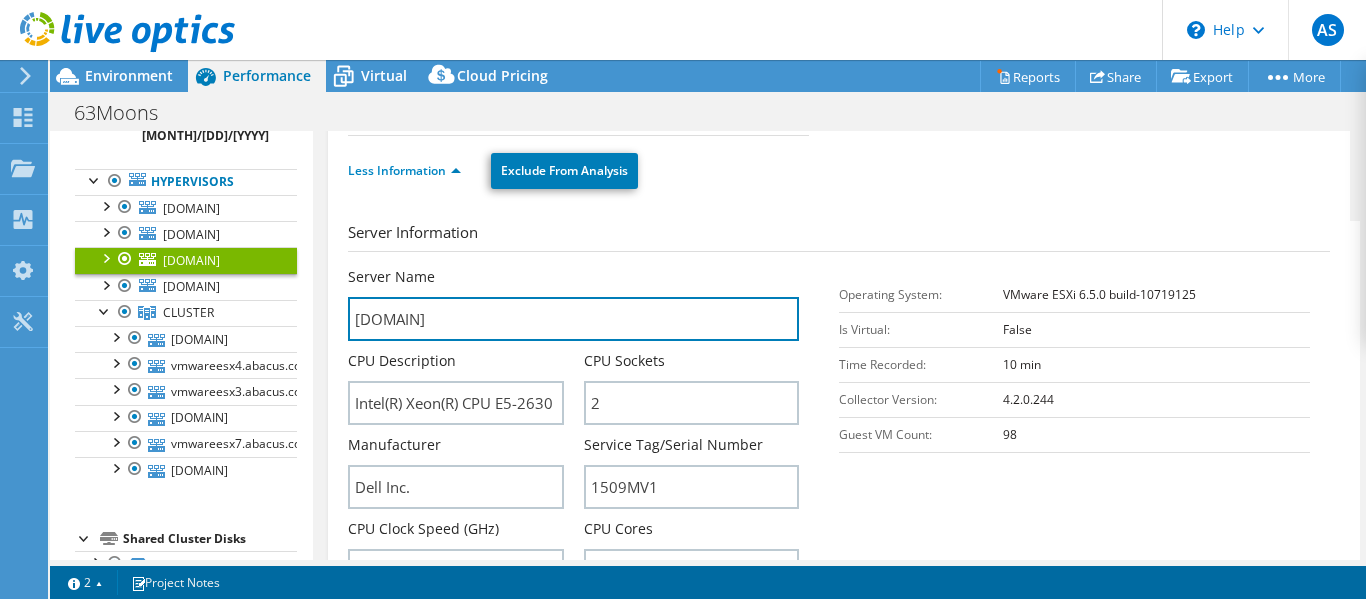drag, startPoint x: 552, startPoint y: 315, endPoint x: 287, endPoint y: 329, distance: 265.36957 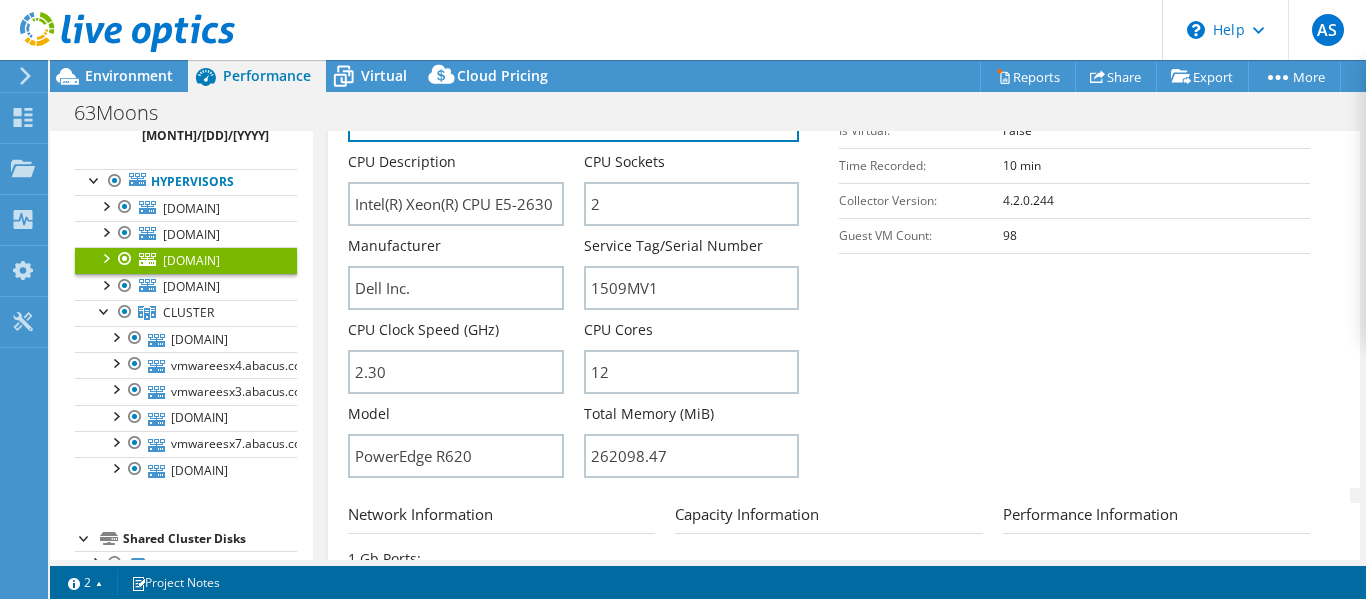 scroll, scrollTop: 500, scrollLeft: 0, axis: vertical 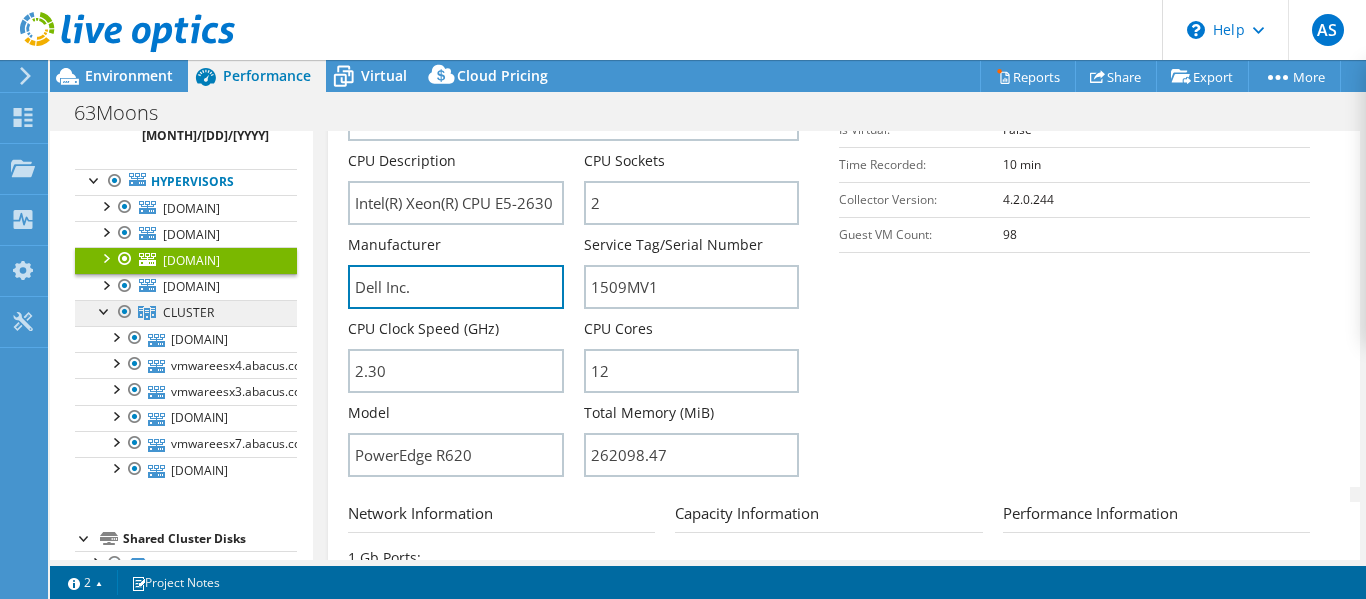 drag, startPoint x: 485, startPoint y: 284, endPoint x: 229, endPoint y: 301, distance: 256.56384 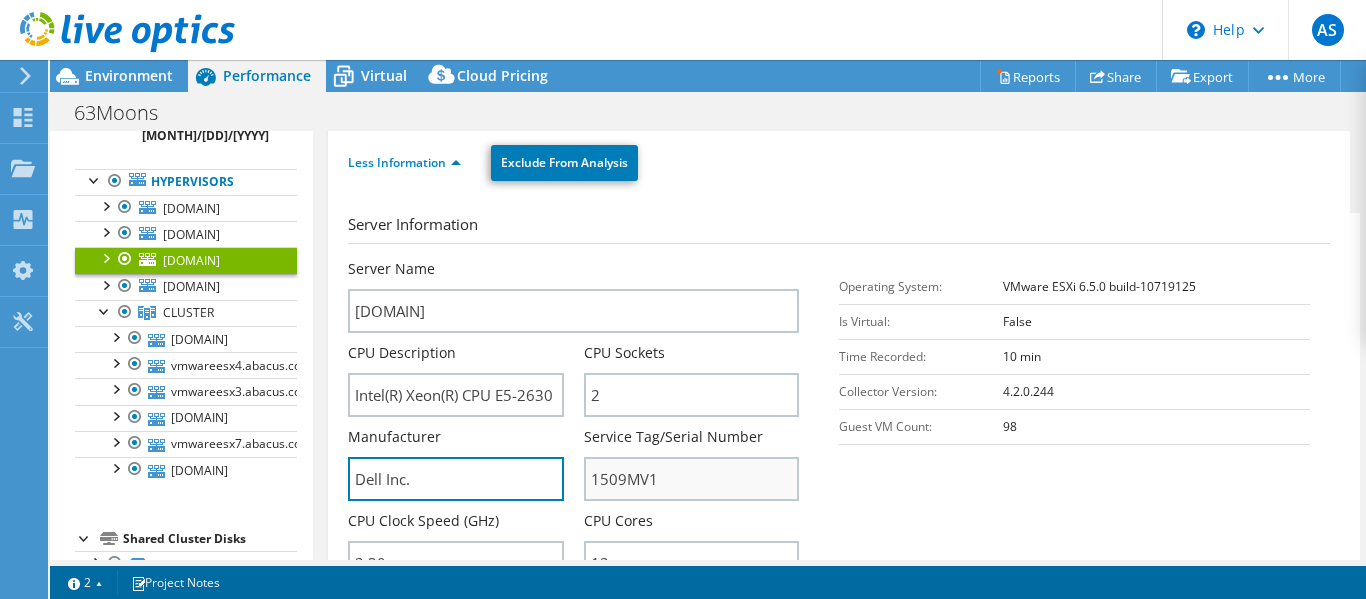 scroll, scrollTop: 300, scrollLeft: 0, axis: vertical 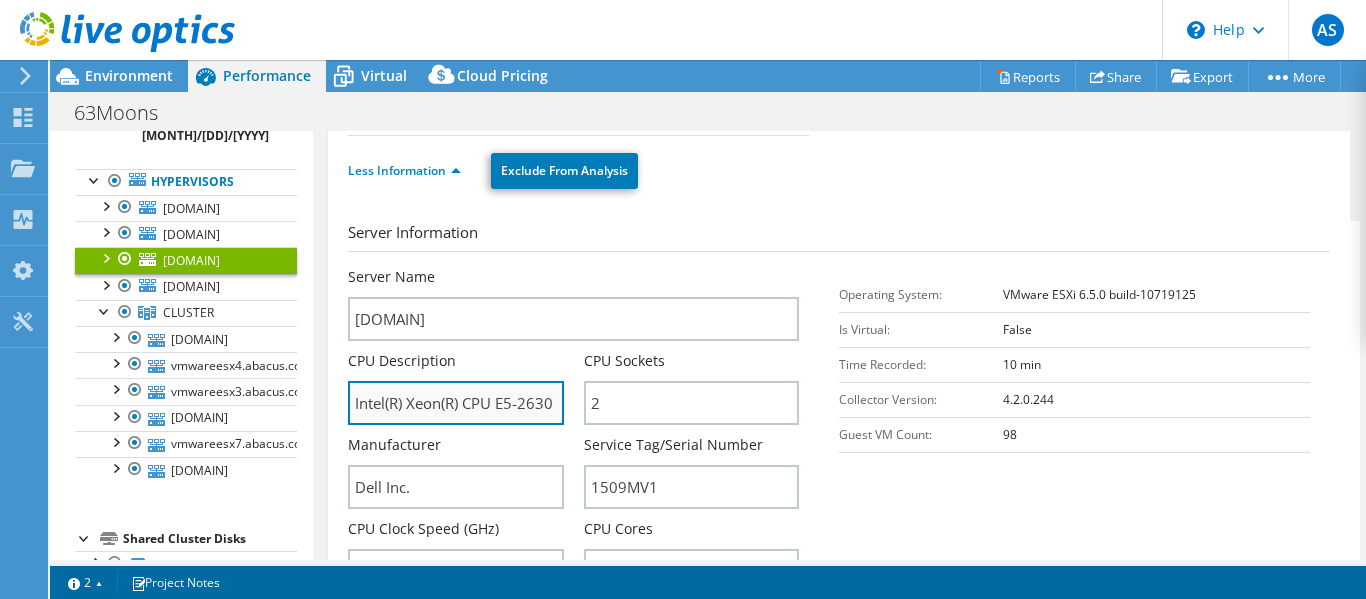 click on "Intel(R) Xeon(R) CPU E5-2630 0 @ 2.30GHz 2.30 GHz" at bounding box center (455, 403) 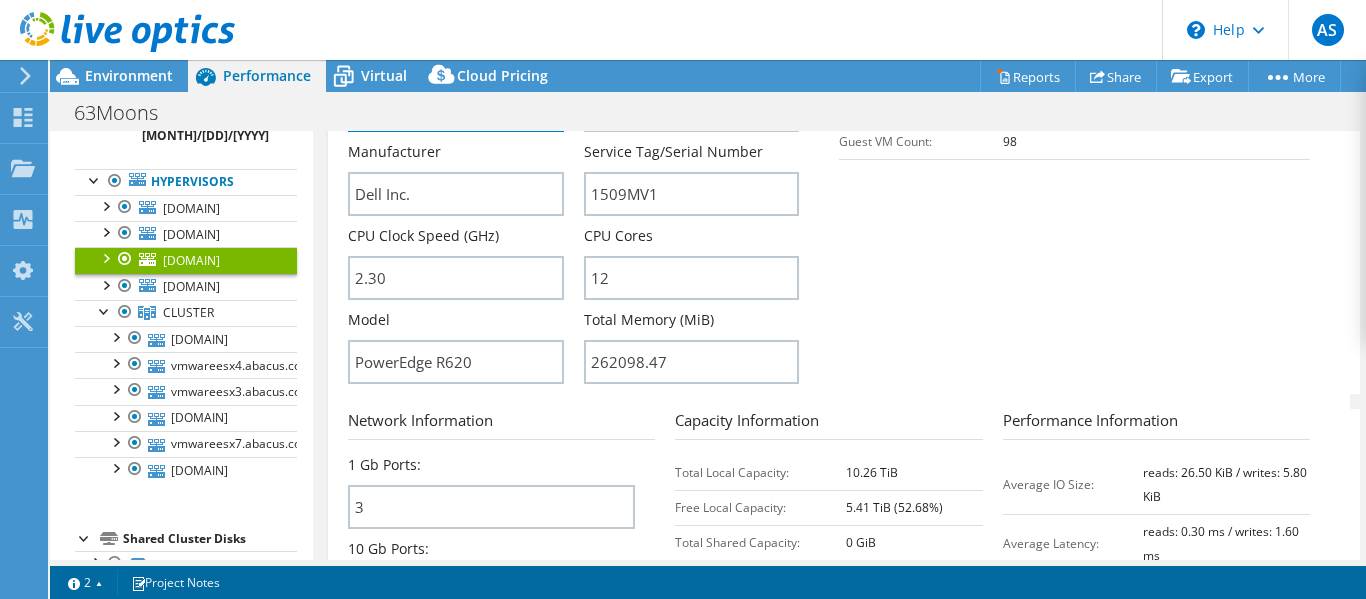 scroll, scrollTop: 600, scrollLeft: 0, axis: vertical 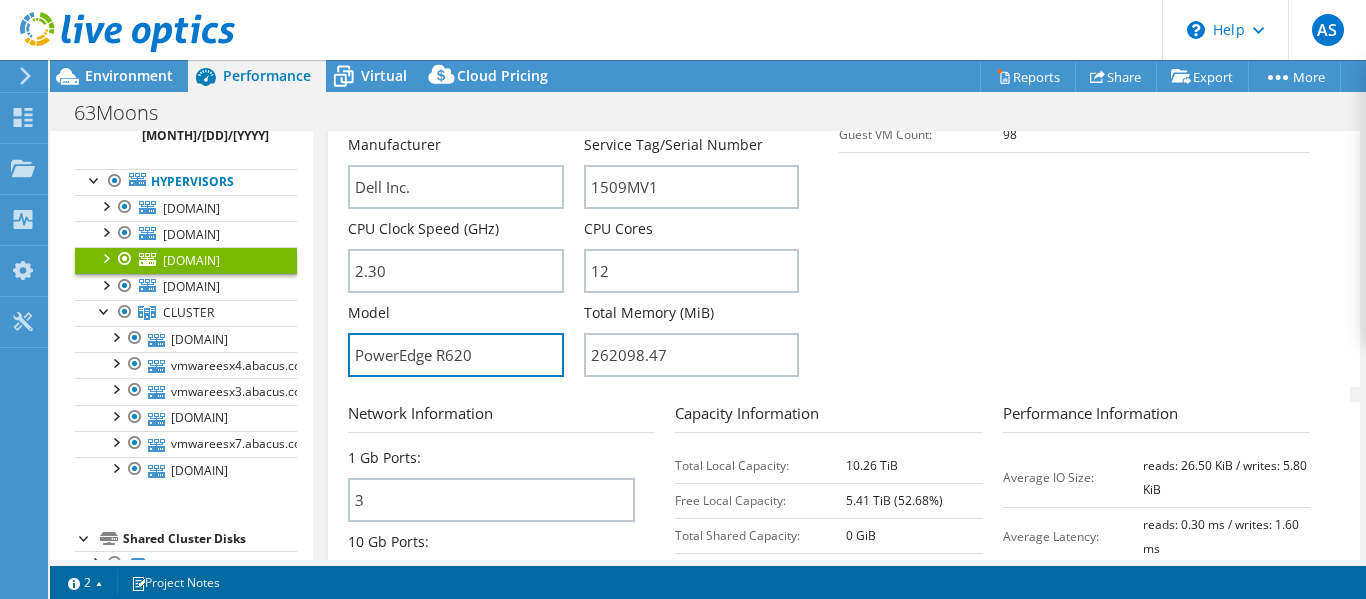 drag, startPoint x: 516, startPoint y: 366, endPoint x: 328, endPoint y: 363, distance: 188.02394 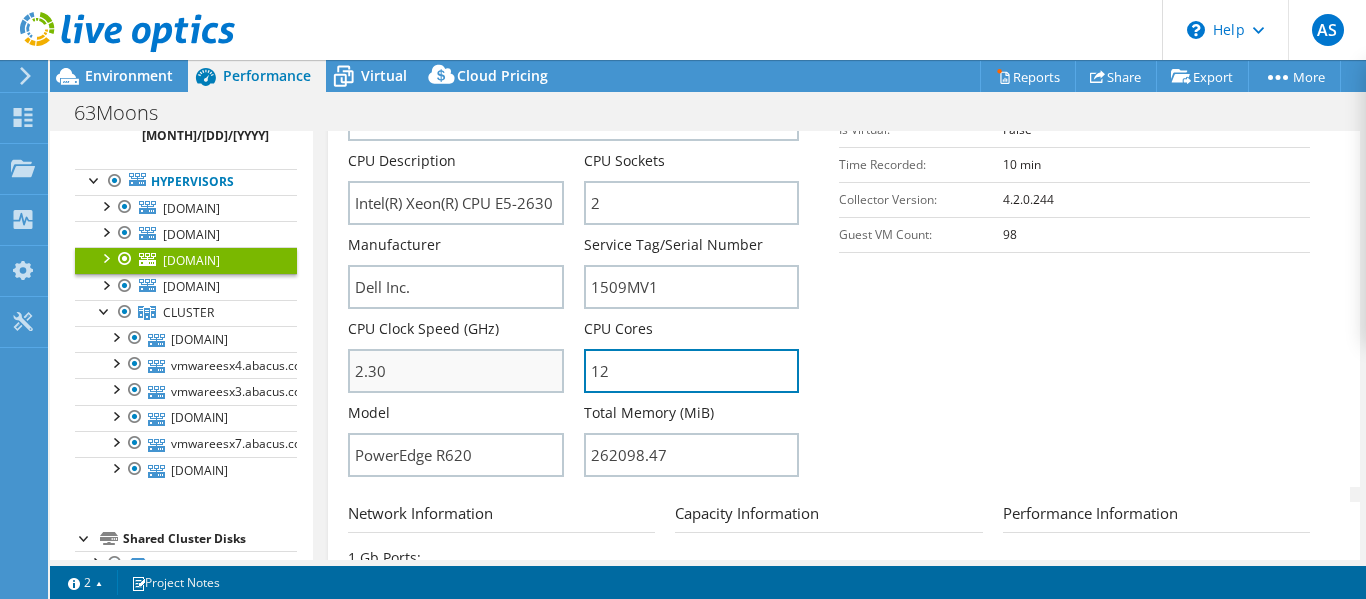 drag, startPoint x: 629, startPoint y: 381, endPoint x: 537, endPoint y: 388, distance: 92.26592 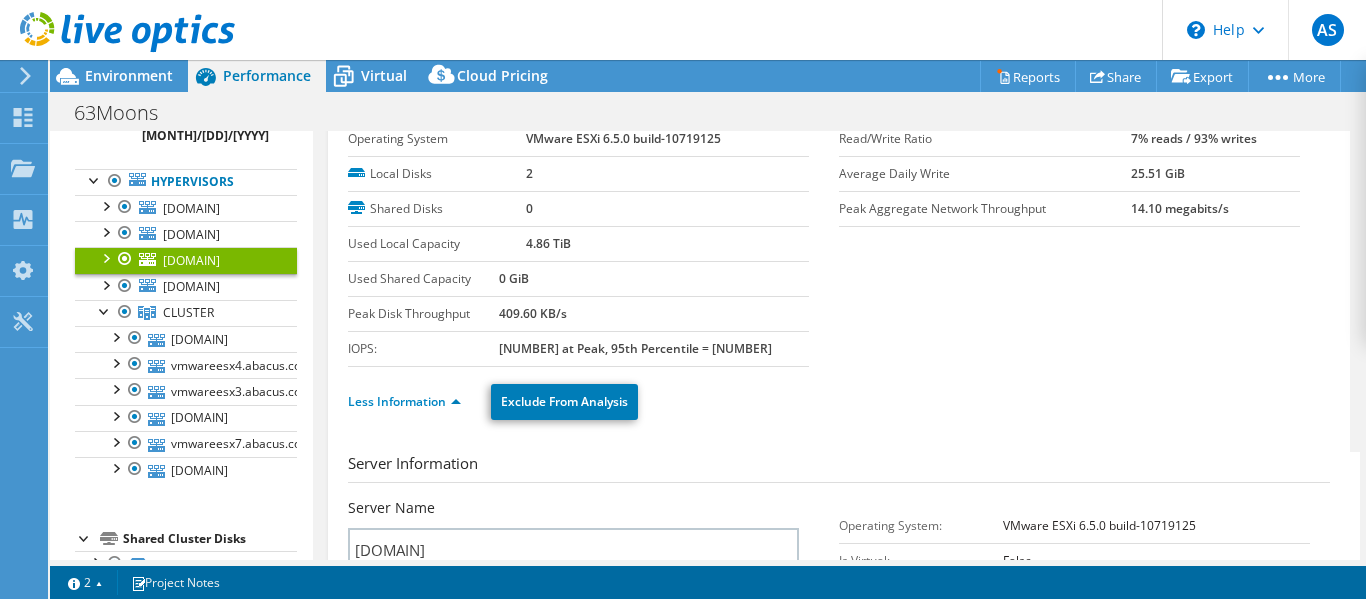 scroll, scrollTop: 100, scrollLeft: 0, axis: vertical 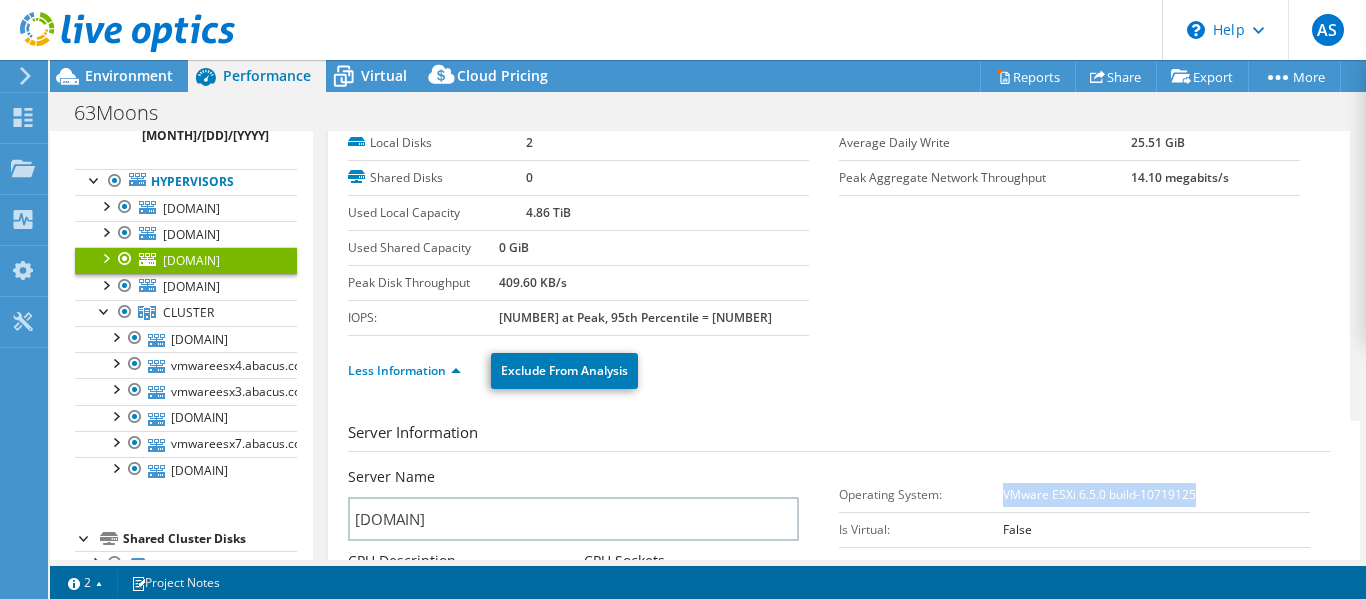 drag, startPoint x: 1208, startPoint y: 489, endPoint x: 995, endPoint y: 491, distance: 213.00938 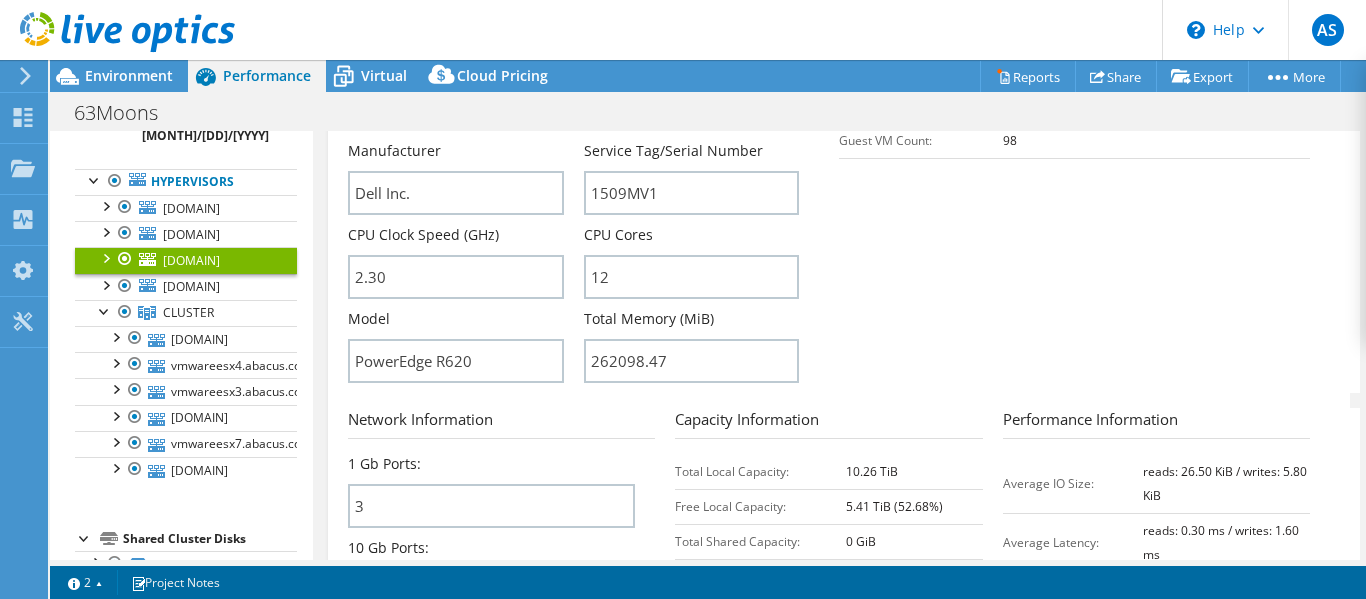 scroll, scrollTop: 600, scrollLeft: 0, axis: vertical 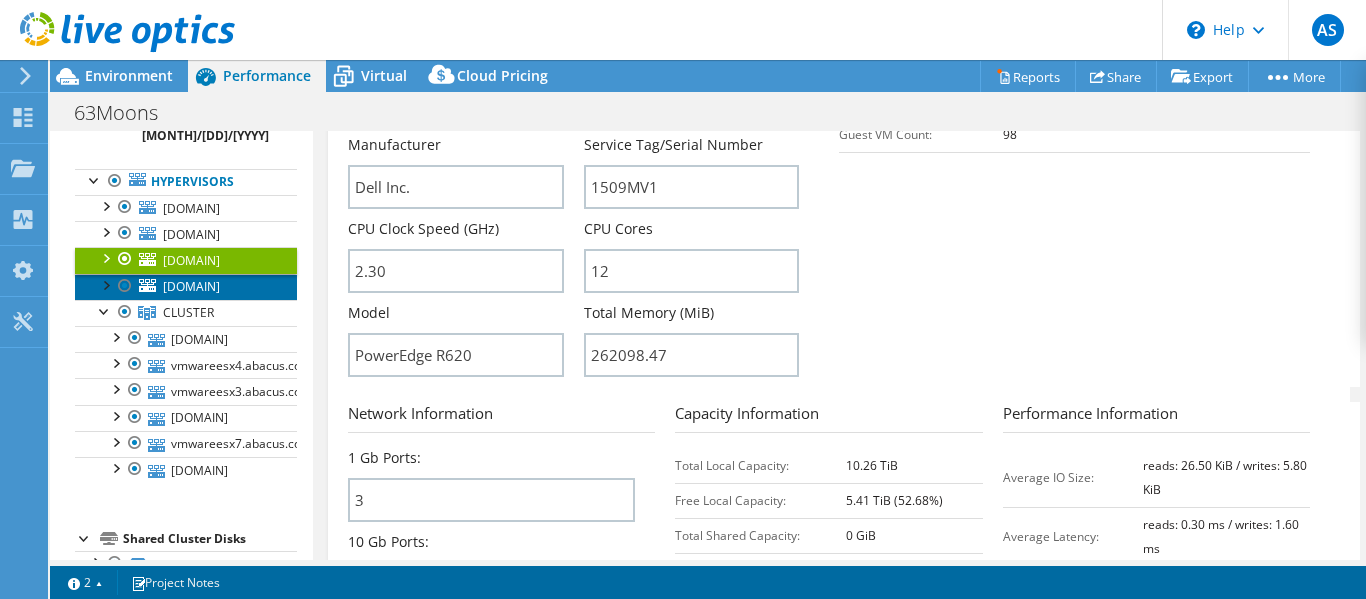 click on "[DOMAIN]" at bounding box center [191, 286] 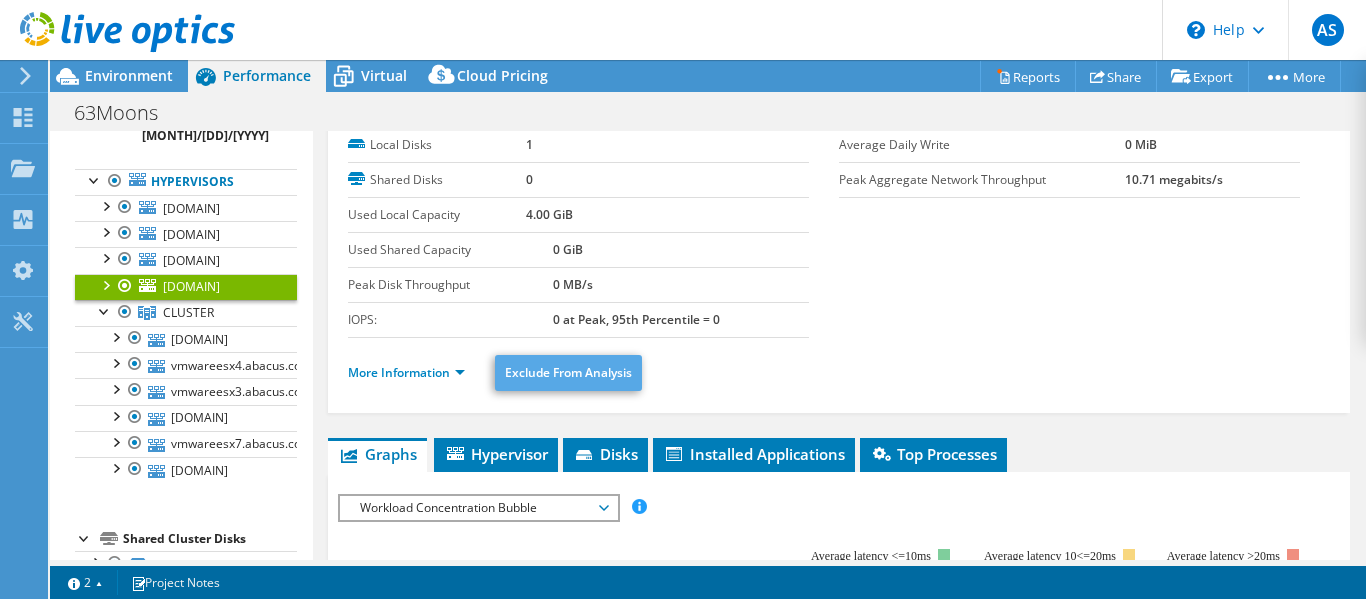 scroll, scrollTop: 95, scrollLeft: 0, axis: vertical 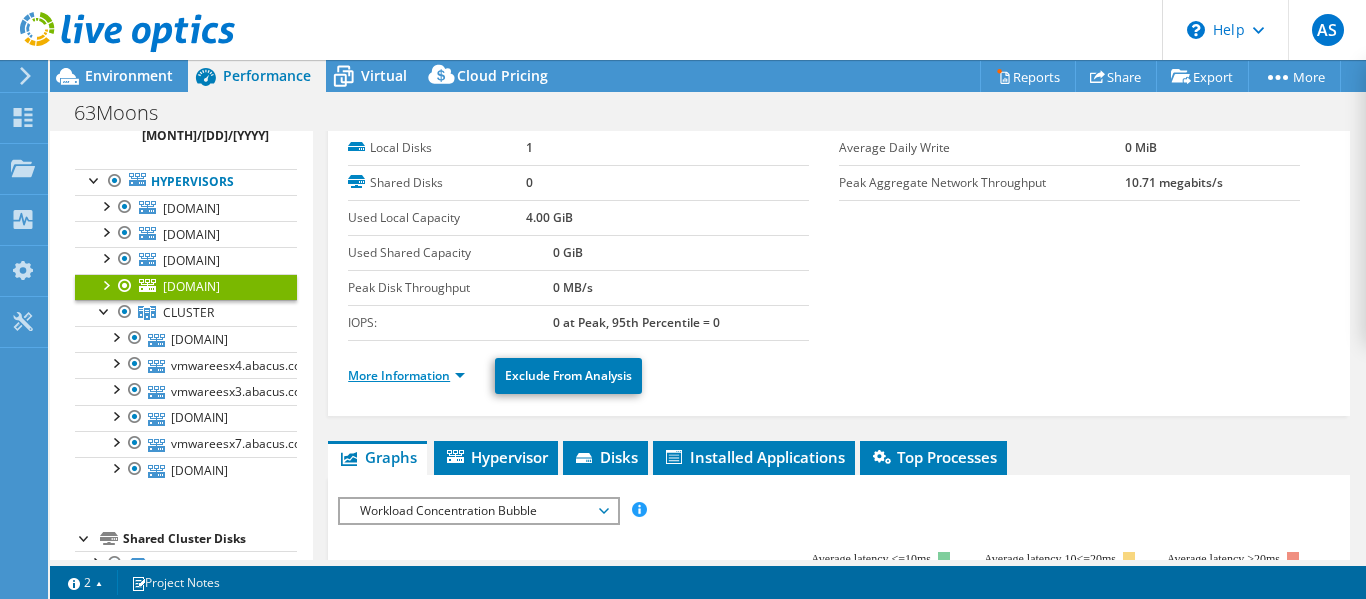 click on "More Information" at bounding box center [406, 375] 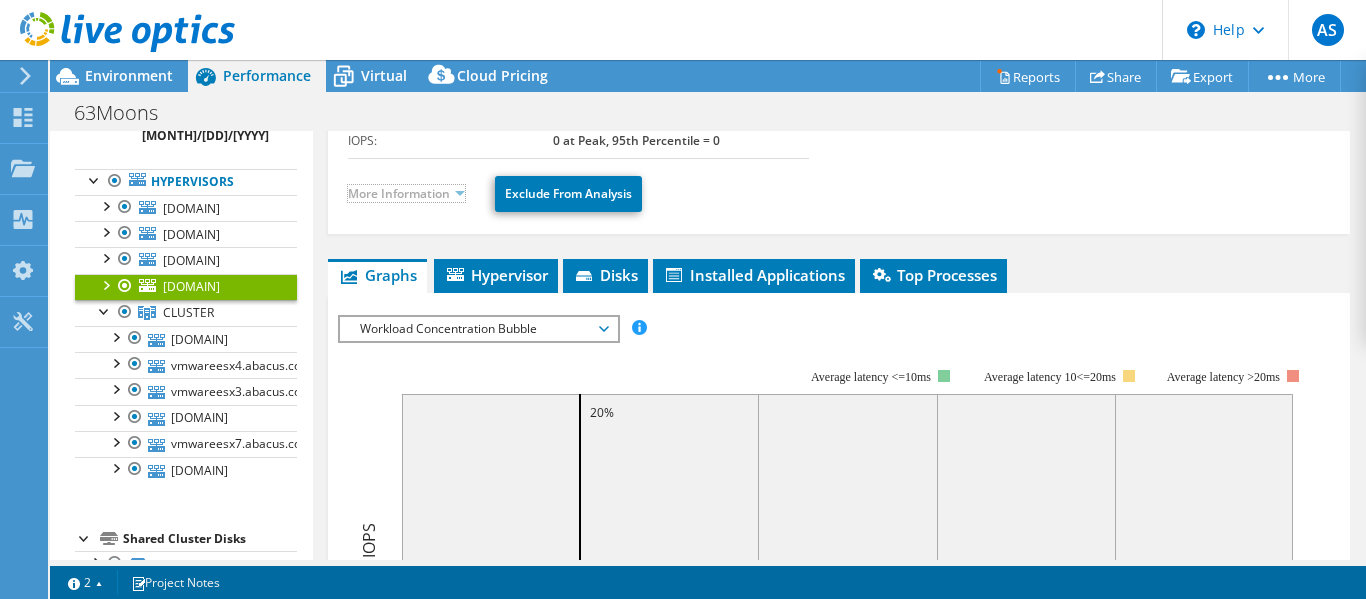 scroll, scrollTop: 295, scrollLeft: 0, axis: vertical 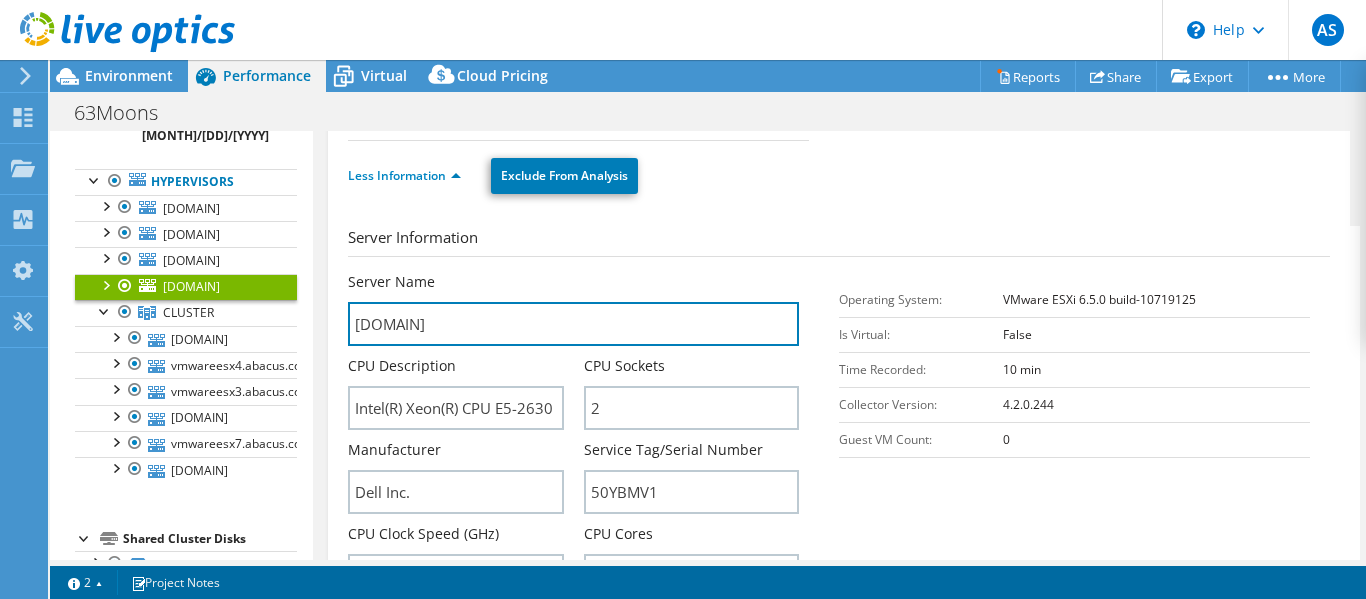 drag, startPoint x: 552, startPoint y: 327, endPoint x: 337, endPoint y: 335, distance: 215.14879 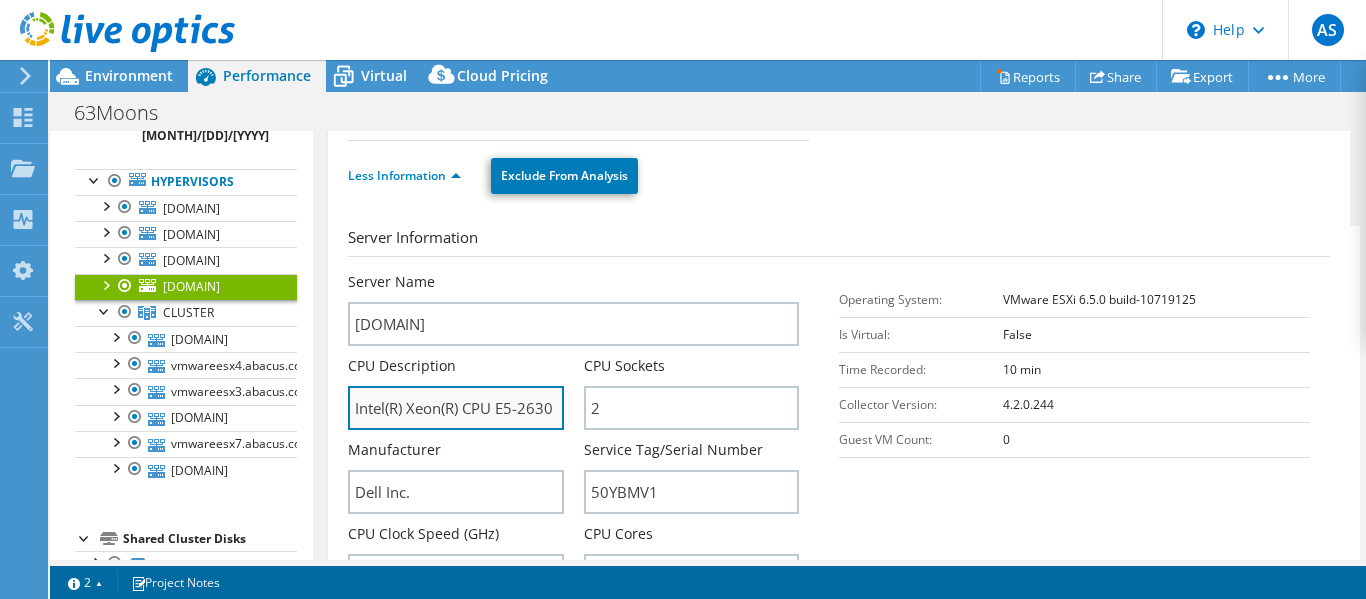 click on "Intel(R) Xeon(R) CPU E5-2630 0 @ 2.30GHz 2.30 GHz" at bounding box center [455, 408] 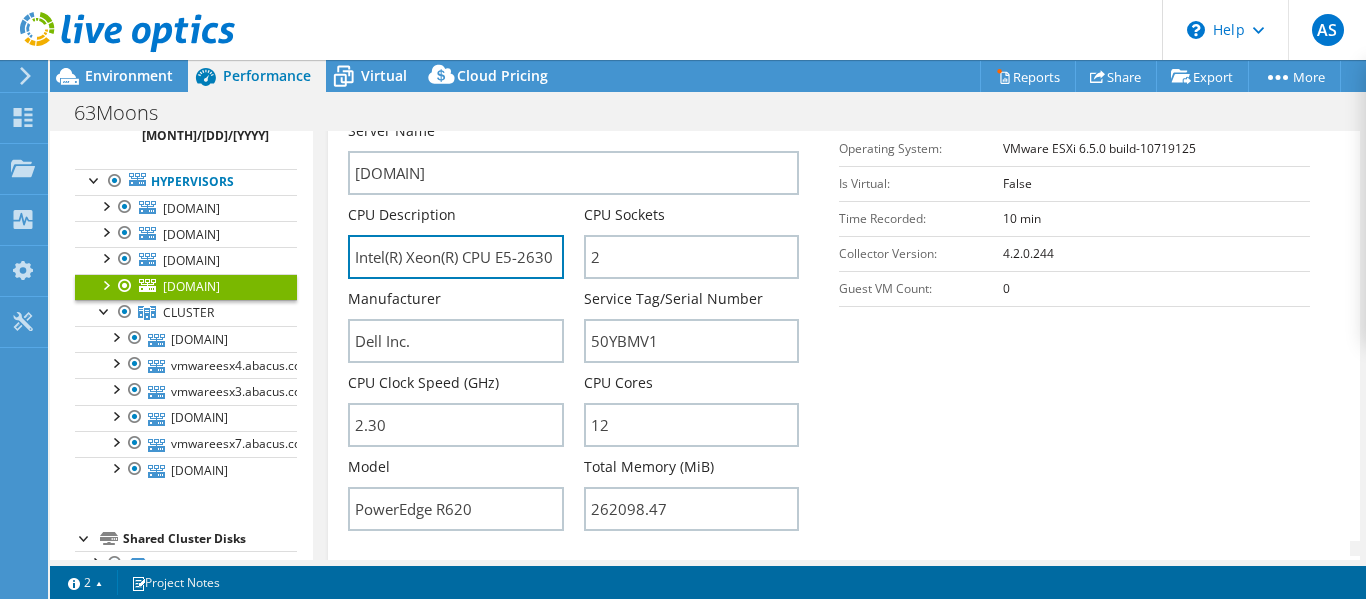 scroll, scrollTop: 495, scrollLeft: 0, axis: vertical 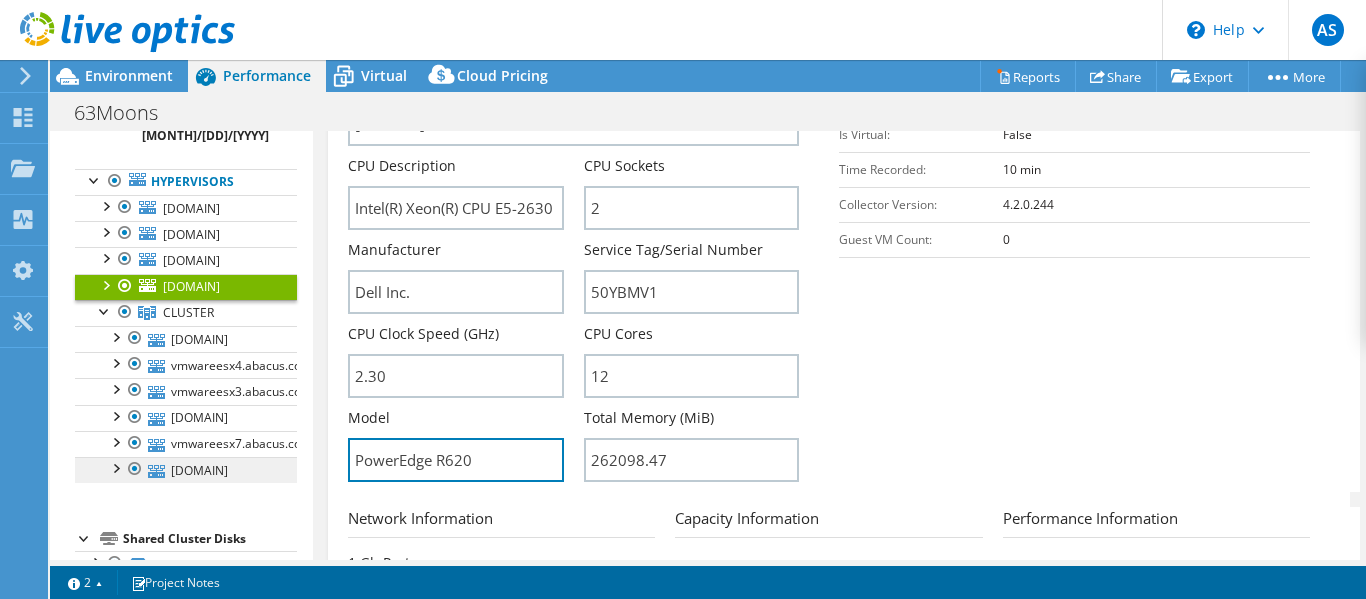 drag, startPoint x: 494, startPoint y: 466, endPoint x: 266, endPoint y: 459, distance: 228.10744 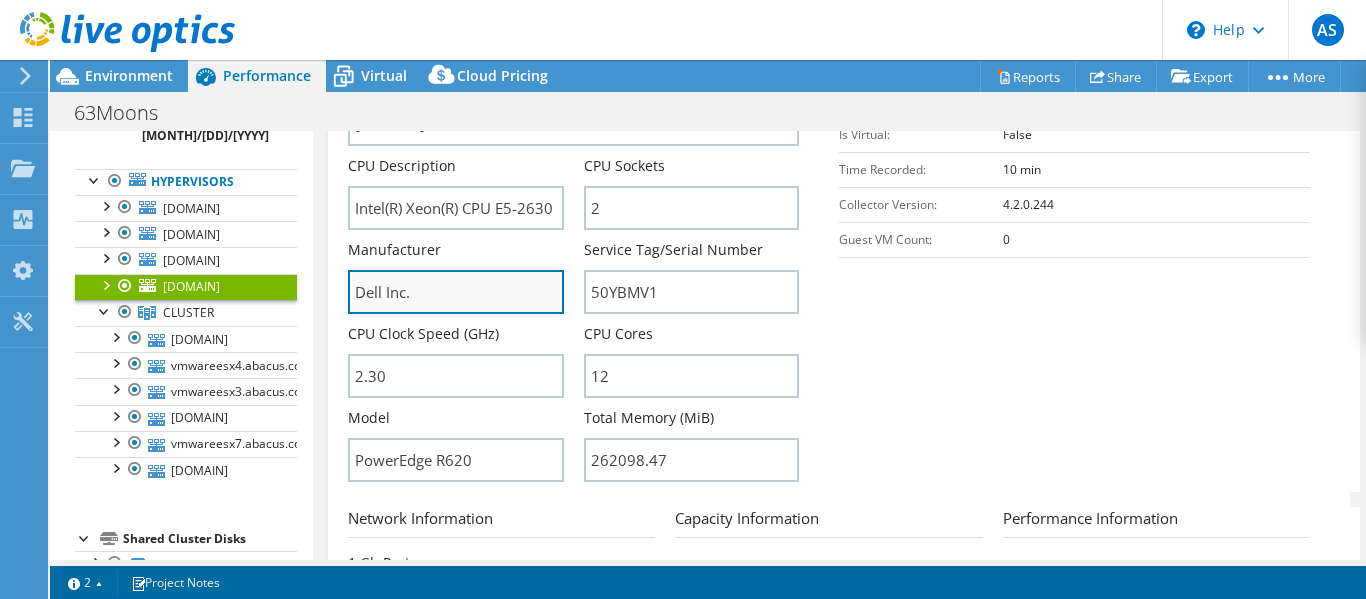 drag, startPoint x: 406, startPoint y: 293, endPoint x: 354, endPoint y: 301, distance: 52.611786 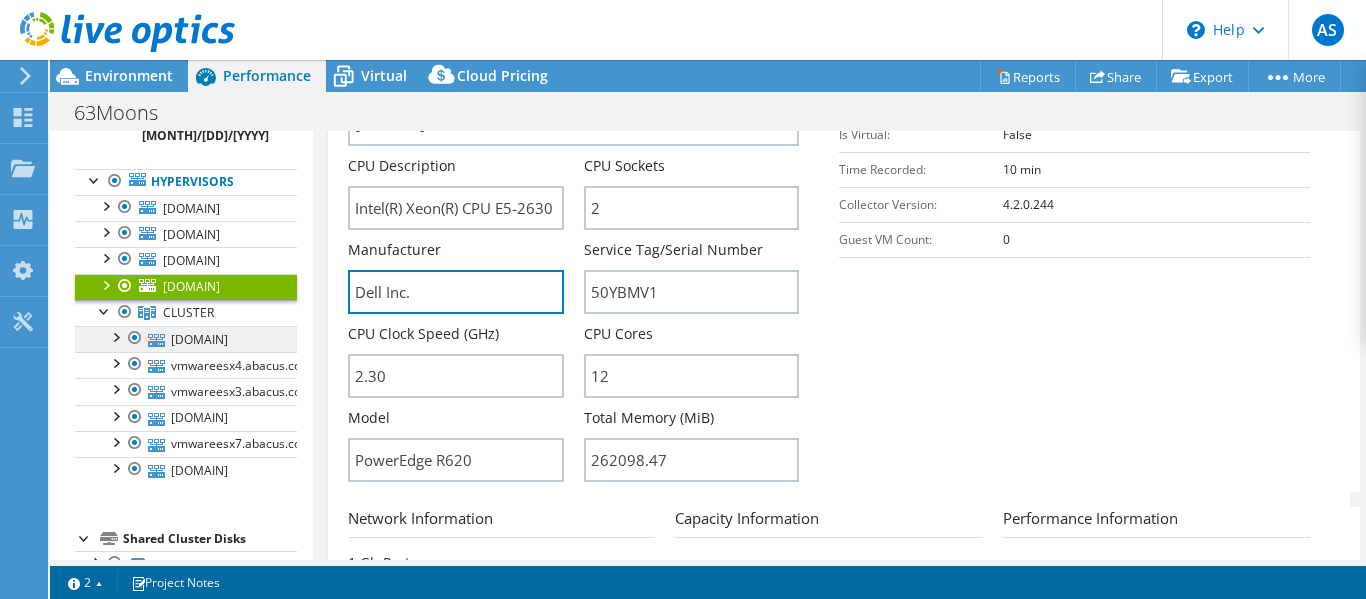 drag, startPoint x: 480, startPoint y: 300, endPoint x: 269, endPoint y: 312, distance: 211.34096 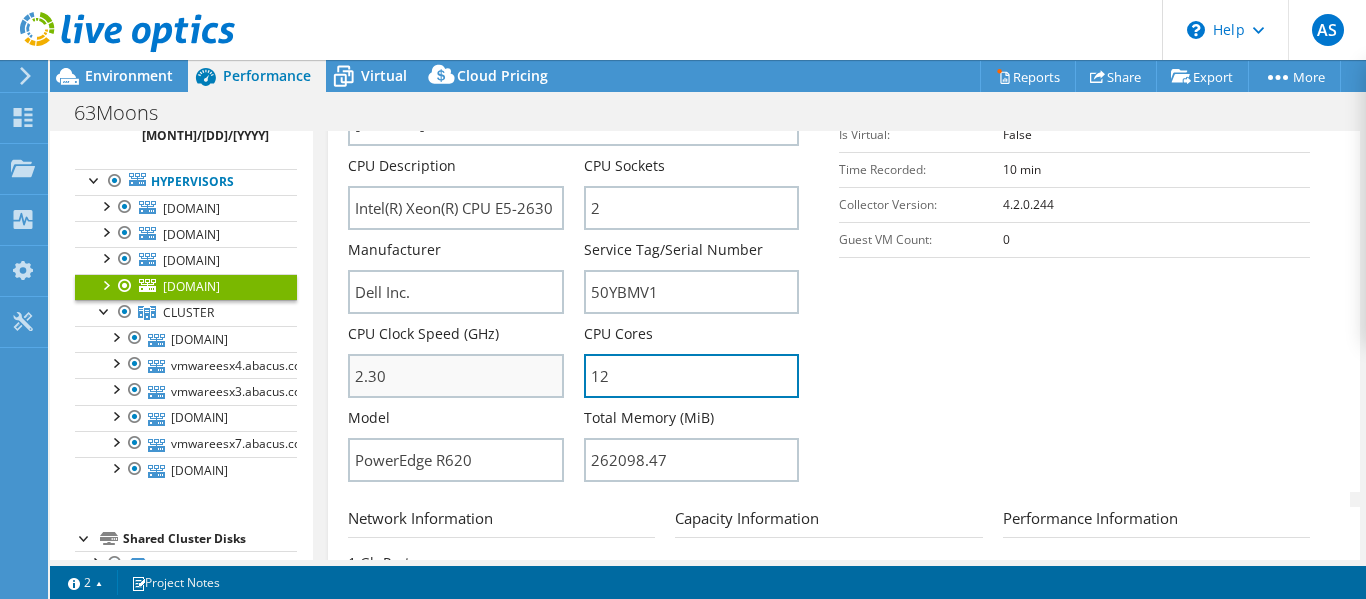 drag, startPoint x: 629, startPoint y: 358, endPoint x: 525, endPoint y: 373, distance: 105.076164 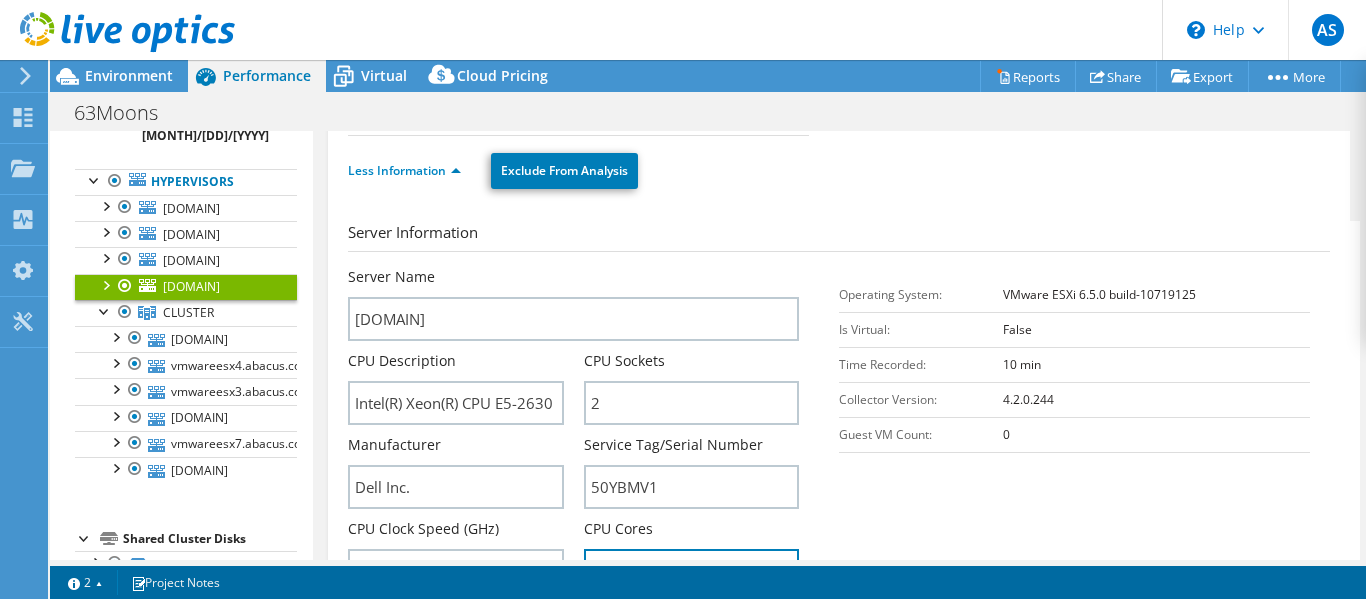 scroll, scrollTop: 295, scrollLeft: 0, axis: vertical 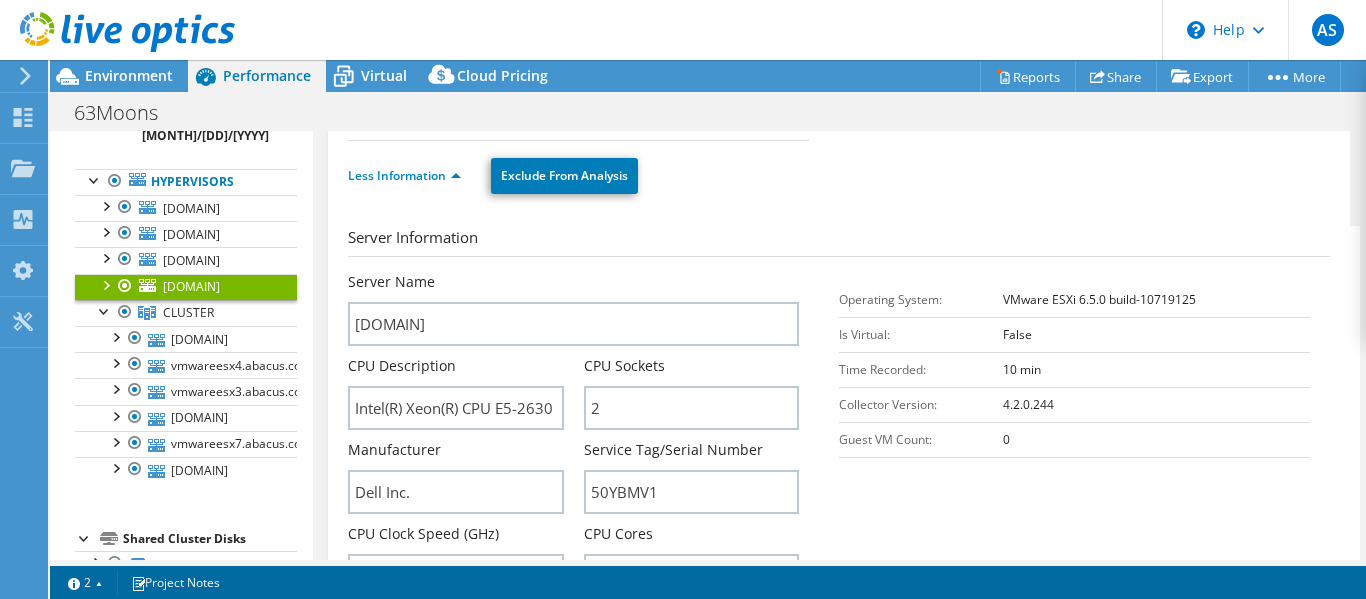 drag, startPoint x: 1184, startPoint y: 302, endPoint x: 990, endPoint y: 311, distance: 194.20865 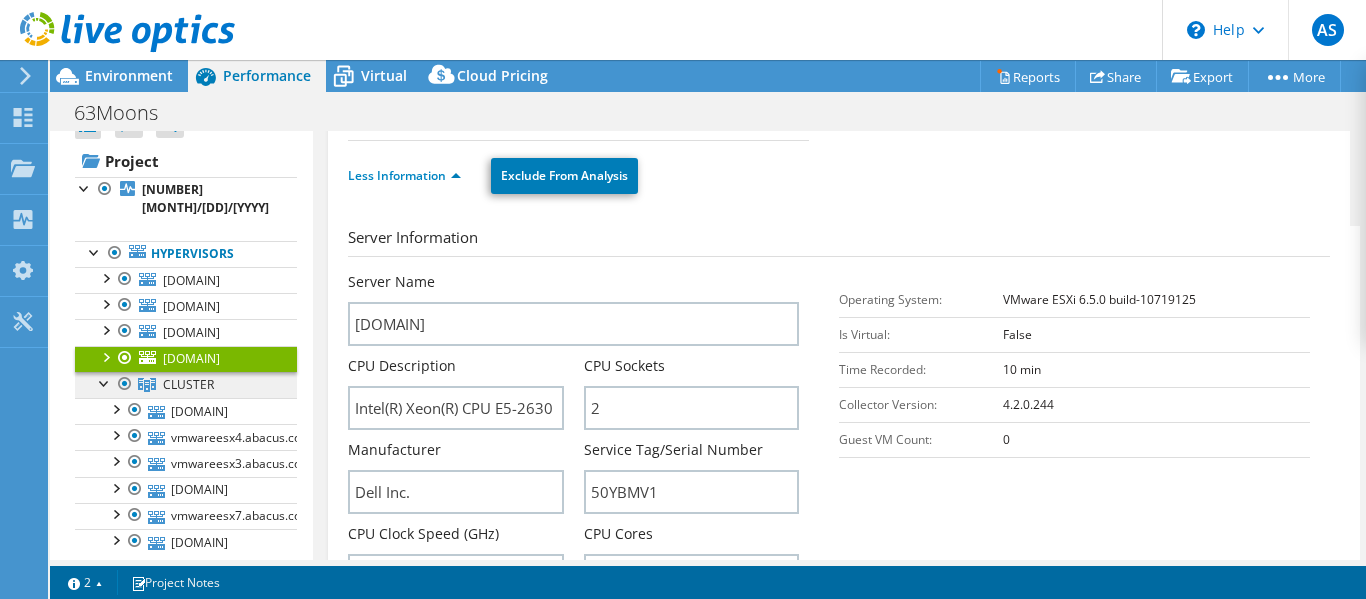 scroll, scrollTop: 0, scrollLeft: 0, axis: both 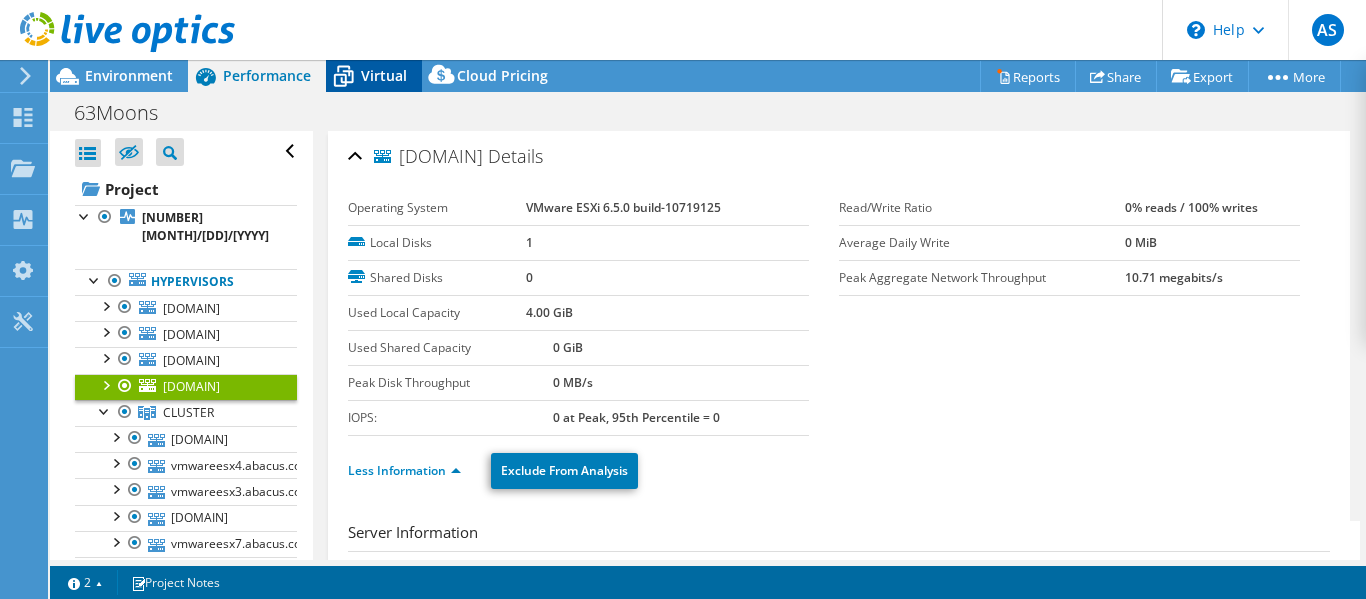 click on "Virtual" at bounding box center (374, 76) 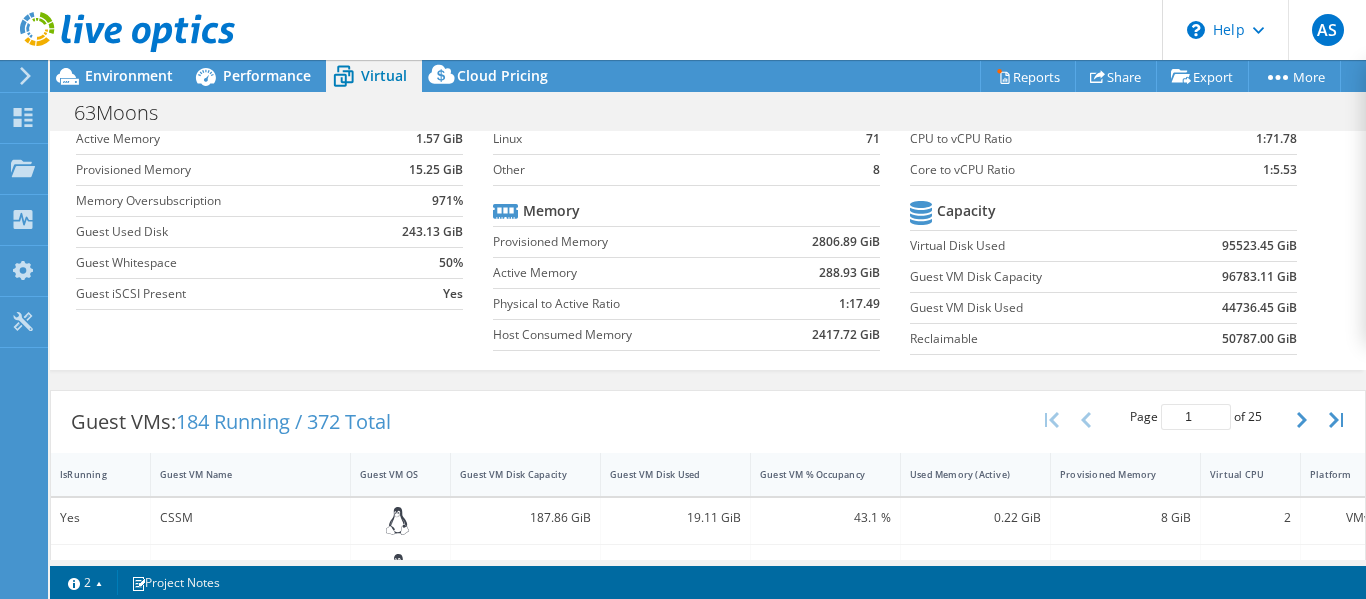 scroll, scrollTop: 0, scrollLeft: 0, axis: both 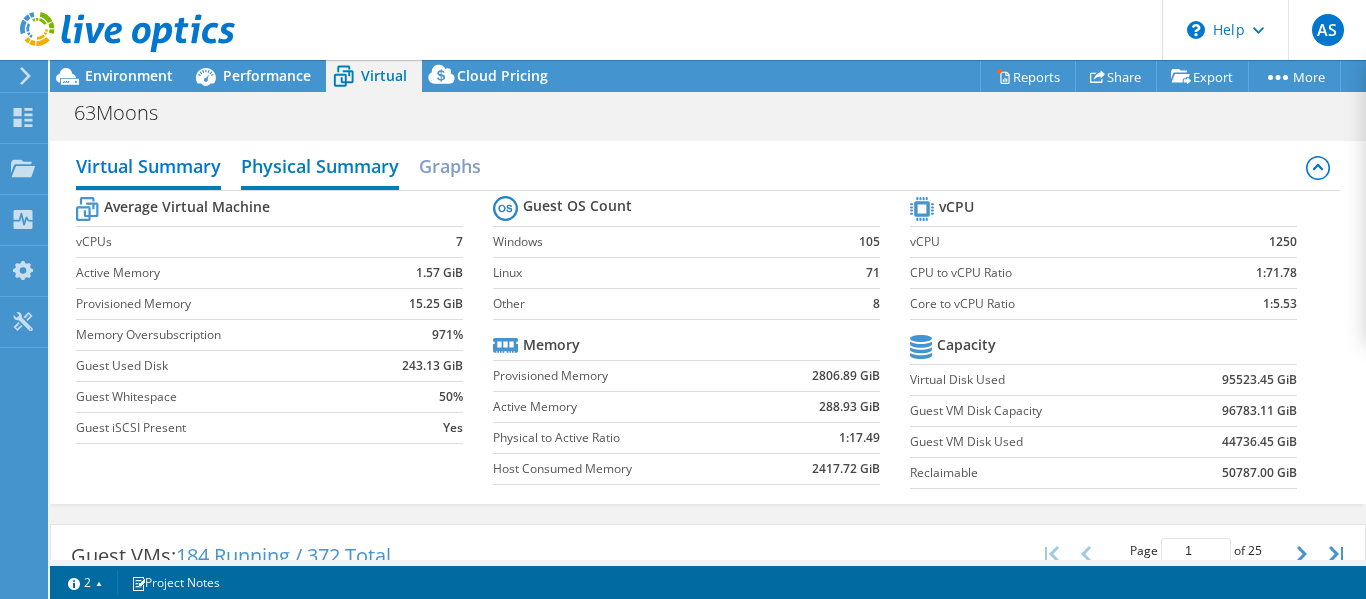 click on "Physical Summary" at bounding box center [320, 168] 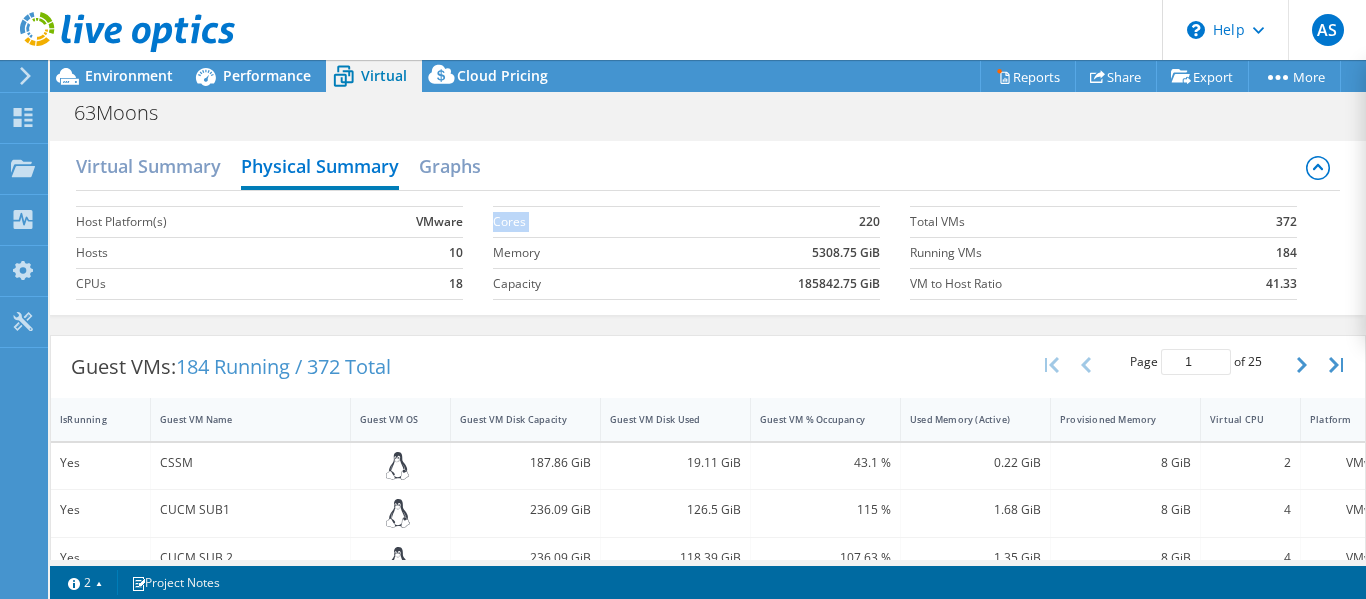 drag, startPoint x: 852, startPoint y: 227, endPoint x: 872, endPoint y: 229, distance: 20.09975 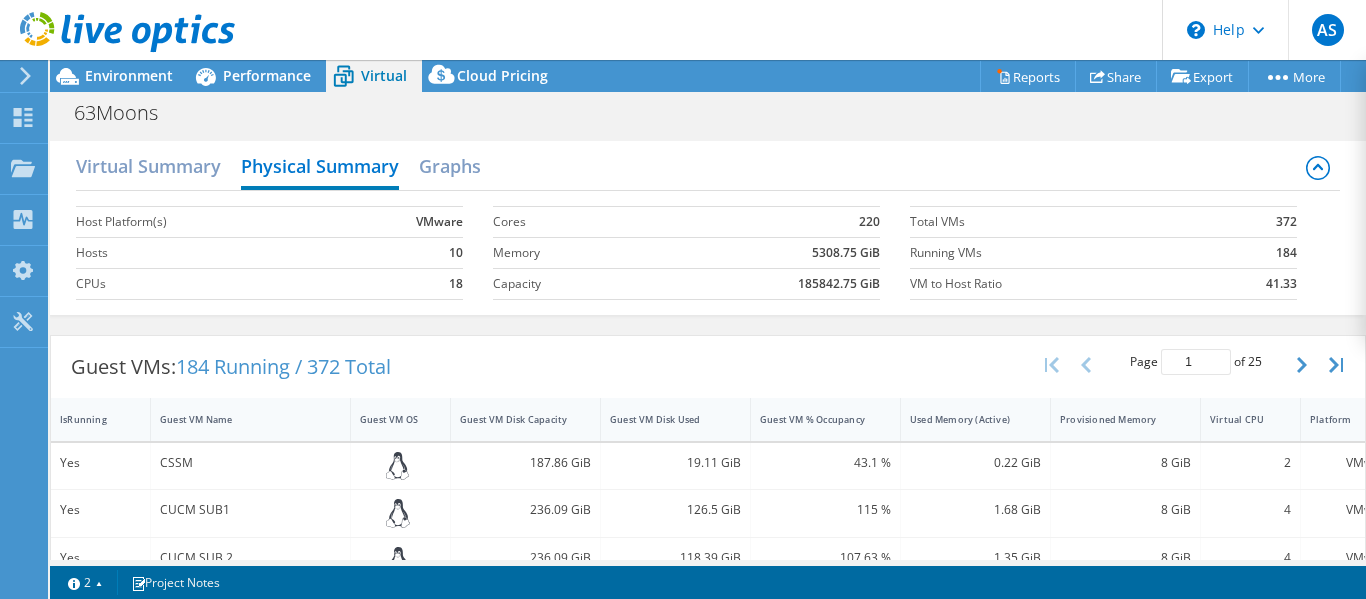 click on "Virtual Summary Physical Summary Graphs" at bounding box center (707, 168) 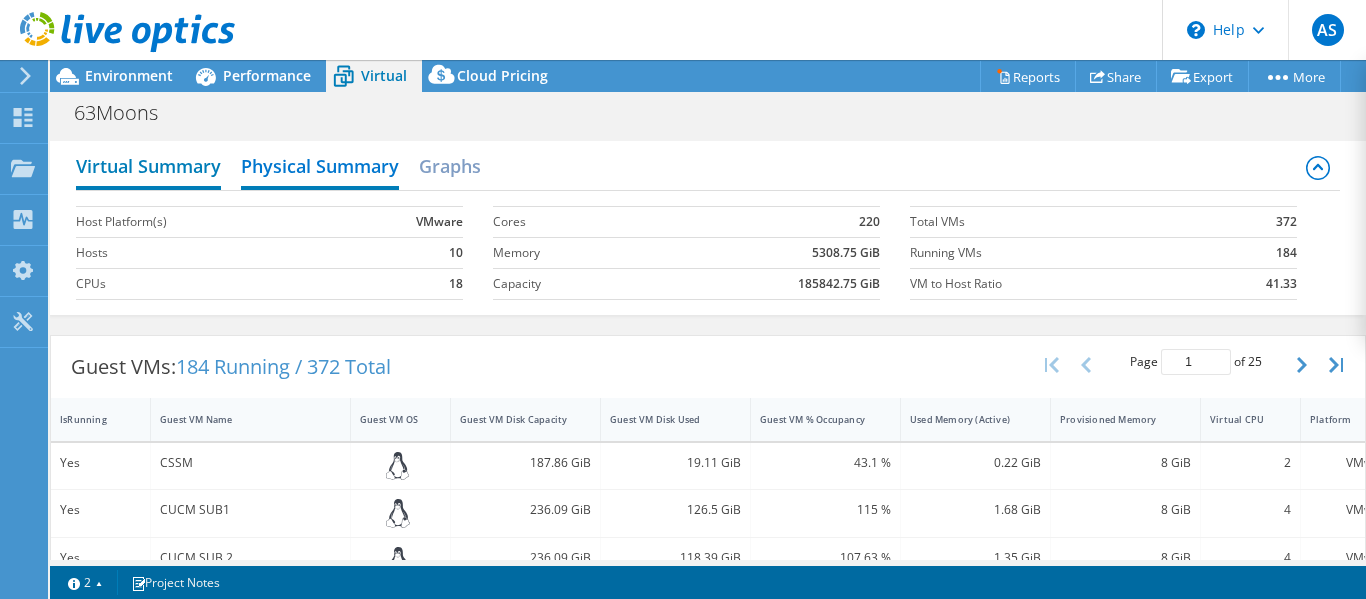 click on "Virtual Summary" at bounding box center [148, 168] 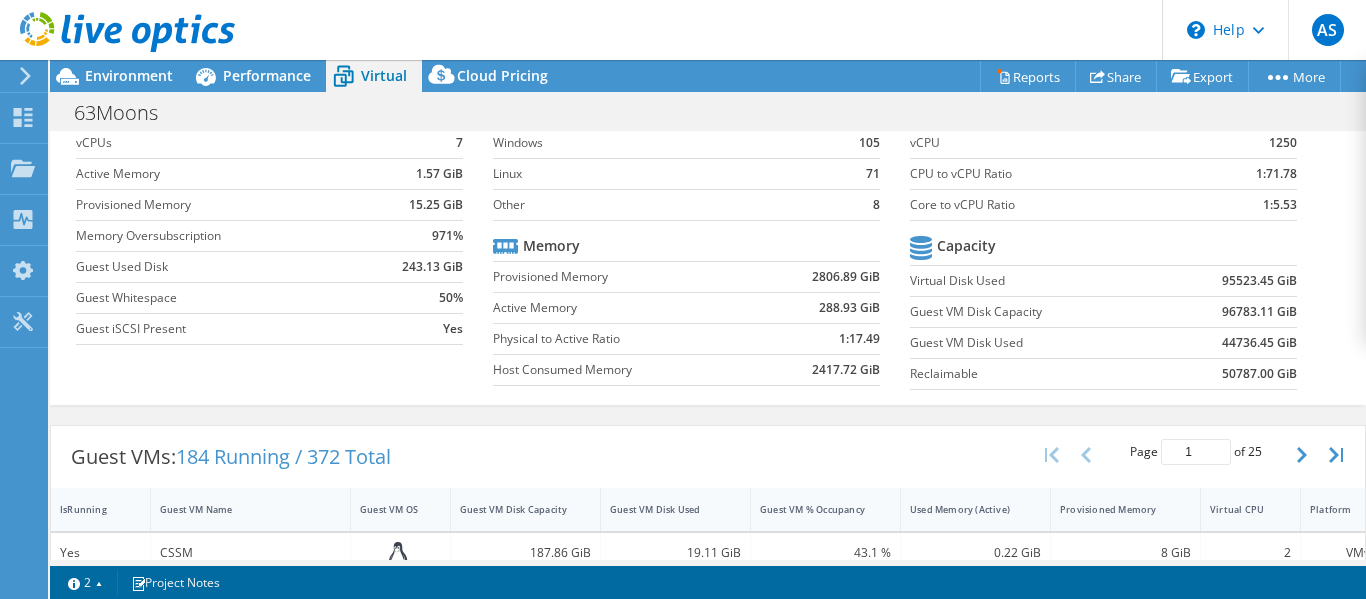 scroll, scrollTop: 0, scrollLeft: 0, axis: both 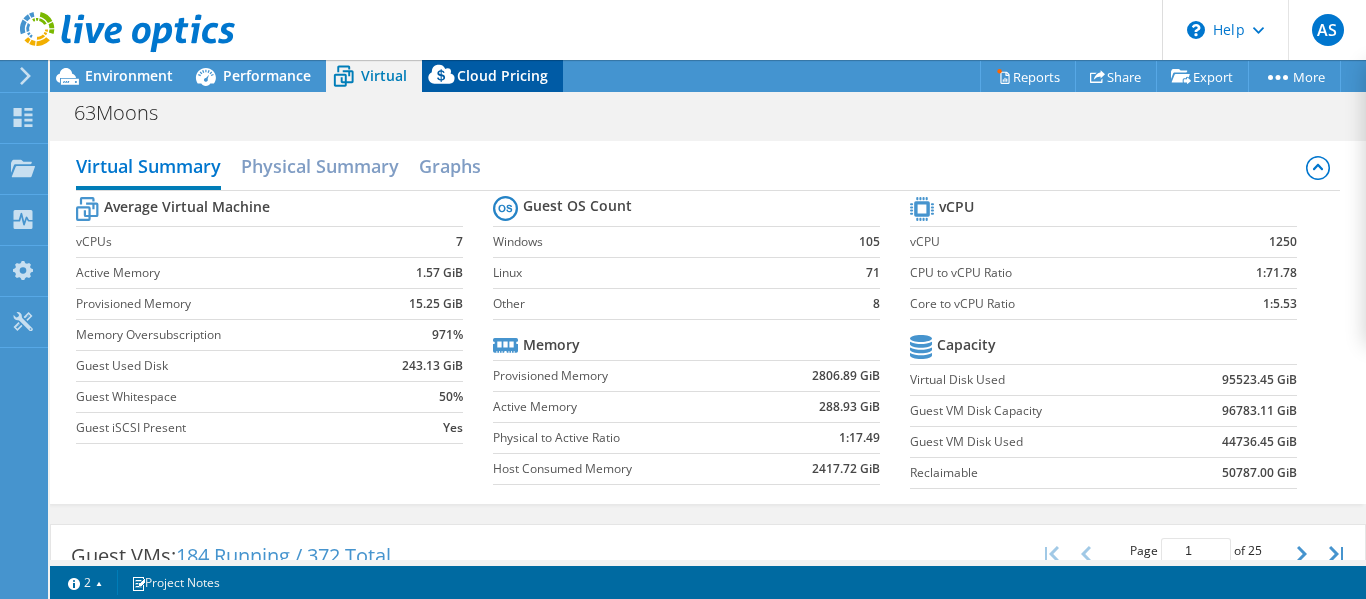 click 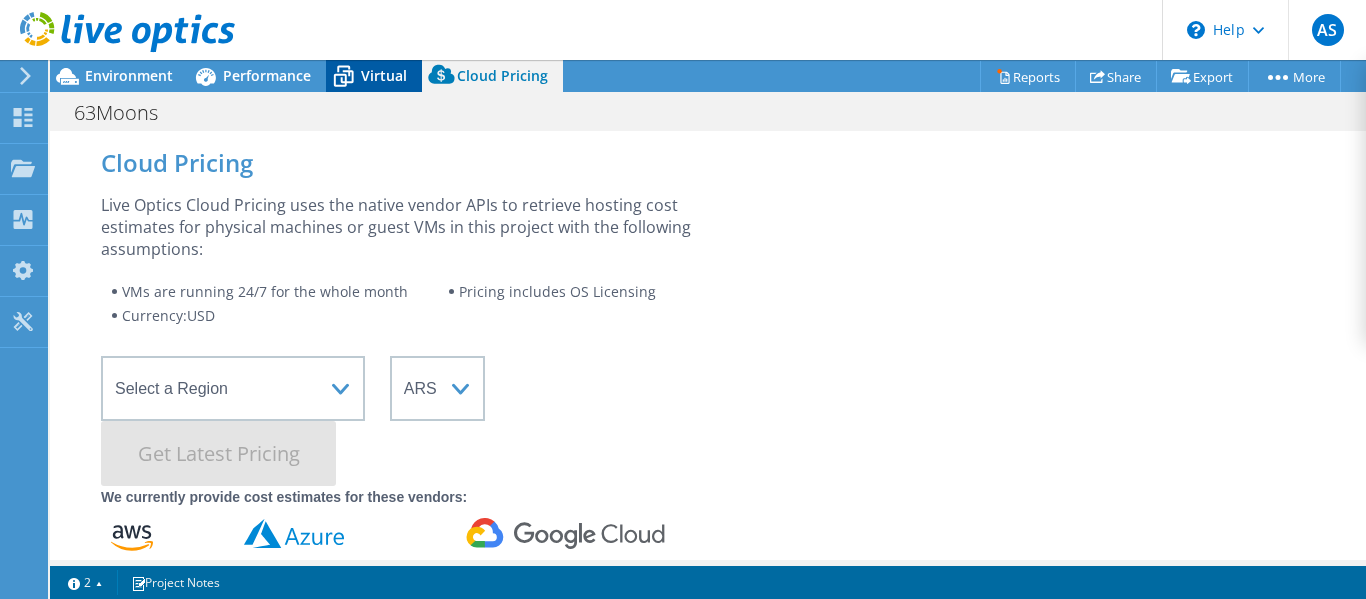 click on "Virtual" at bounding box center [384, 75] 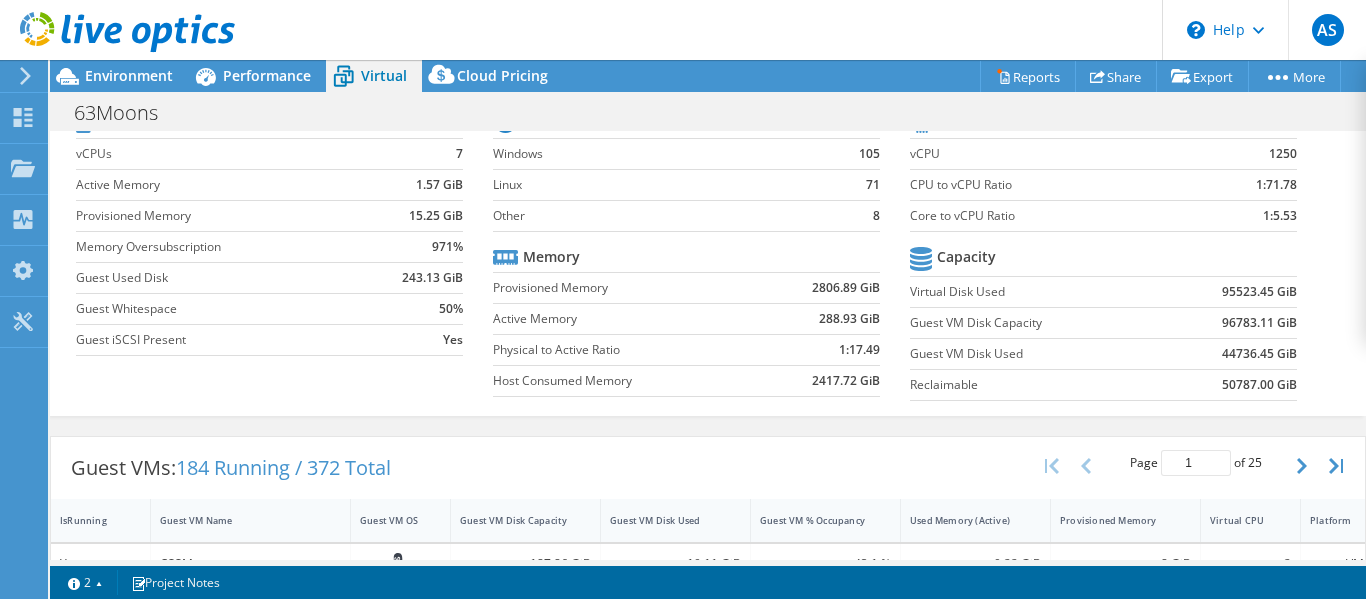 scroll, scrollTop: 0, scrollLeft: 0, axis: both 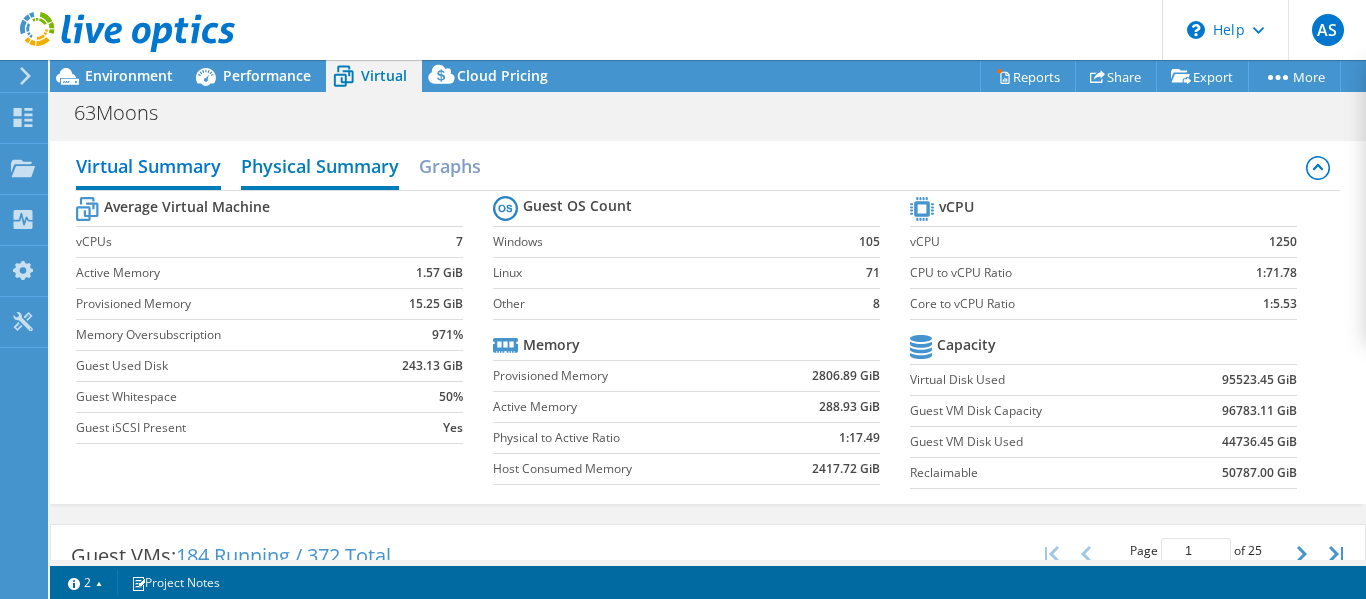 click on "Physical Summary" at bounding box center [320, 168] 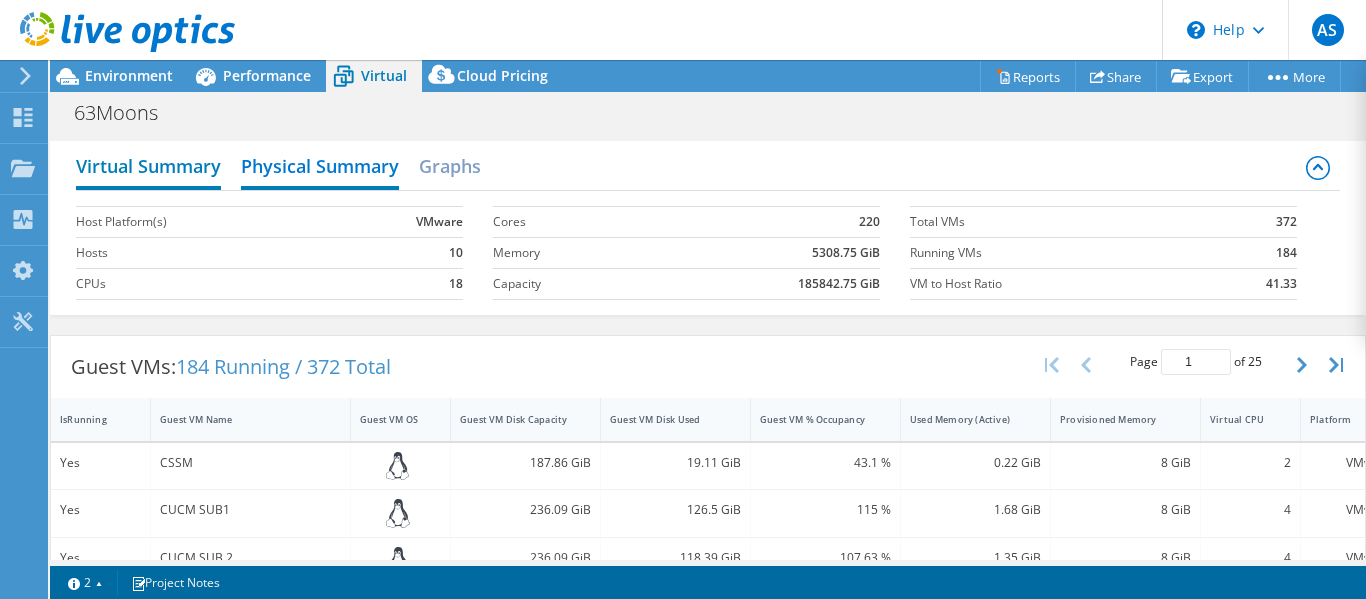 click on "Virtual Summary" at bounding box center [148, 168] 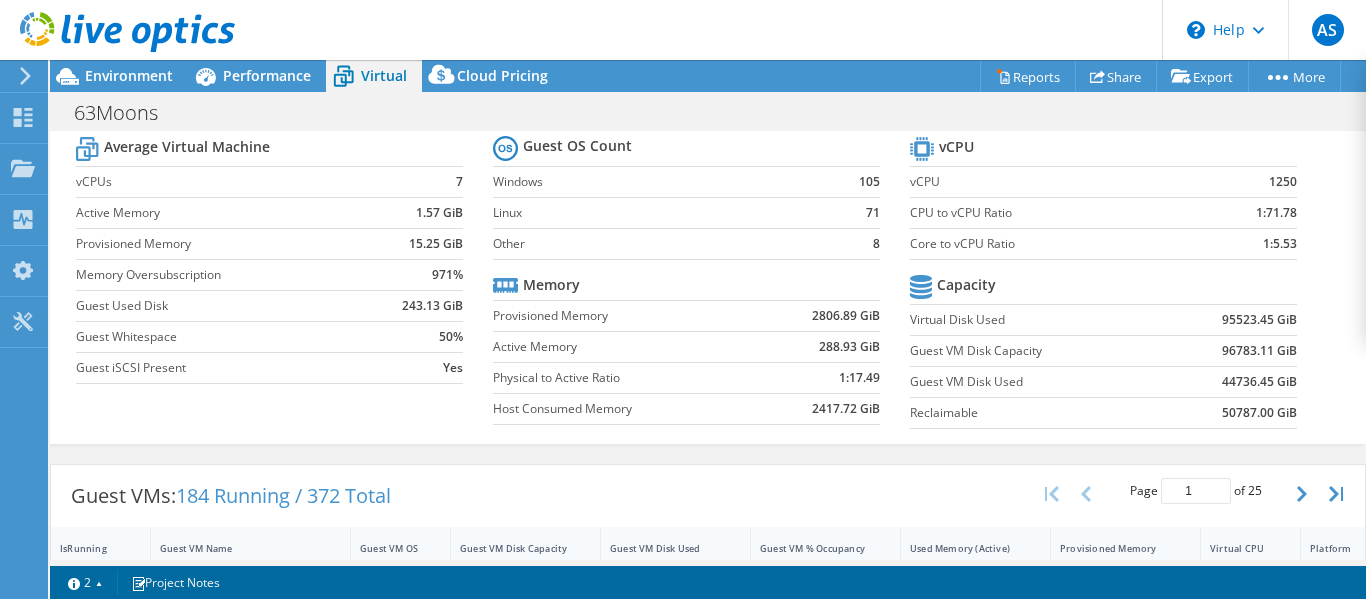 scroll, scrollTop: 0, scrollLeft: 0, axis: both 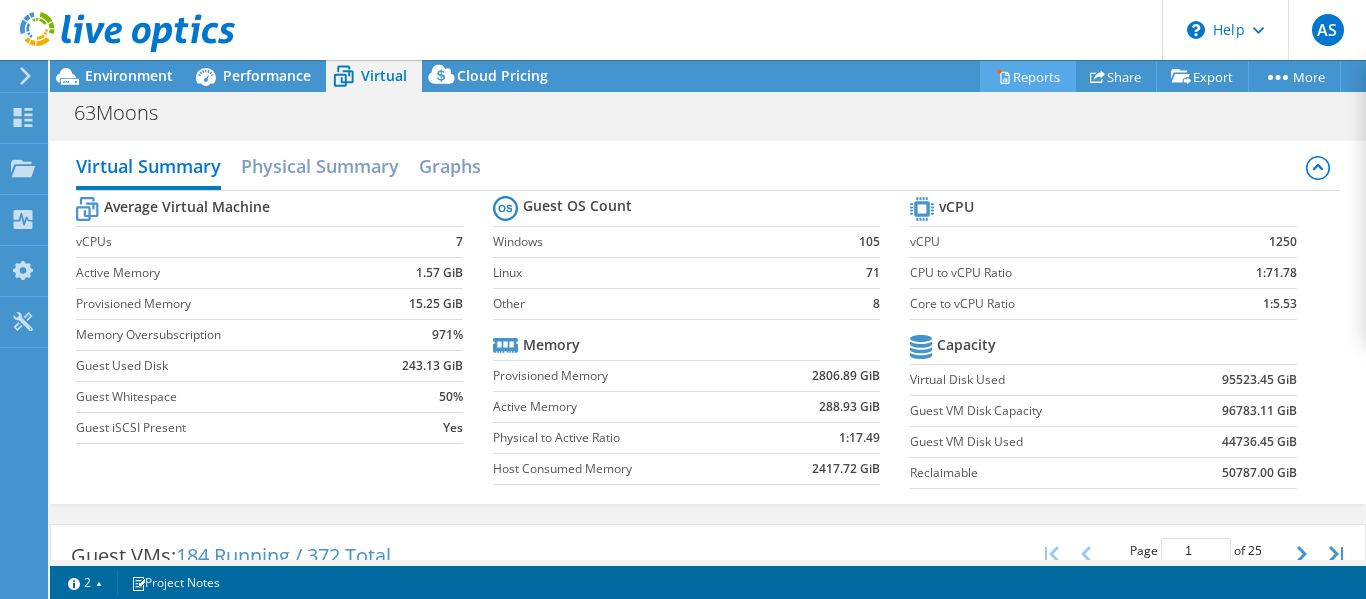 click on "Reports" at bounding box center (1028, 76) 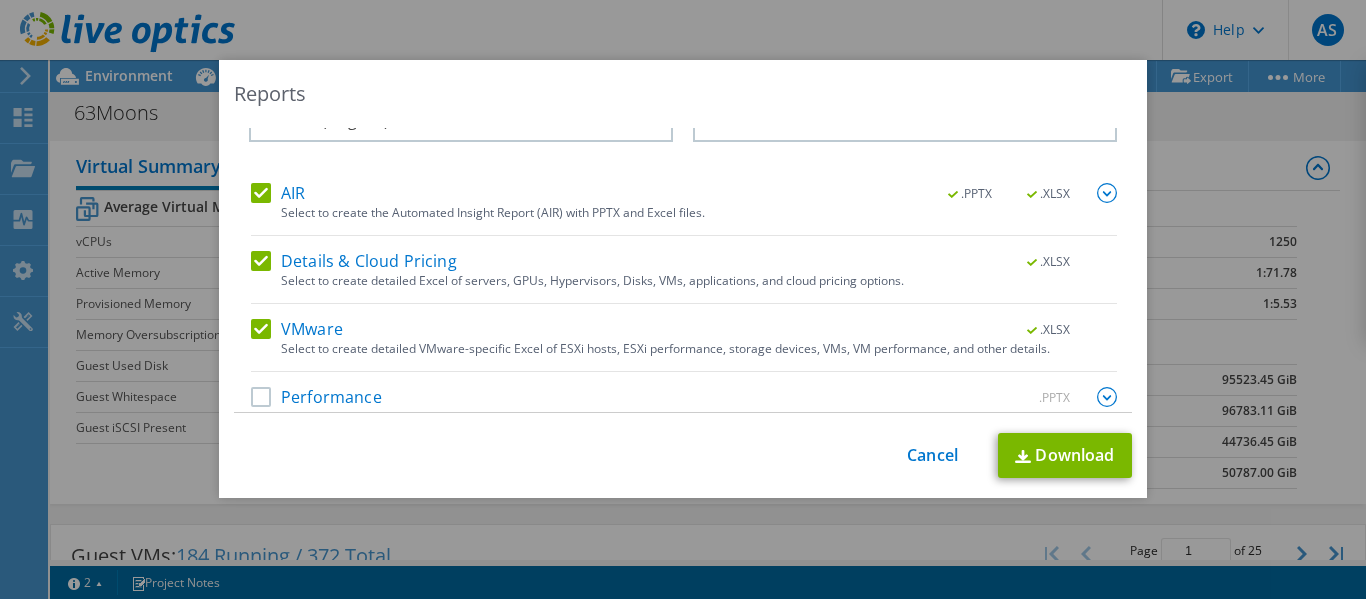 scroll, scrollTop: 82, scrollLeft: 0, axis: vertical 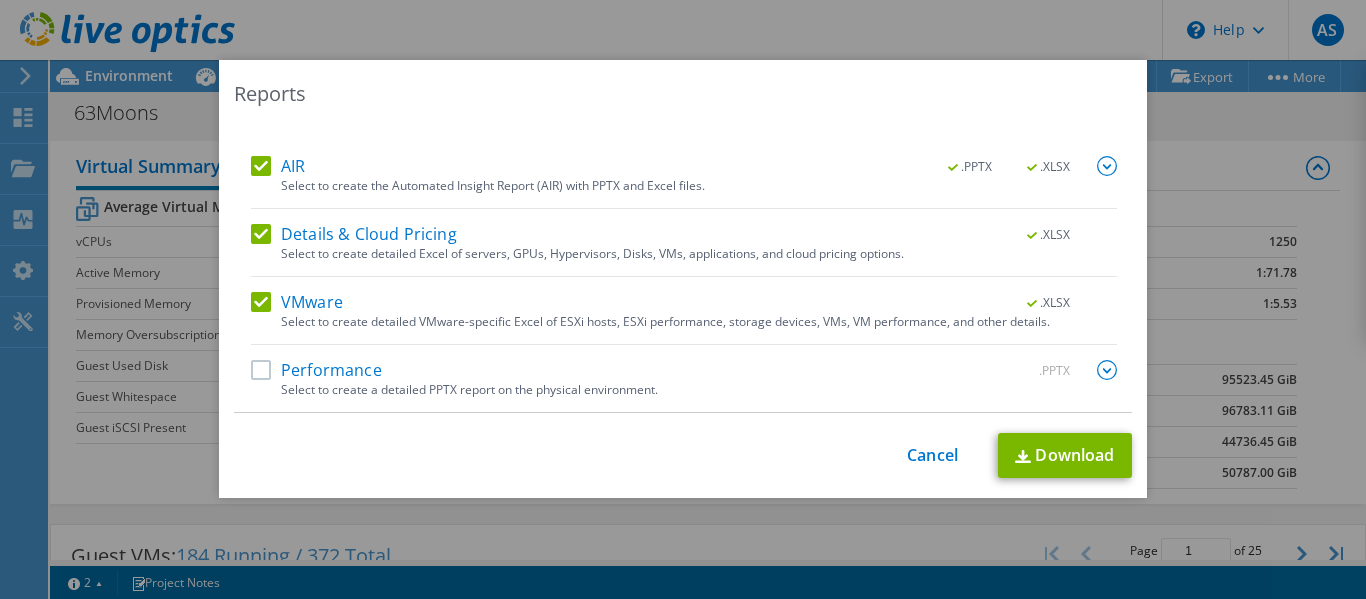 click on "Performance" at bounding box center (316, 370) 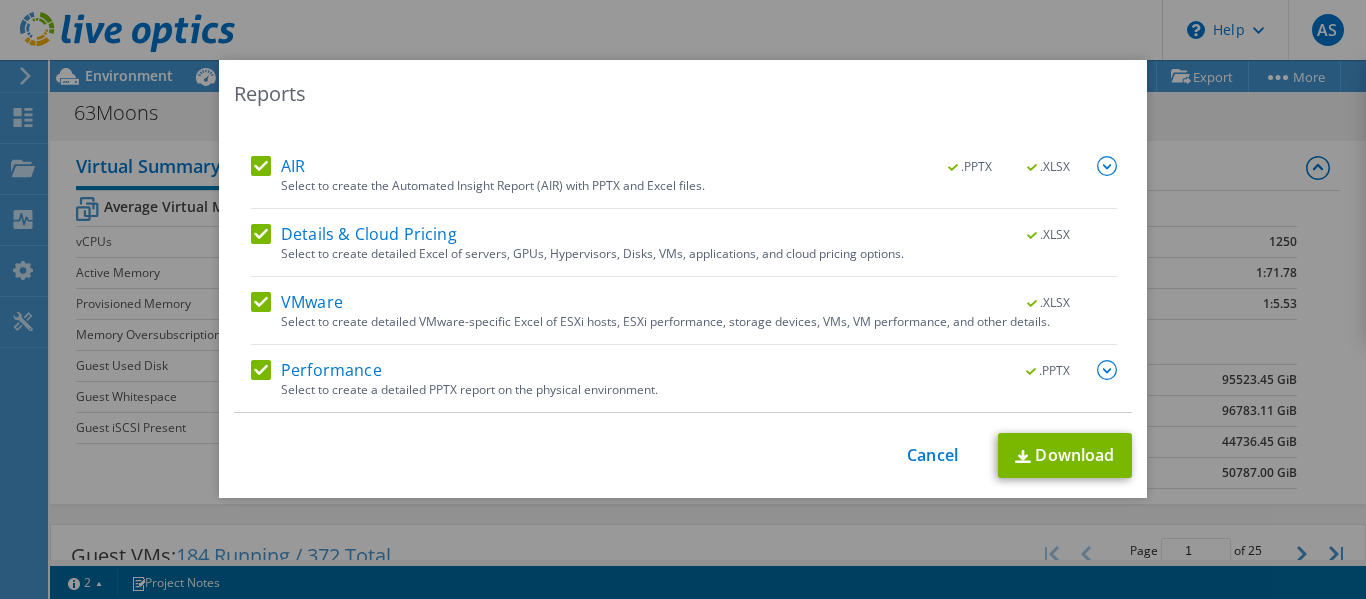 click at bounding box center (1107, 370) 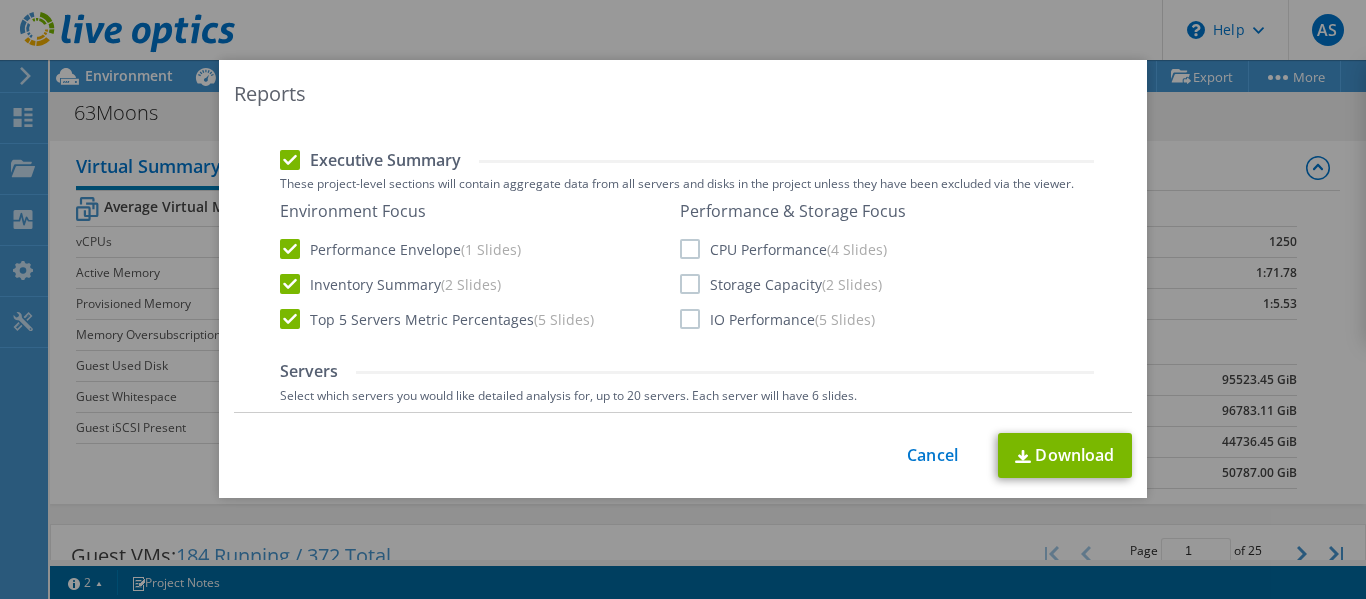 scroll, scrollTop: 482, scrollLeft: 0, axis: vertical 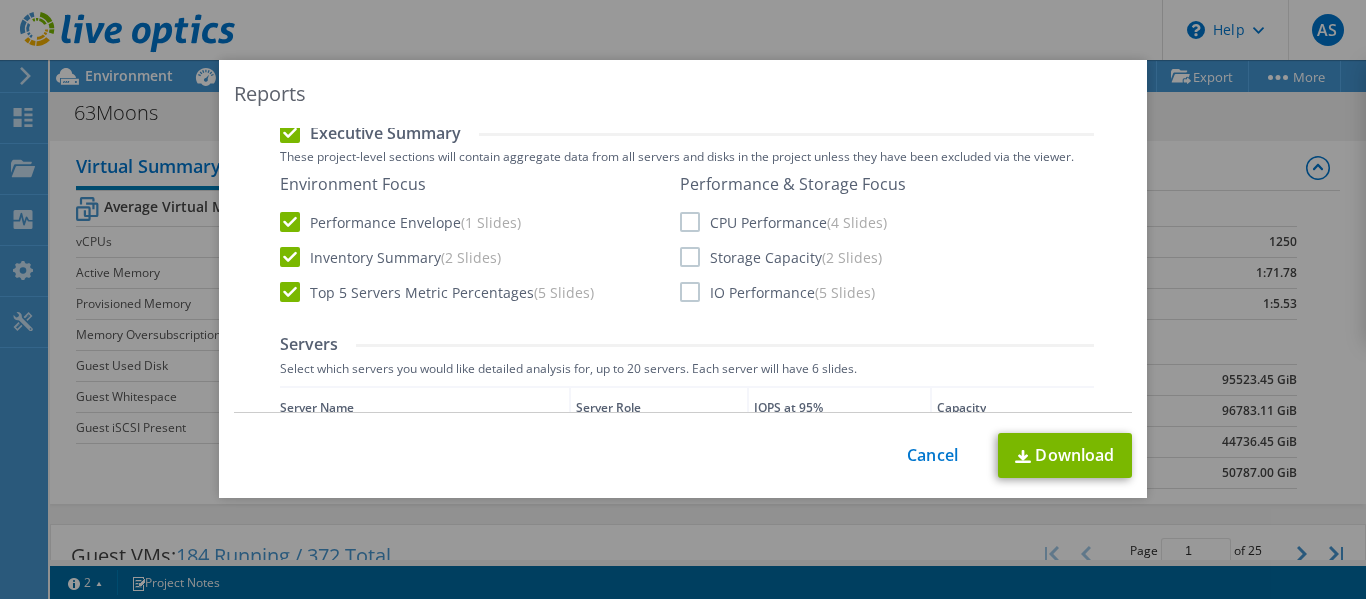 click on "CPU Performance  (4 Slides)" at bounding box center (783, 222) 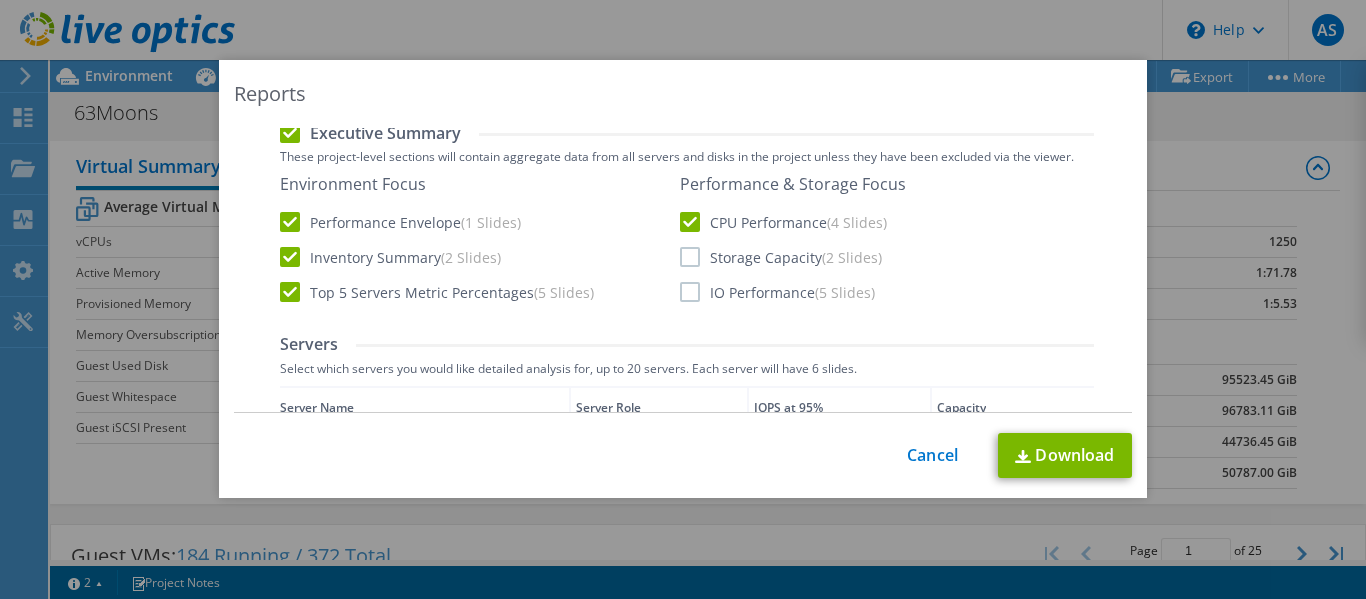click on "Storage Capacity  (2 Slides)" at bounding box center [781, 257] 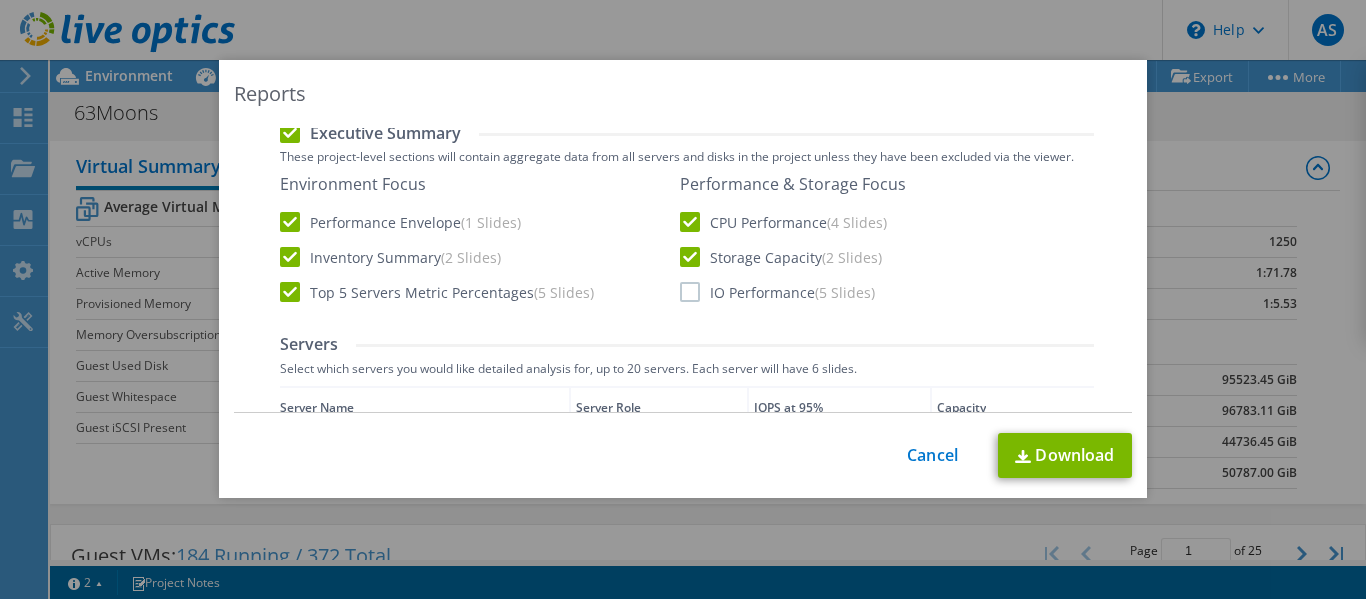 click on "IO Performance  (5 Slides)" at bounding box center (777, 292) 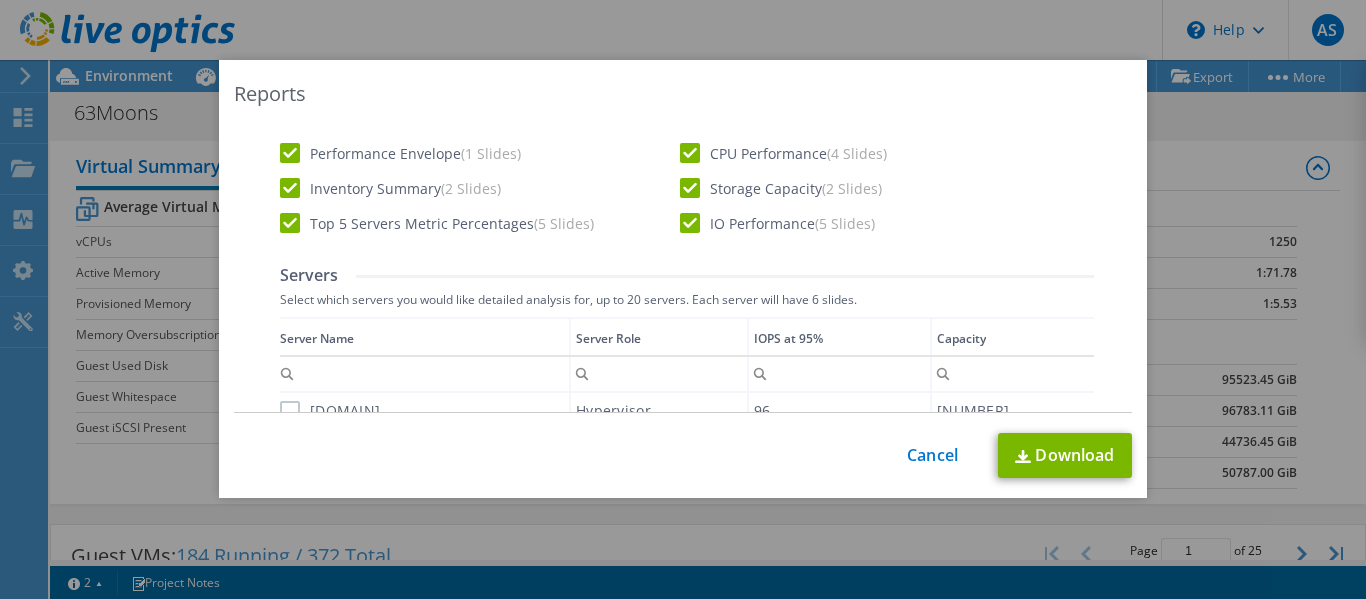 scroll, scrollTop: 682, scrollLeft: 0, axis: vertical 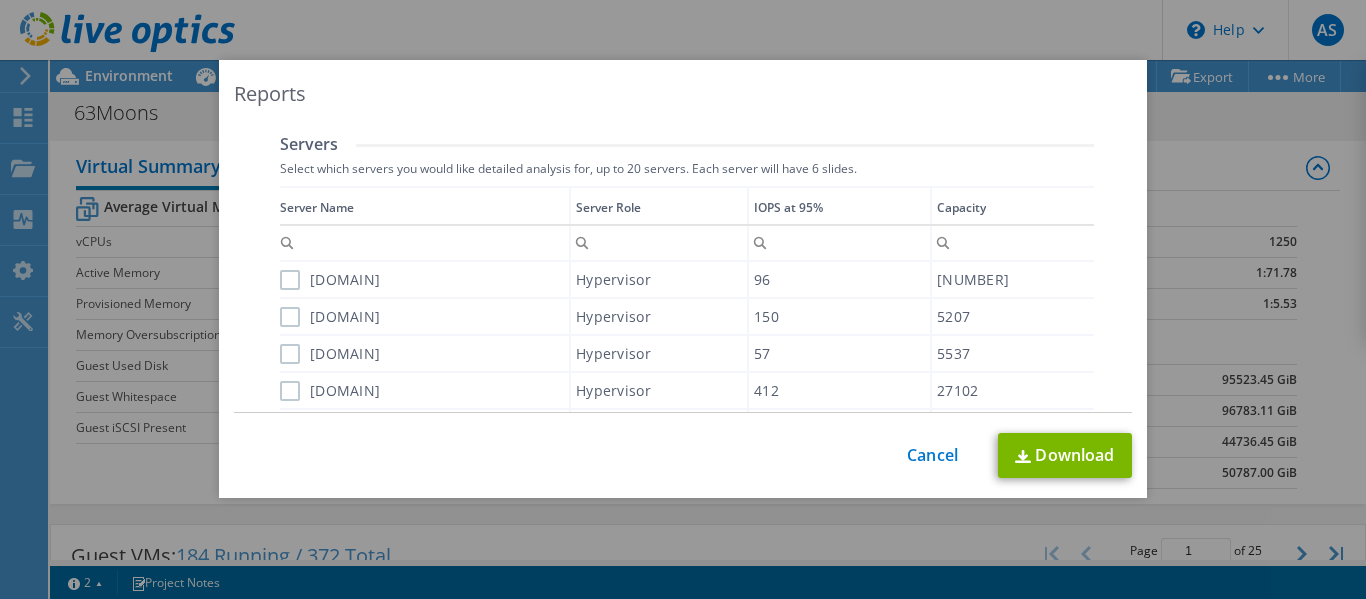 click on "voiceesxi2.[DOMAIN]" at bounding box center (330, 280) 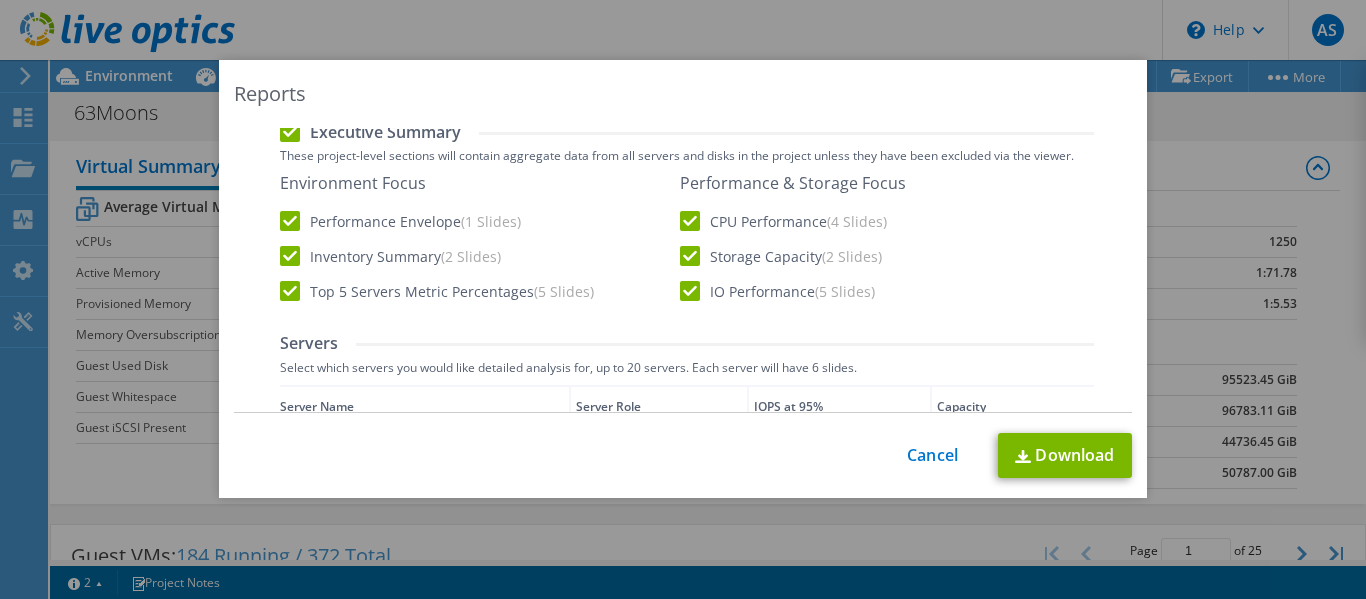 scroll, scrollTop: 482, scrollLeft: 0, axis: vertical 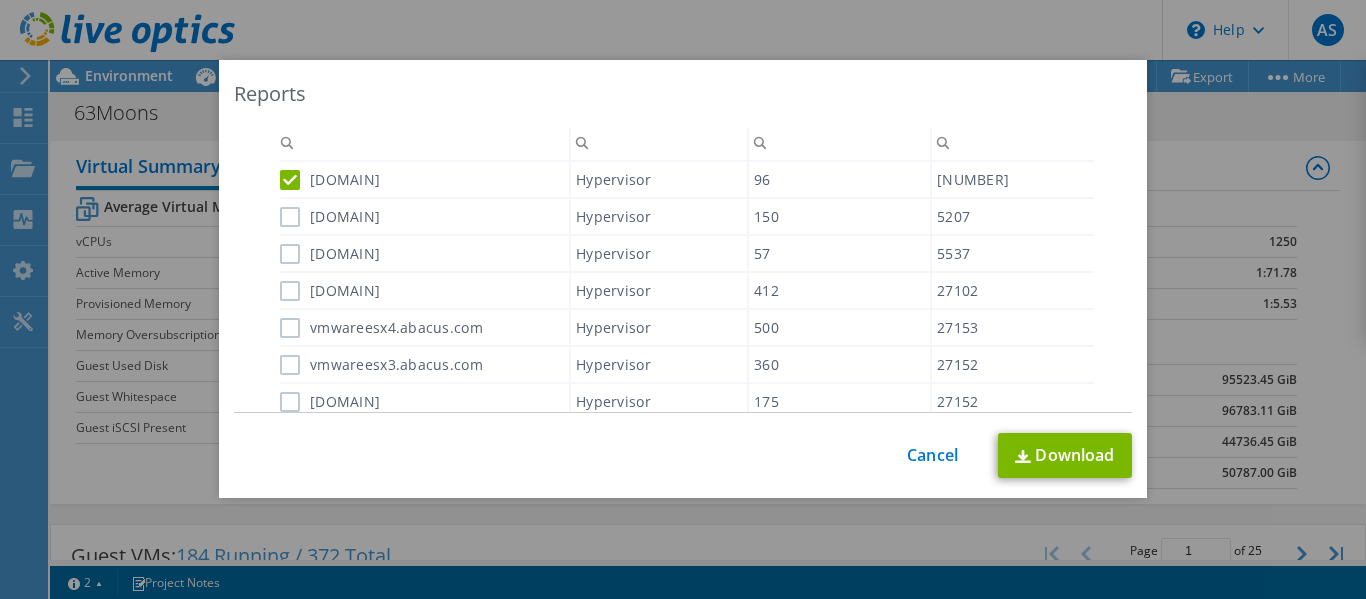 click on "voiceesxi1.abacus.com" at bounding box center [330, 217] 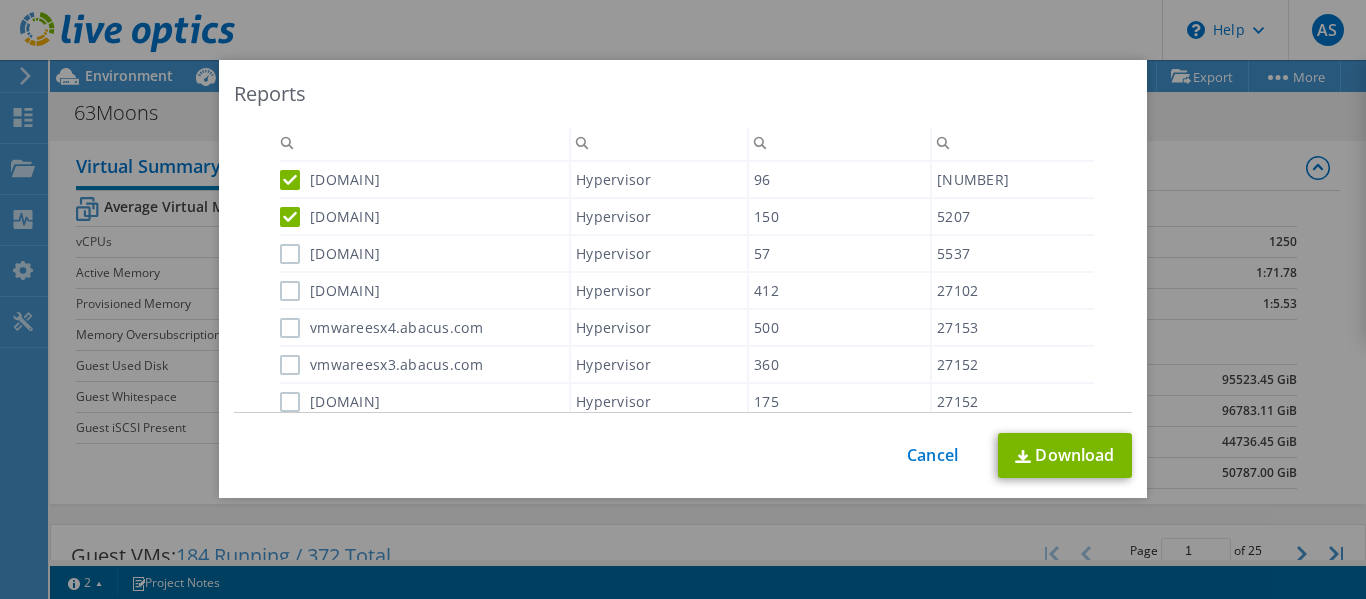 click on "[DOMAIN]" at bounding box center (330, 254) 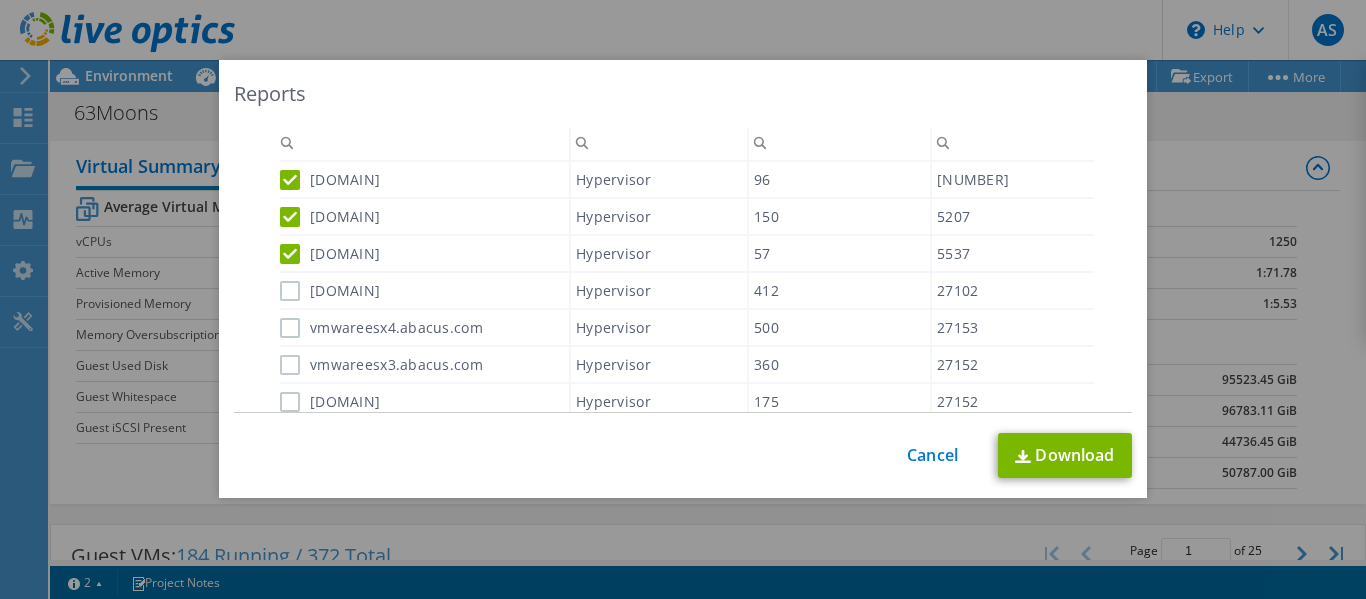 click on "vmwareesx6.abacus.com" at bounding box center [330, 291] 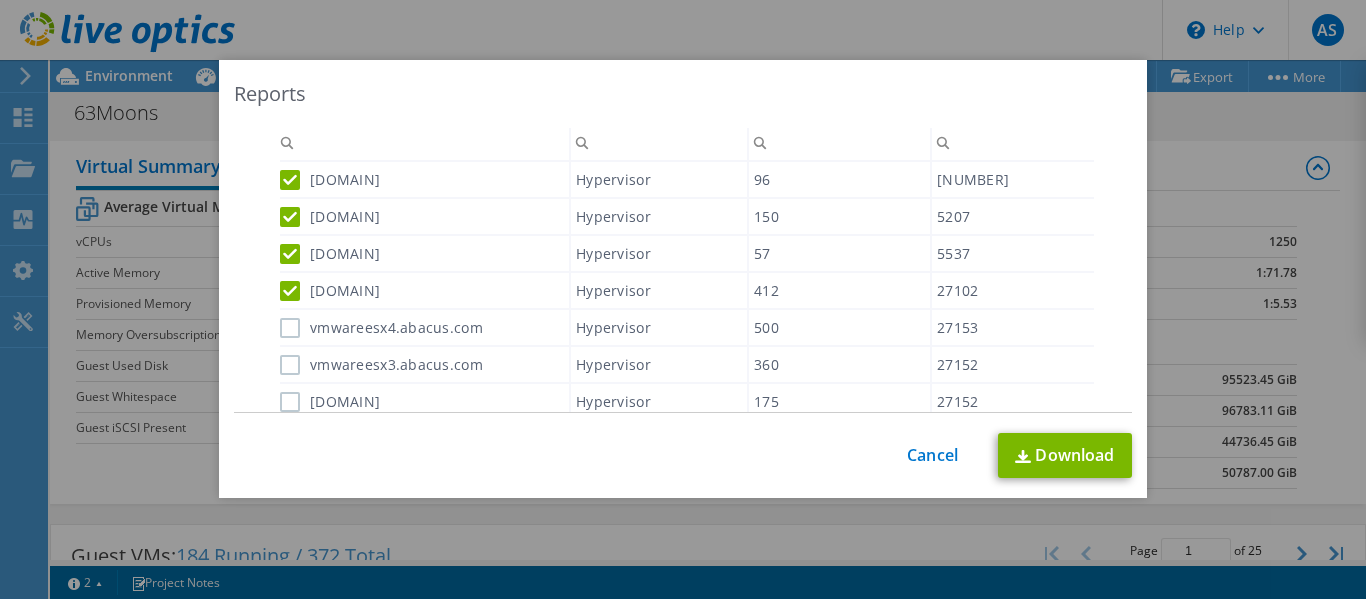 click on "vmwareesx4.abacus.com" at bounding box center (381, 328) 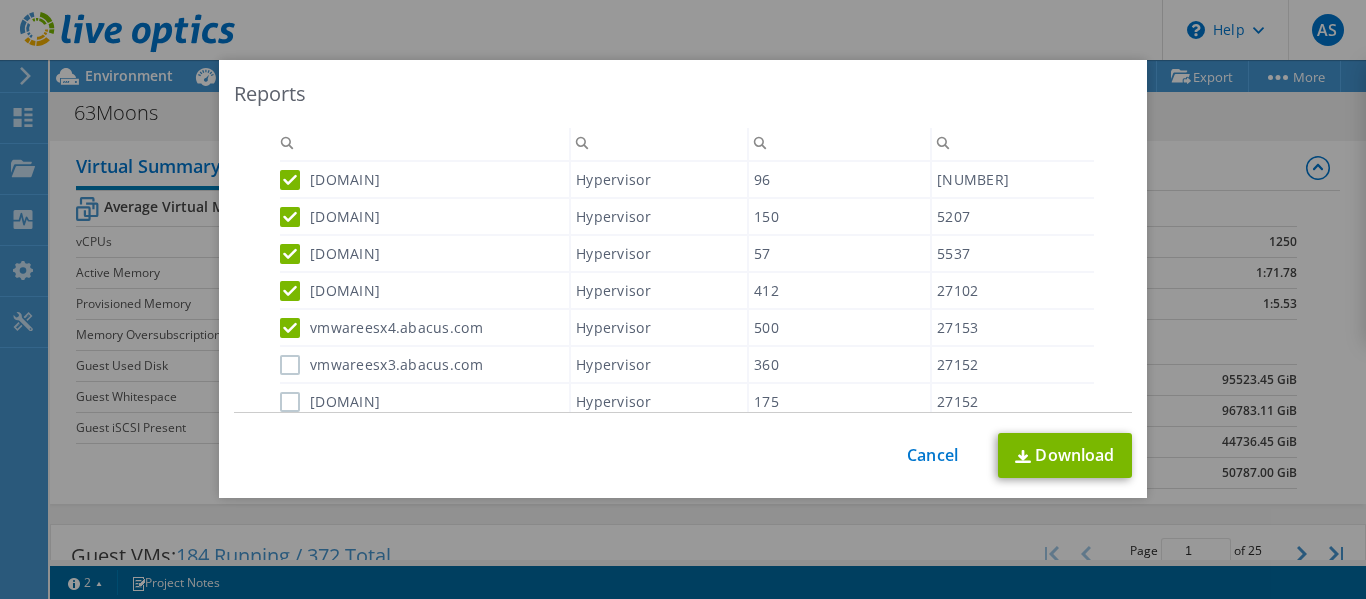 click on "vmwareesx3.abacus.com" at bounding box center (381, 365) 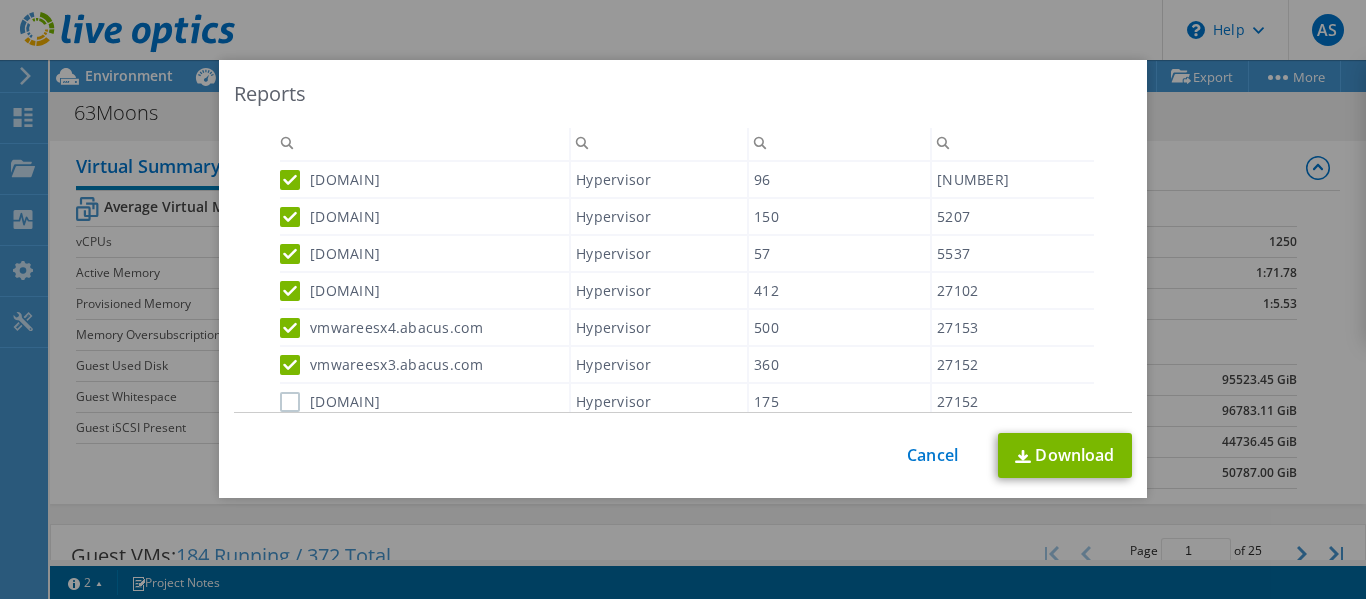 click on "[DOMAIN]" at bounding box center (330, 402) 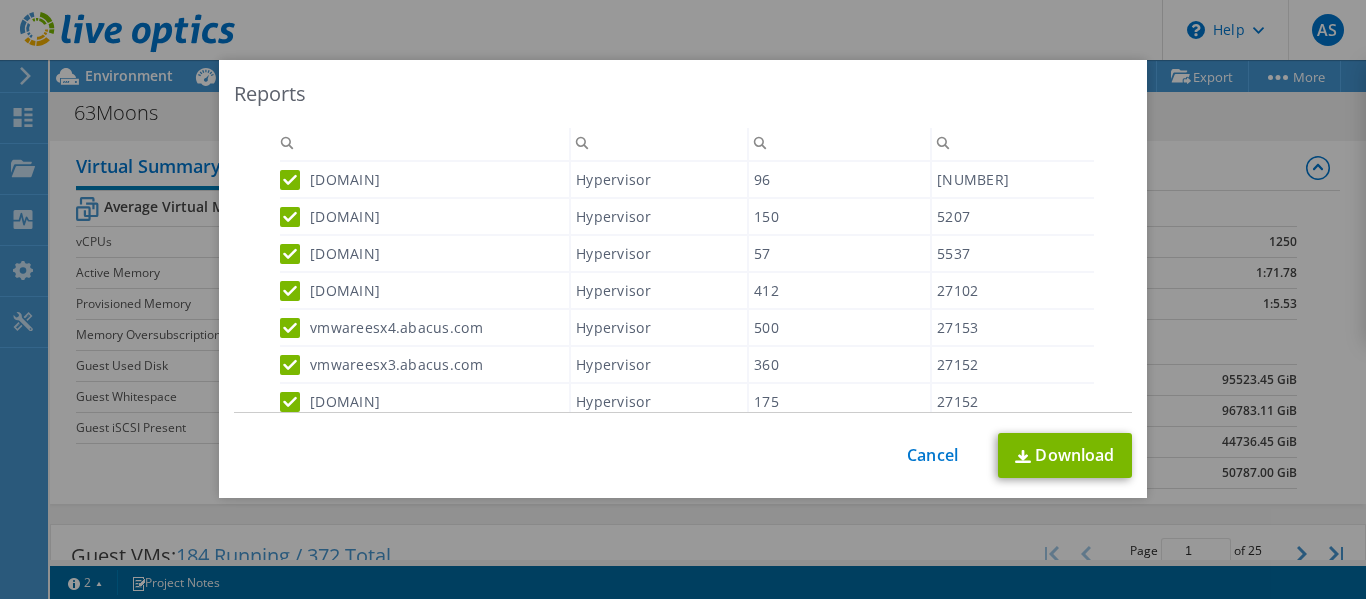 scroll, scrollTop: 19, scrollLeft: 0, axis: vertical 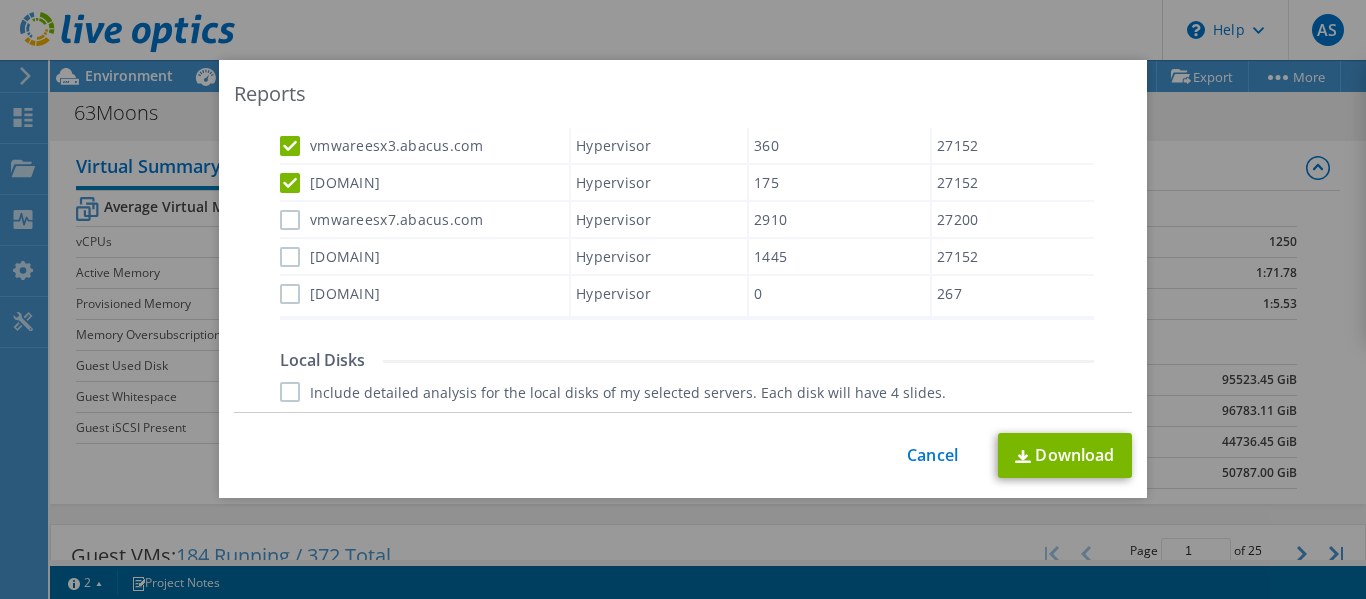 click on "vmwareesx7.abacus.com" at bounding box center (381, 220) 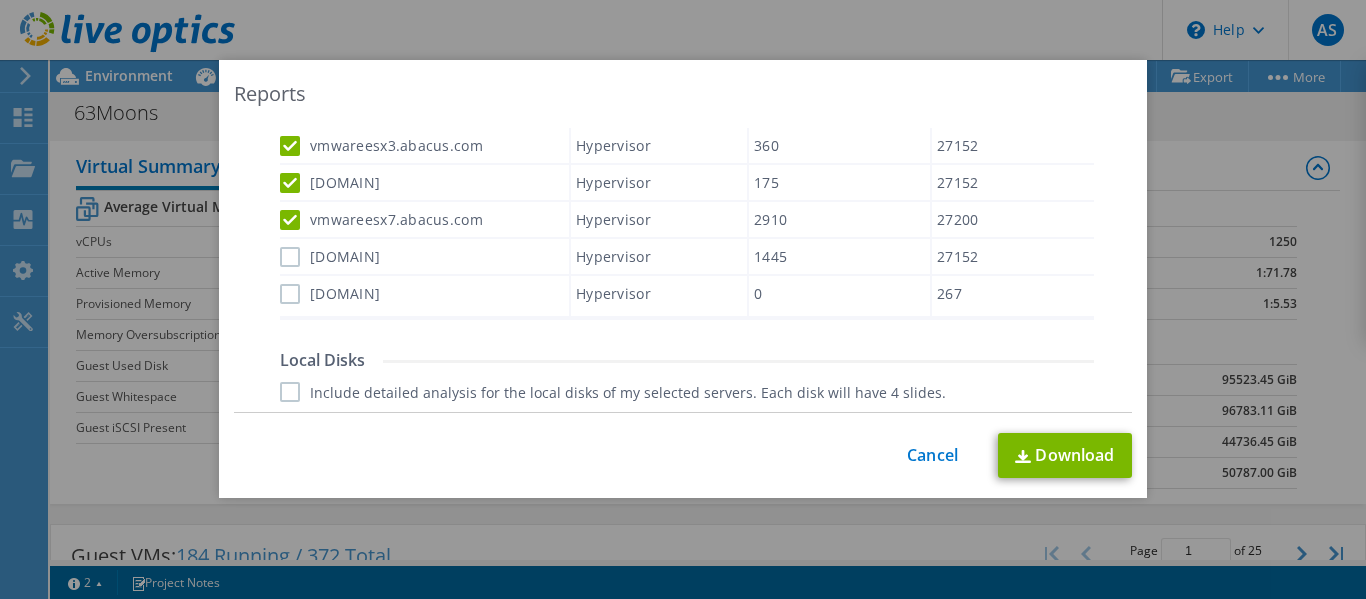 click on "[DOMAIN]" at bounding box center [424, 256] 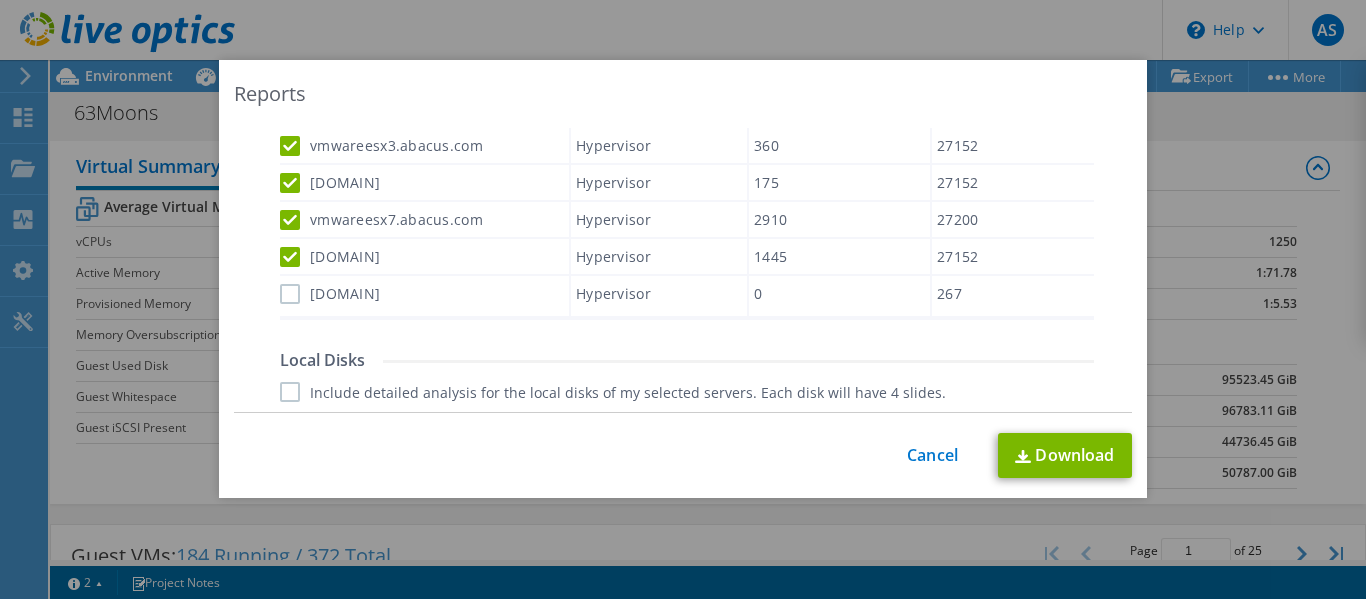 click on "[DOMAIN]" at bounding box center [330, 294] 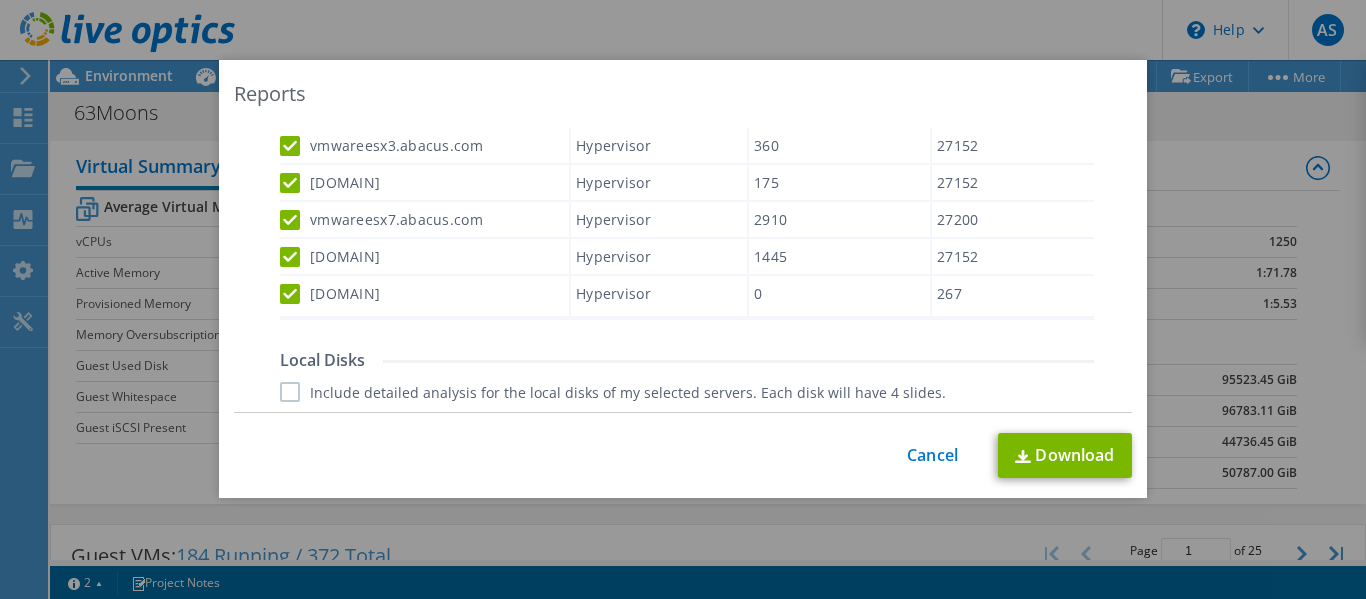 scroll, scrollTop: 1082, scrollLeft: 0, axis: vertical 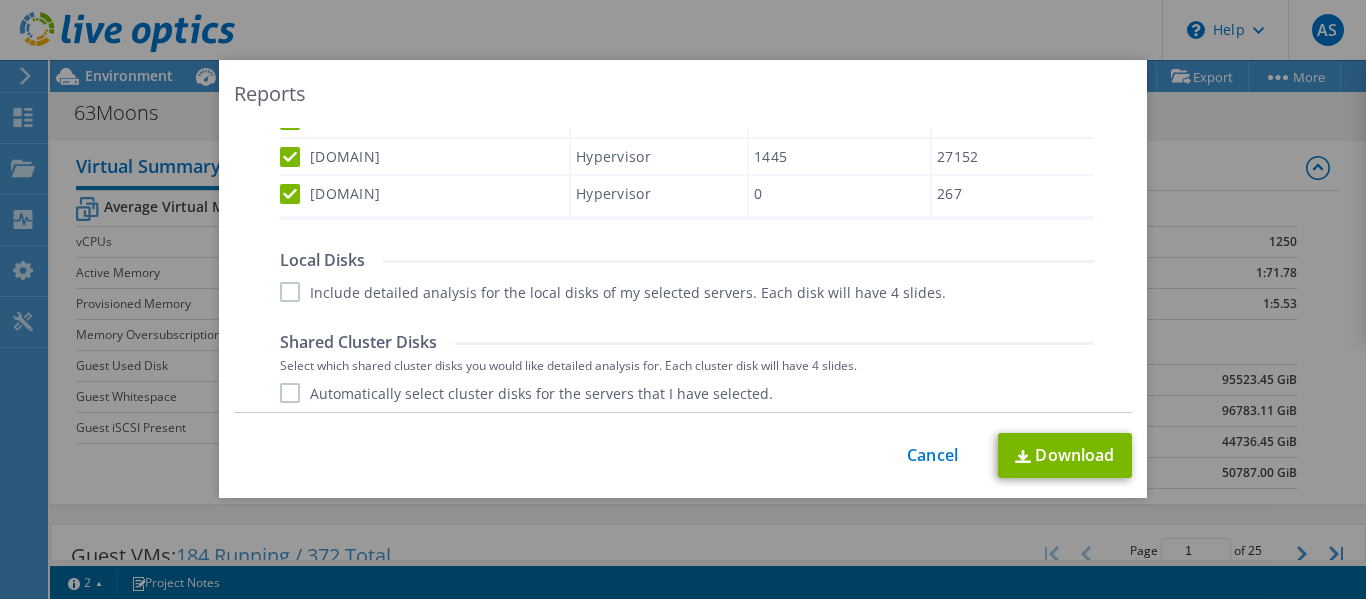 click on "Include detailed analysis for the local disks of my selected servers. Each disk will have 4 slides." at bounding box center (613, 292) 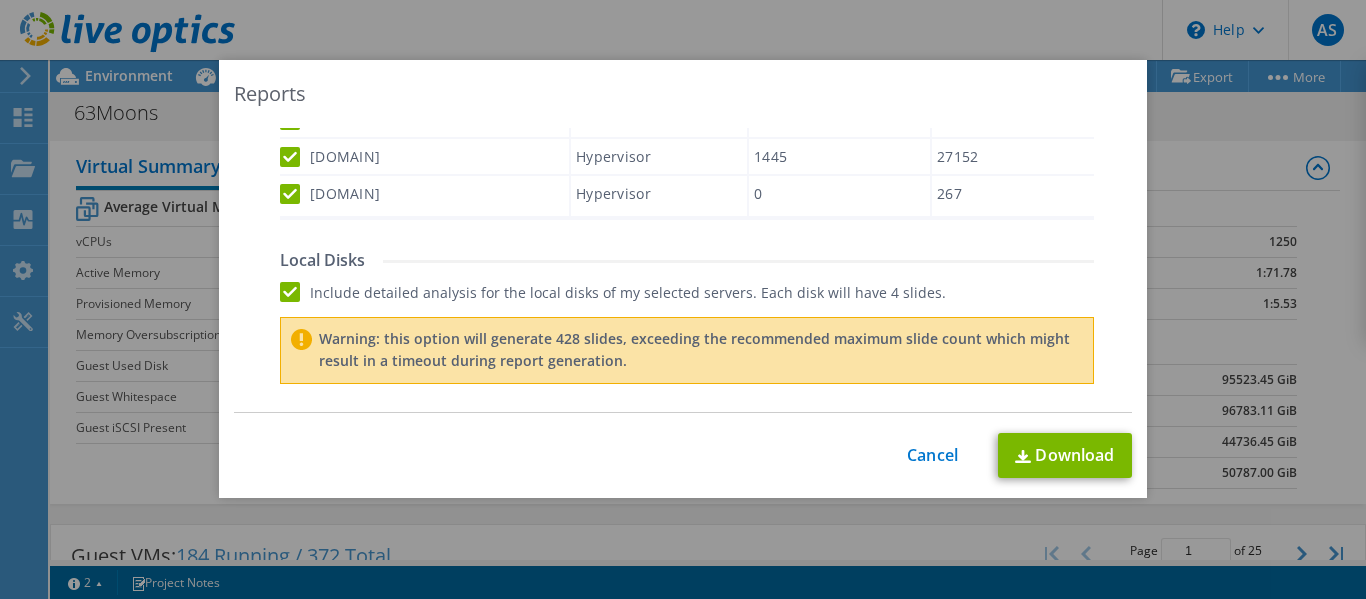 scroll, scrollTop: 1282, scrollLeft: 0, axis: vertical 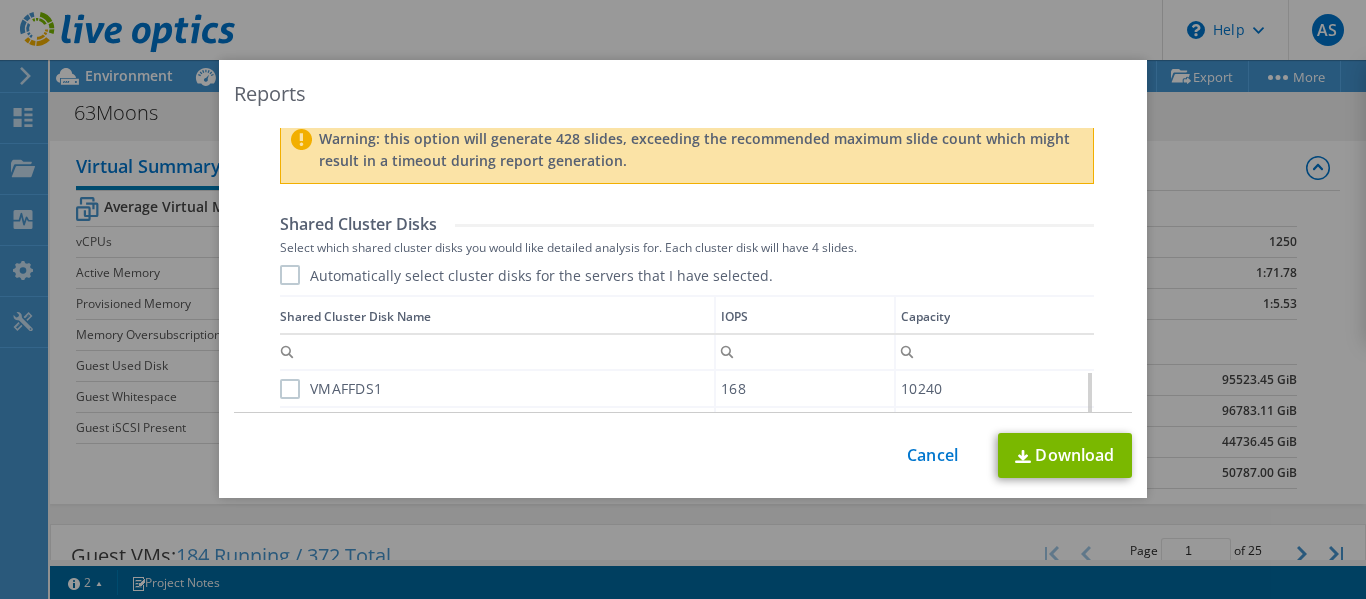 click on "Automatically select cluster disks for the servers that I have selected." at bounding box center [526, 275] 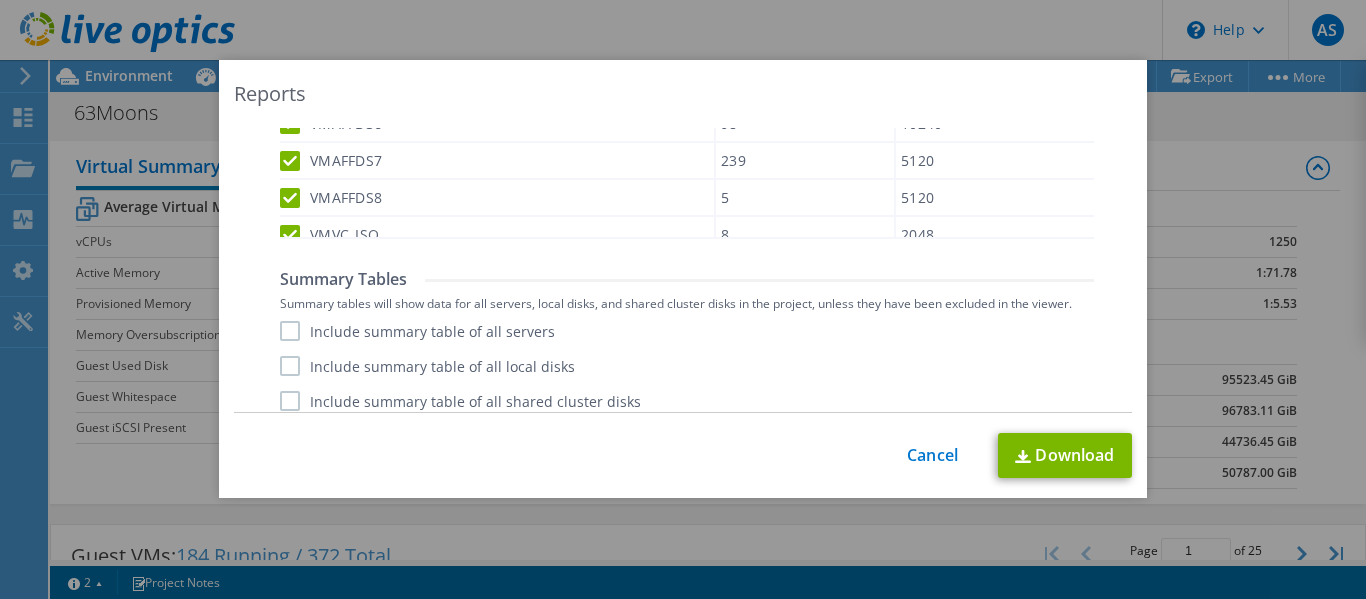scroll, scrollTop: 1746, scrollLeft: 0, axis: vertical 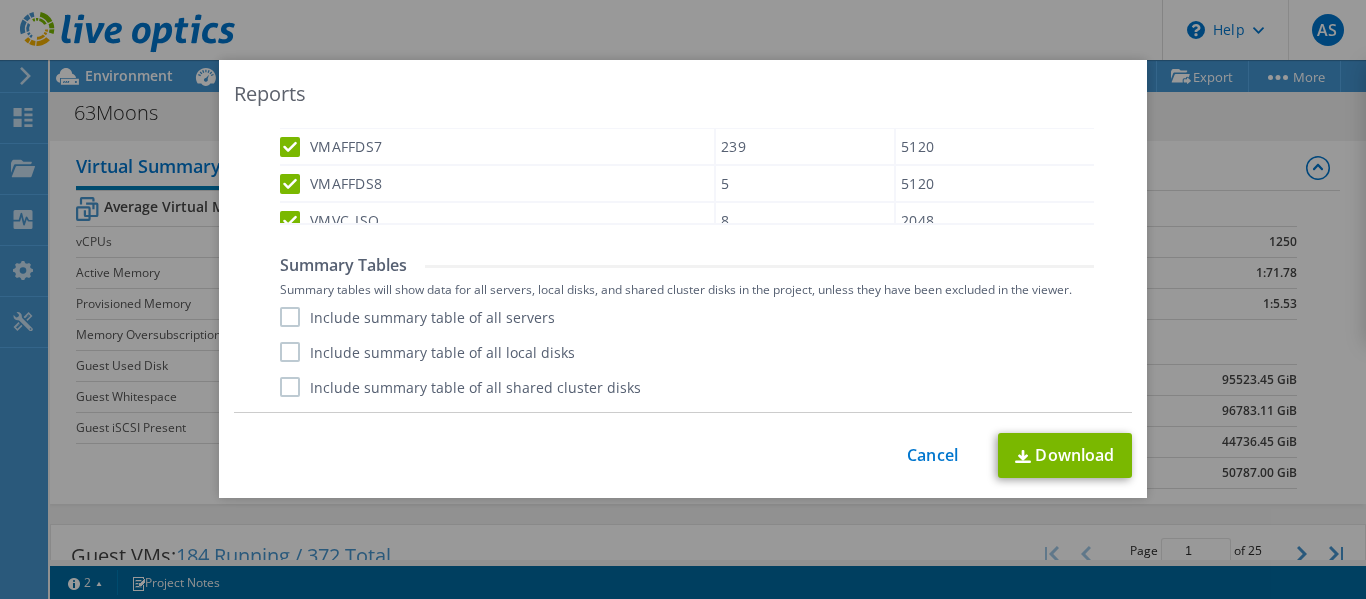 click on "Include summary table of all servers" at bounding box center [417, 317] 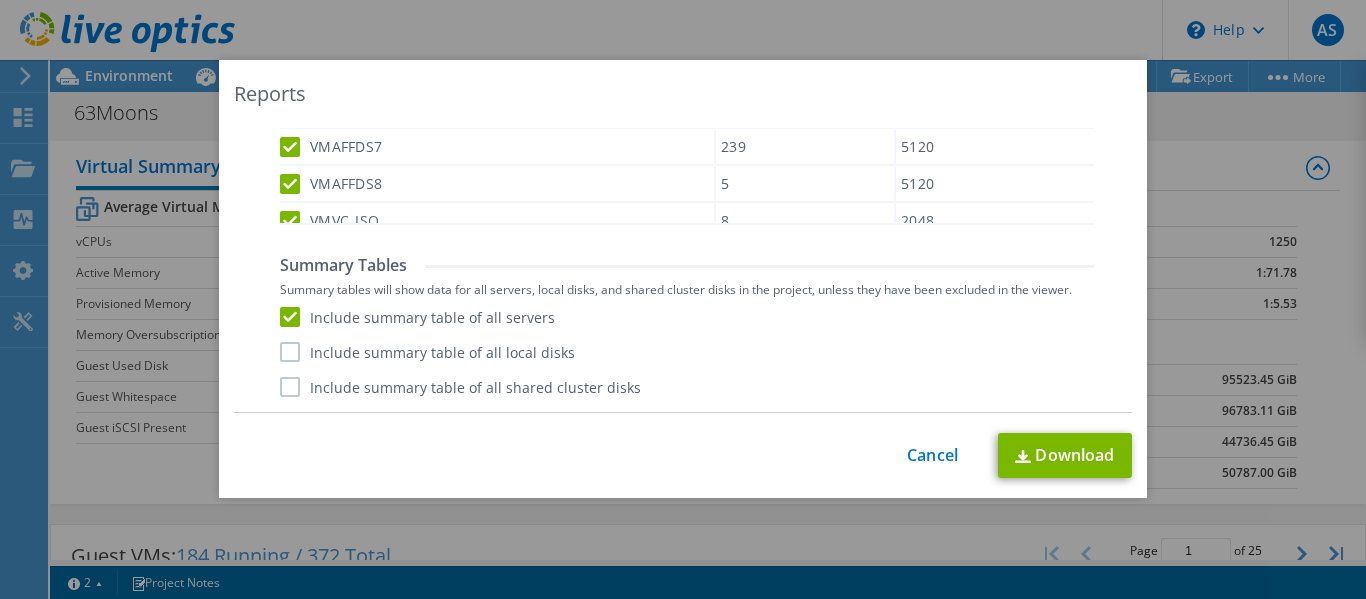 click on "Include summary table of all local disks" at bounding box center [427, 352] 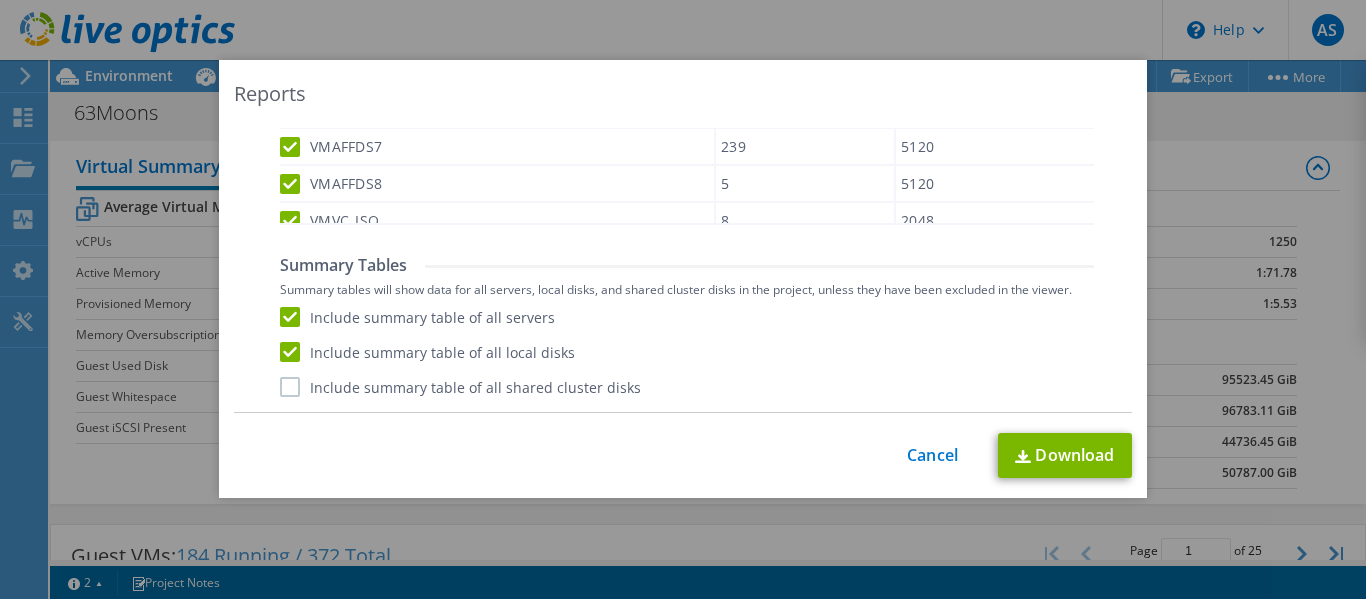 click on "Include summary table of all shared cluster disks" at bounding box center (460, 387) 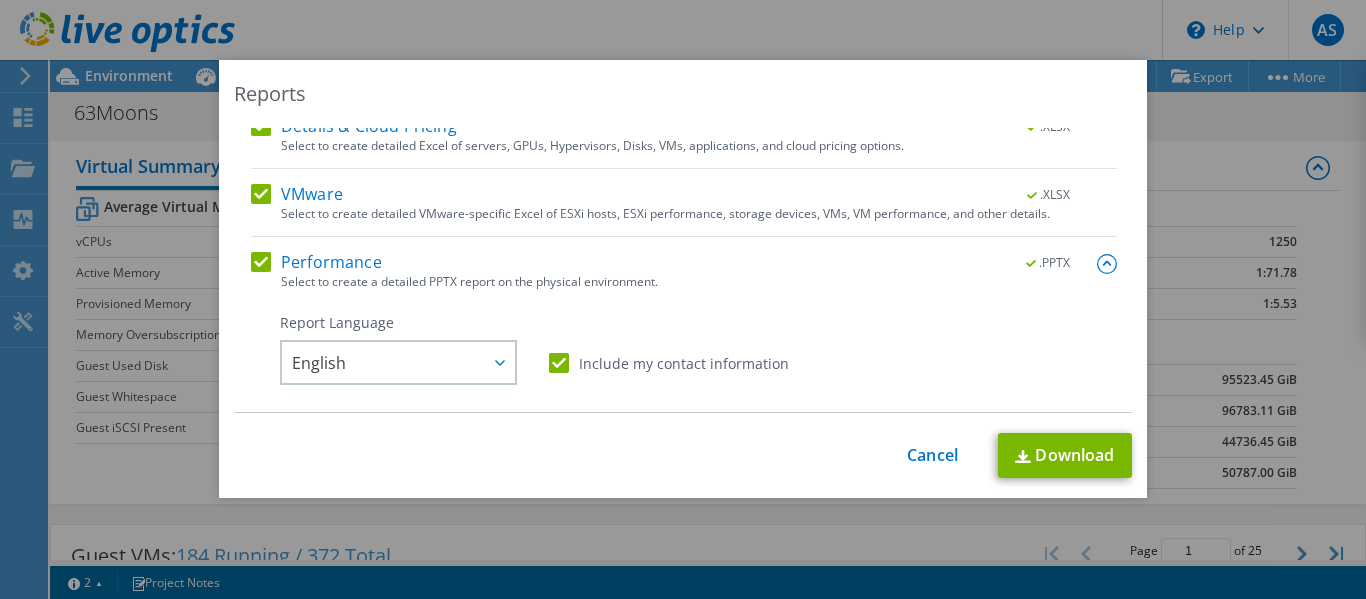 scroll, scrollTop: 0, scrollLeft: 0, axis: both 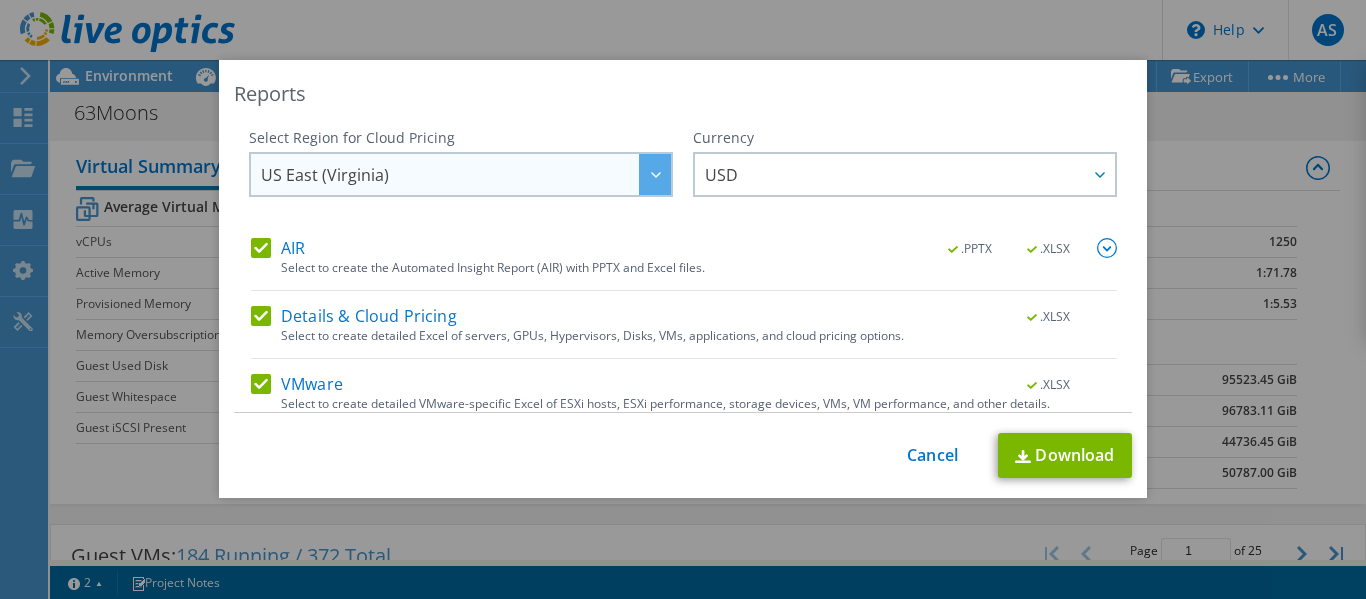 click on "US East (Virginia)" at bounding box center (466, 174) 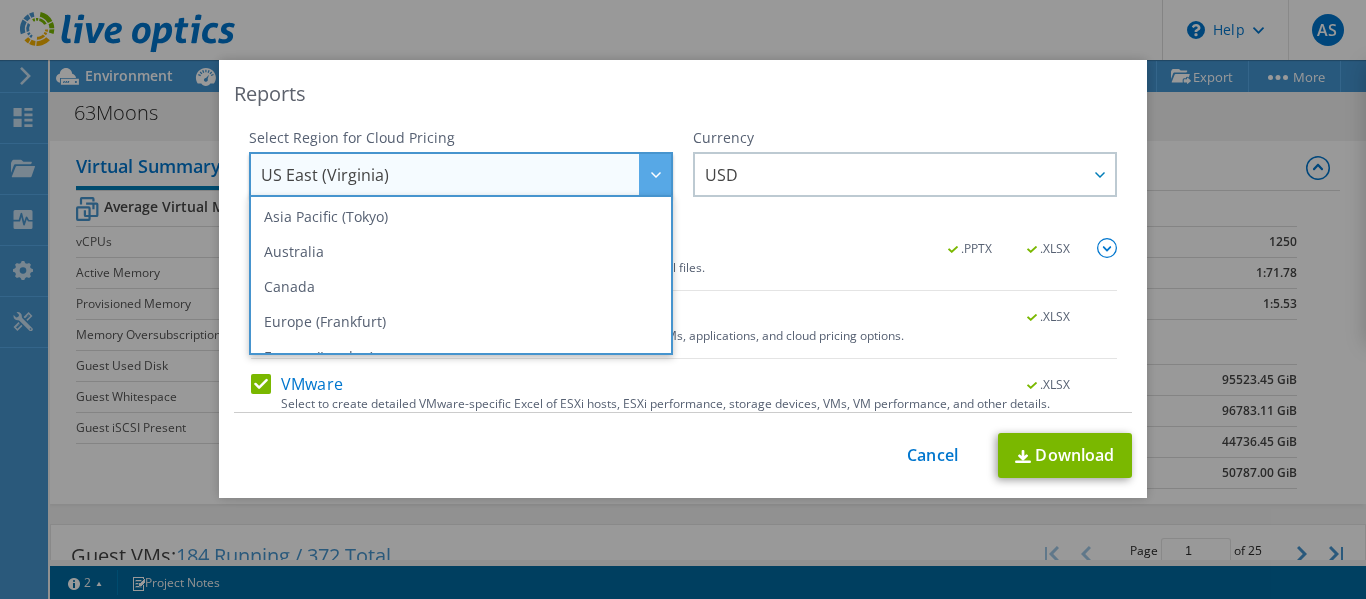 scroll, scrollTop: 0, scrollLeft: 0, axis: both 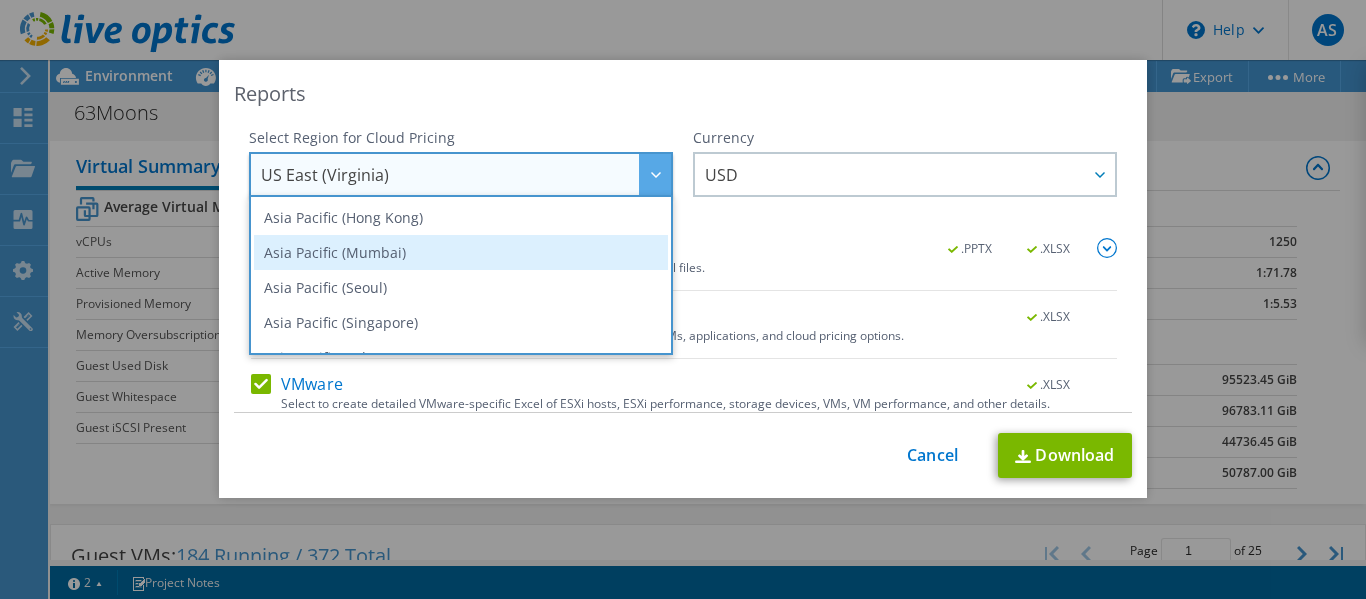 click on "Asia Pacific (Mumbai)" at bounding box center (461, 252) 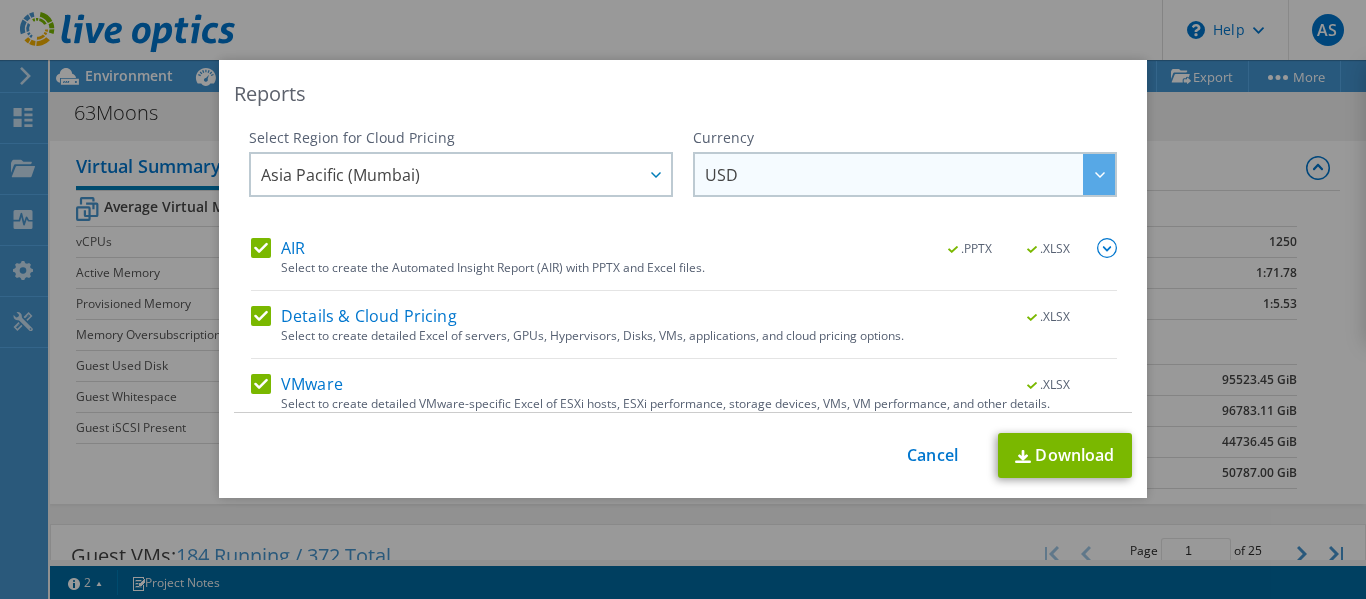 click on "USD" at bounding box center (910, 174) 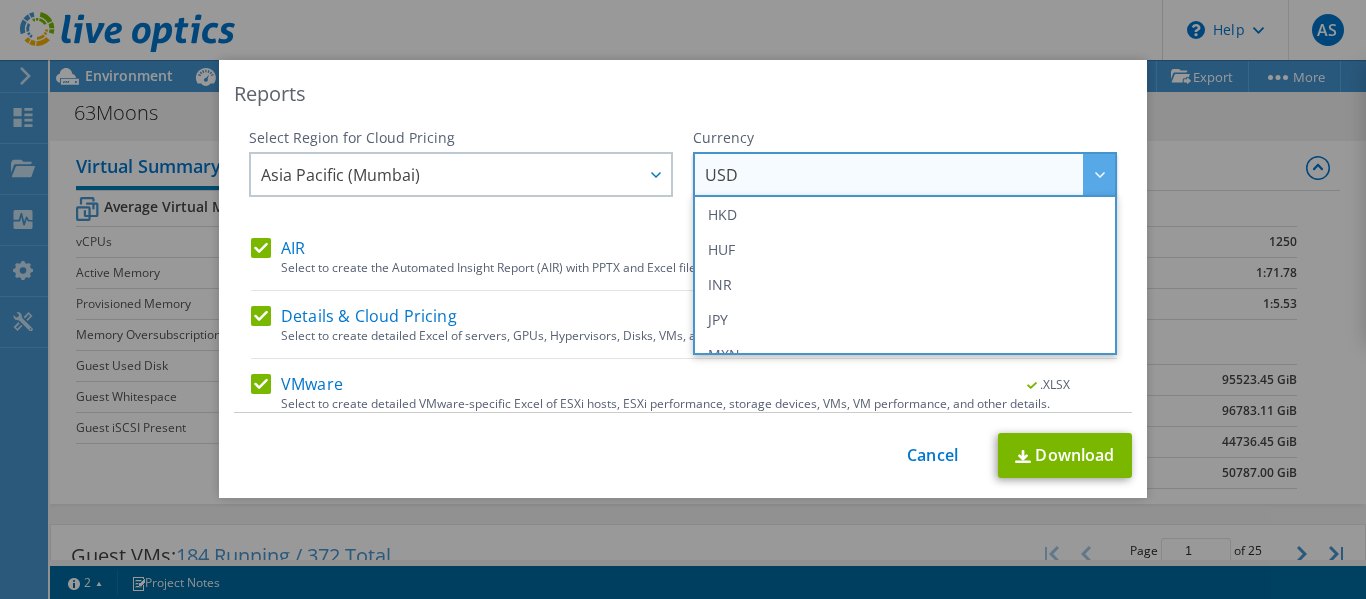 scroll, scrollTop: 400, scrollLeft: 0, axis: vertical 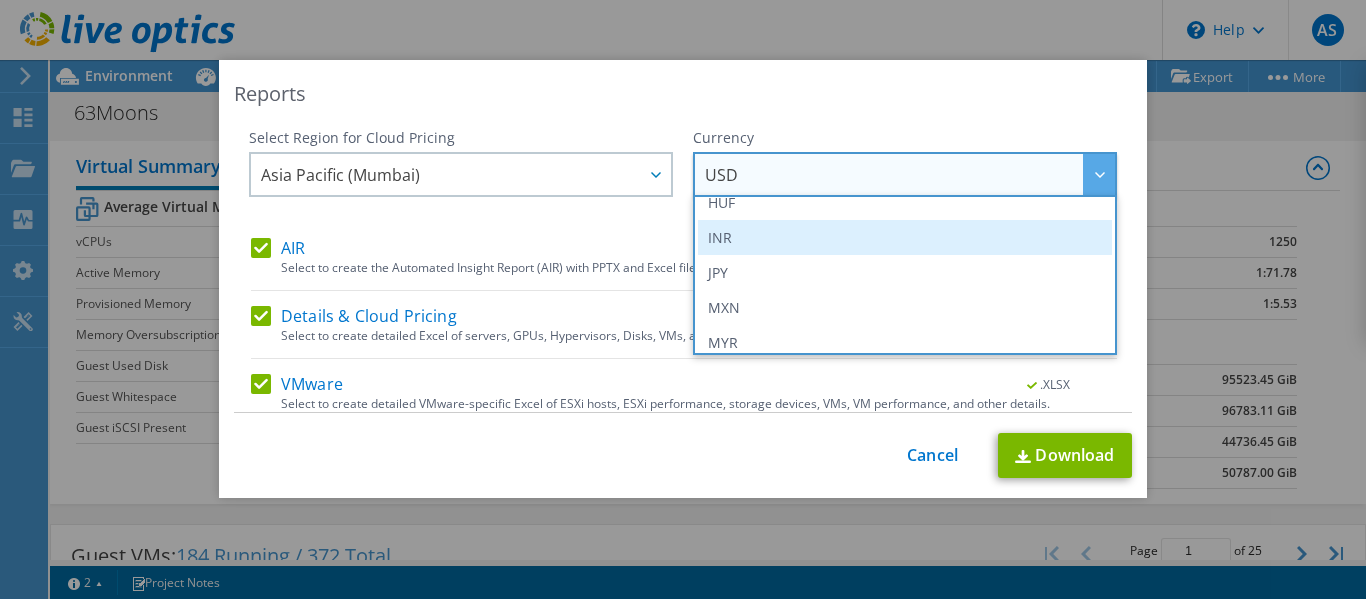 click on "INR" at bounding box center [905, 237] 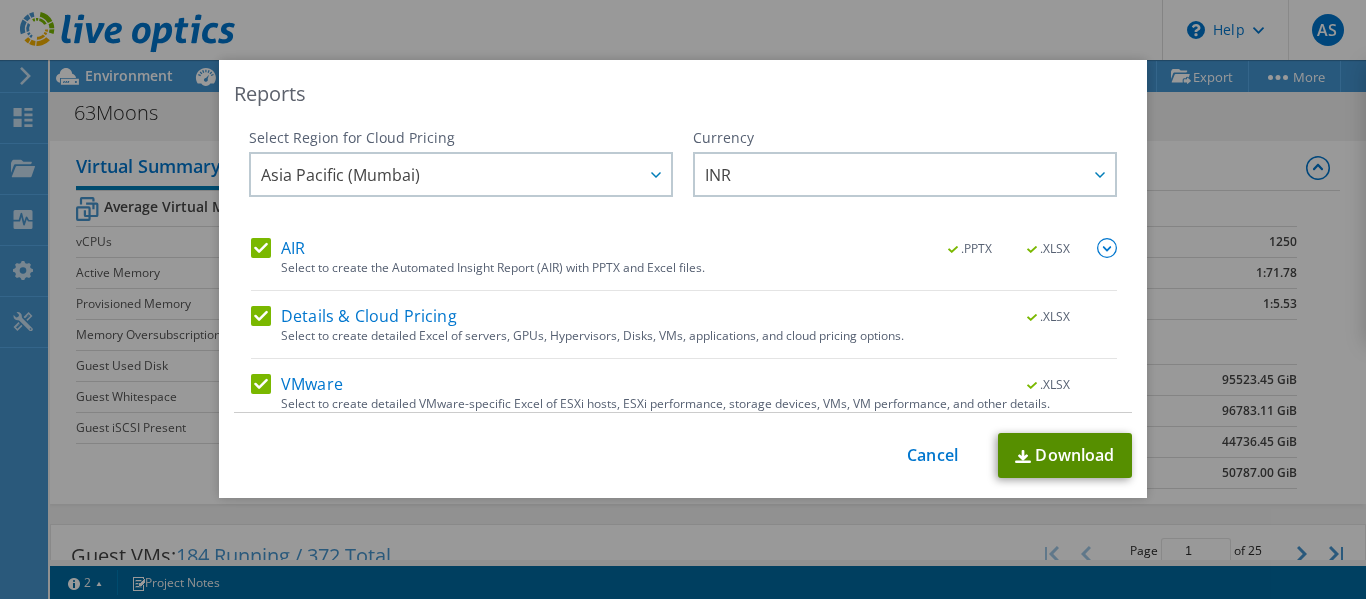 click on "Download" at bounding box center (1065, 455) 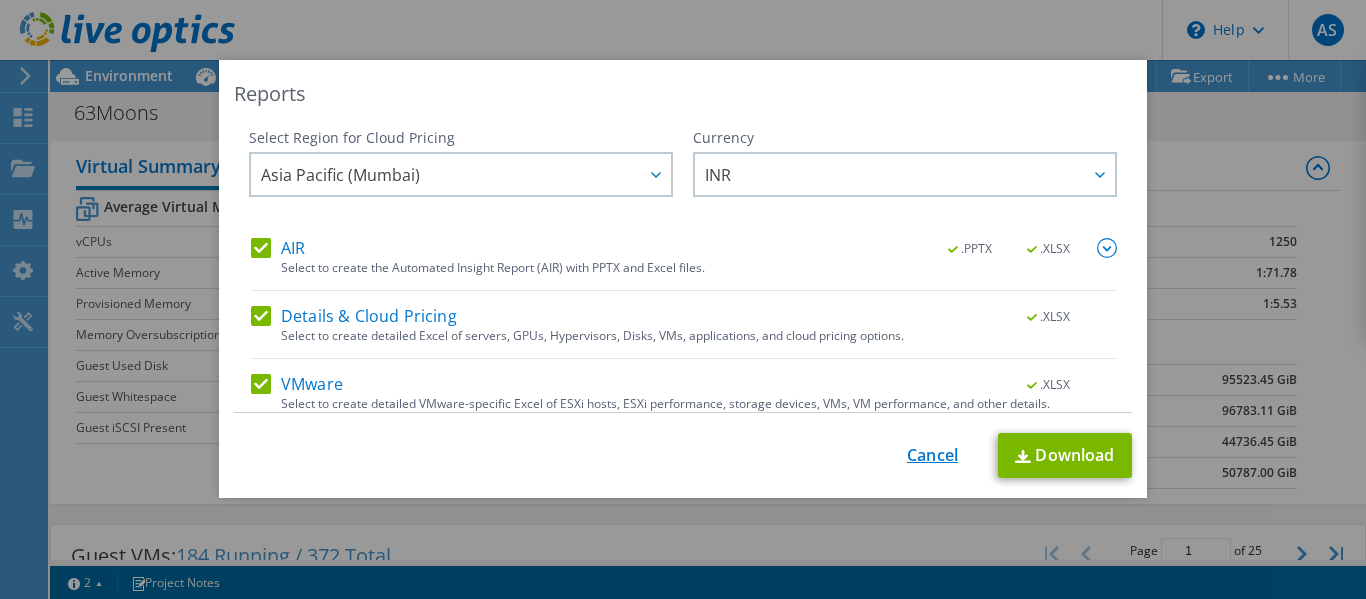 click on "Cancel" at bounding box center (932, 455) 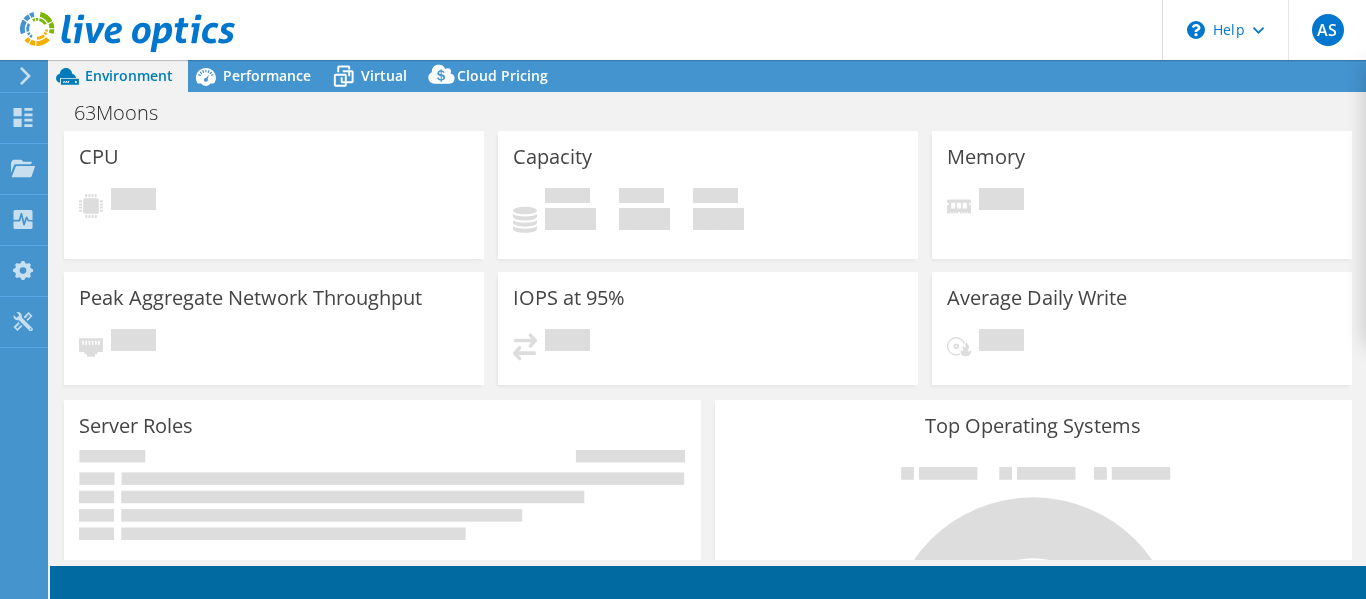 scroll, scrollTop: 0, scrollLeft: 0, axis: both 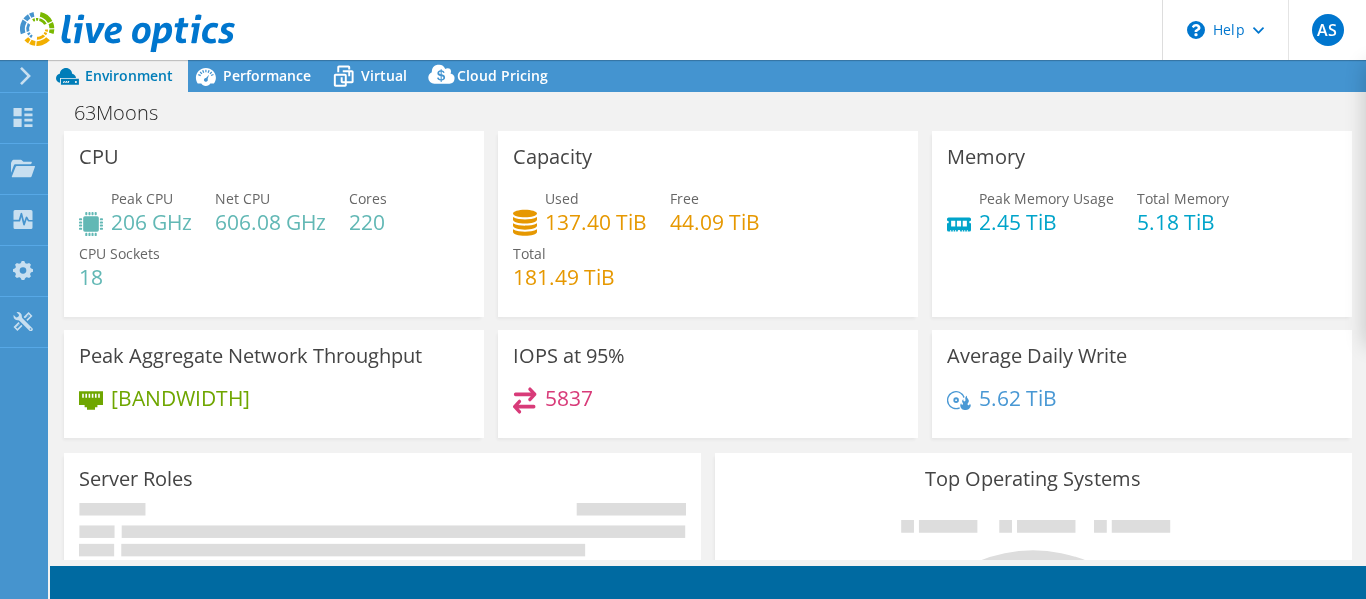 select on "[CITY]" 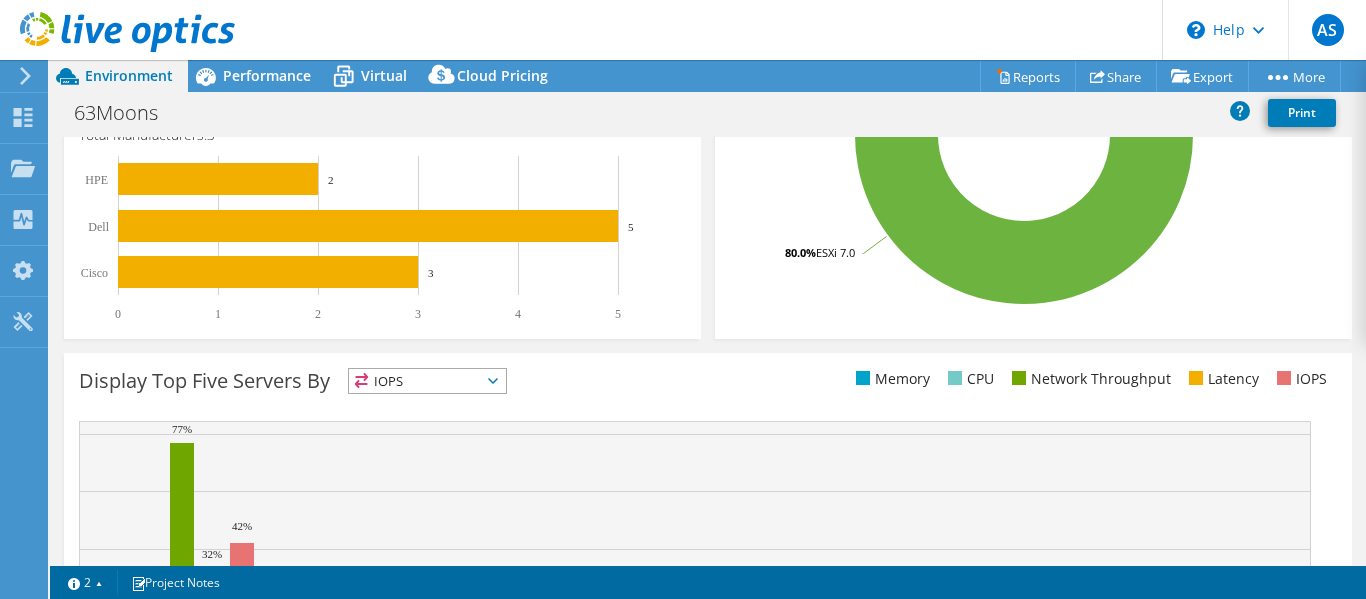 scroll, scrollTop: 0, scrollLeft: 0, axis: both 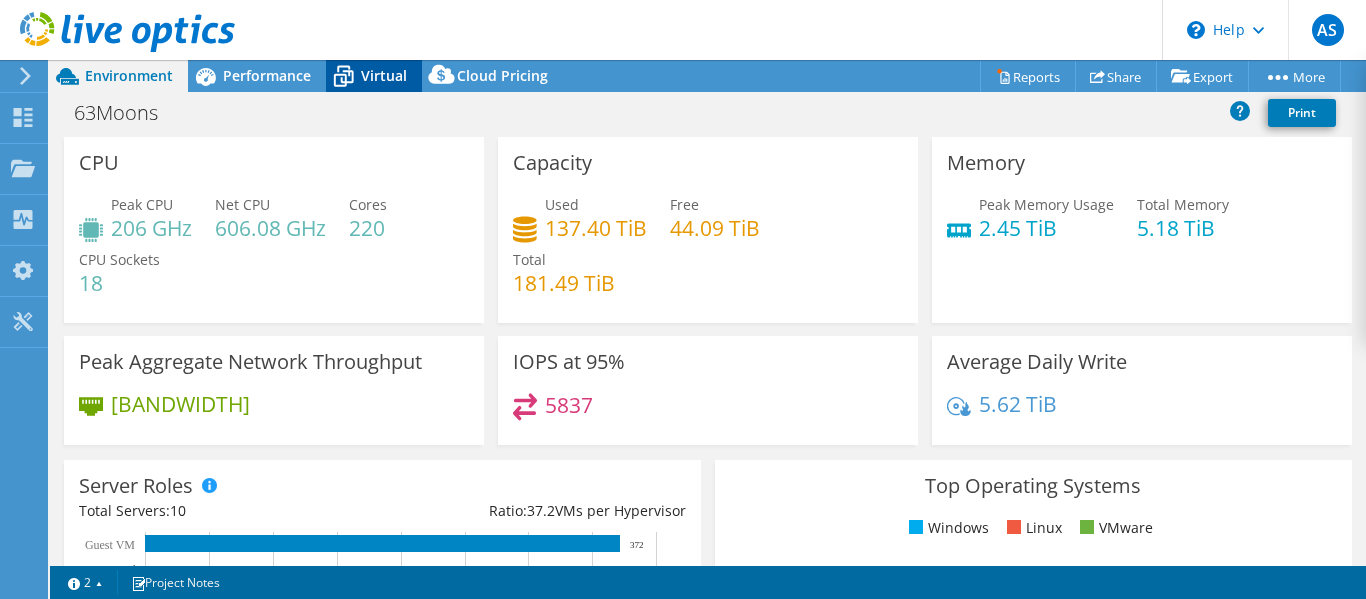 click 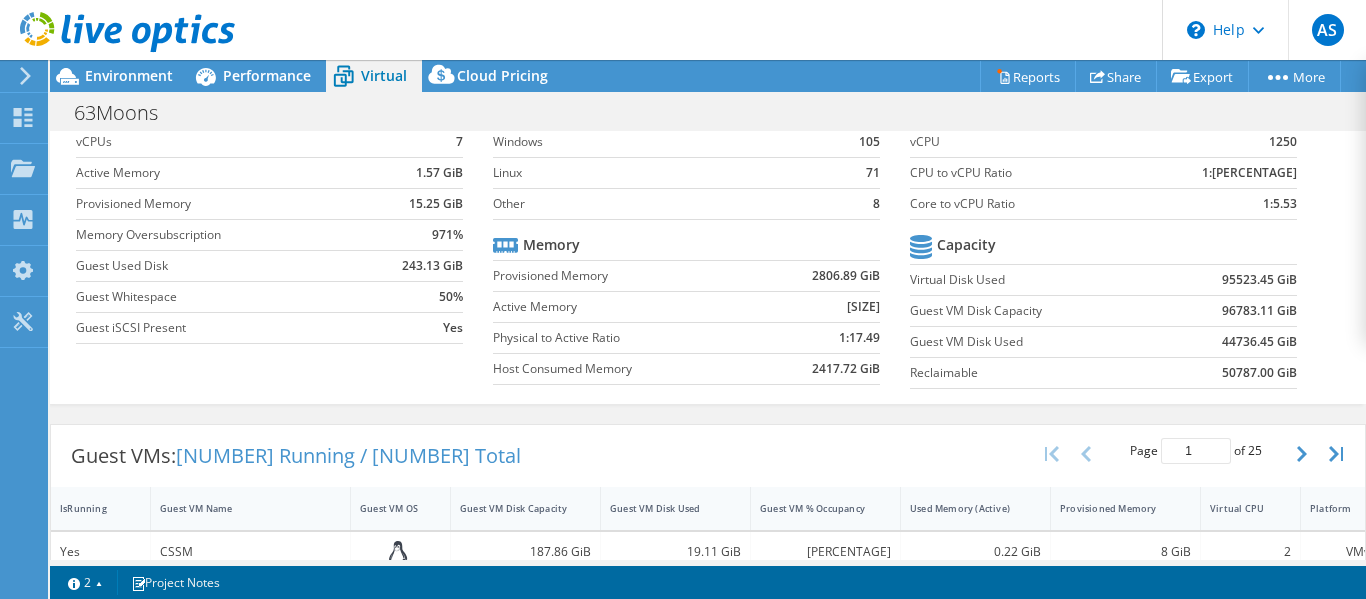 scroll, scrollTop: 0, scrollLeft: 0, axis: both 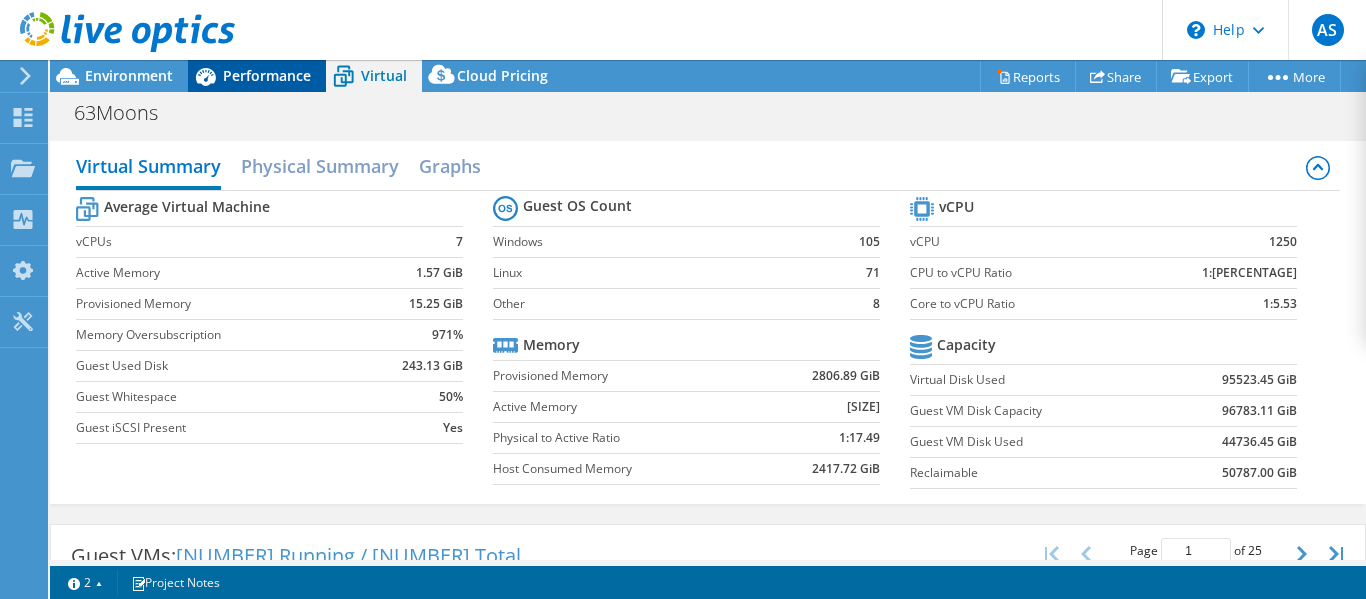 click on "Performance" at bounding box center [267, 75] 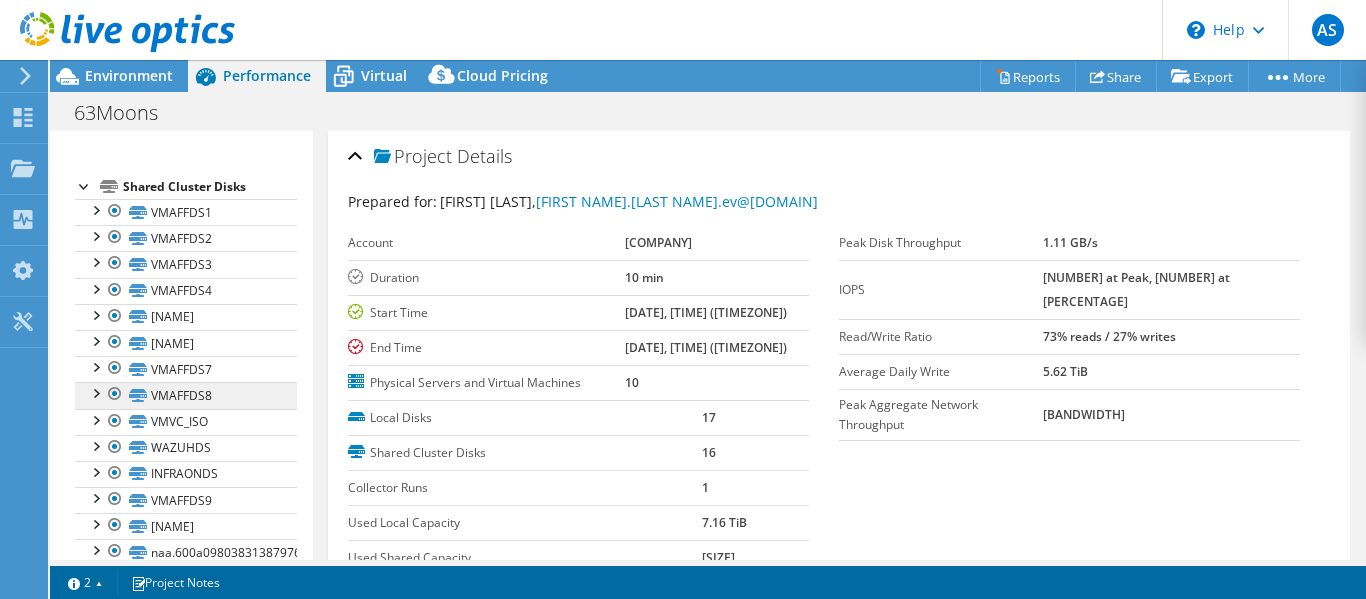 scroll, scrollTop: 0, scrollLeft: 0, axis: both 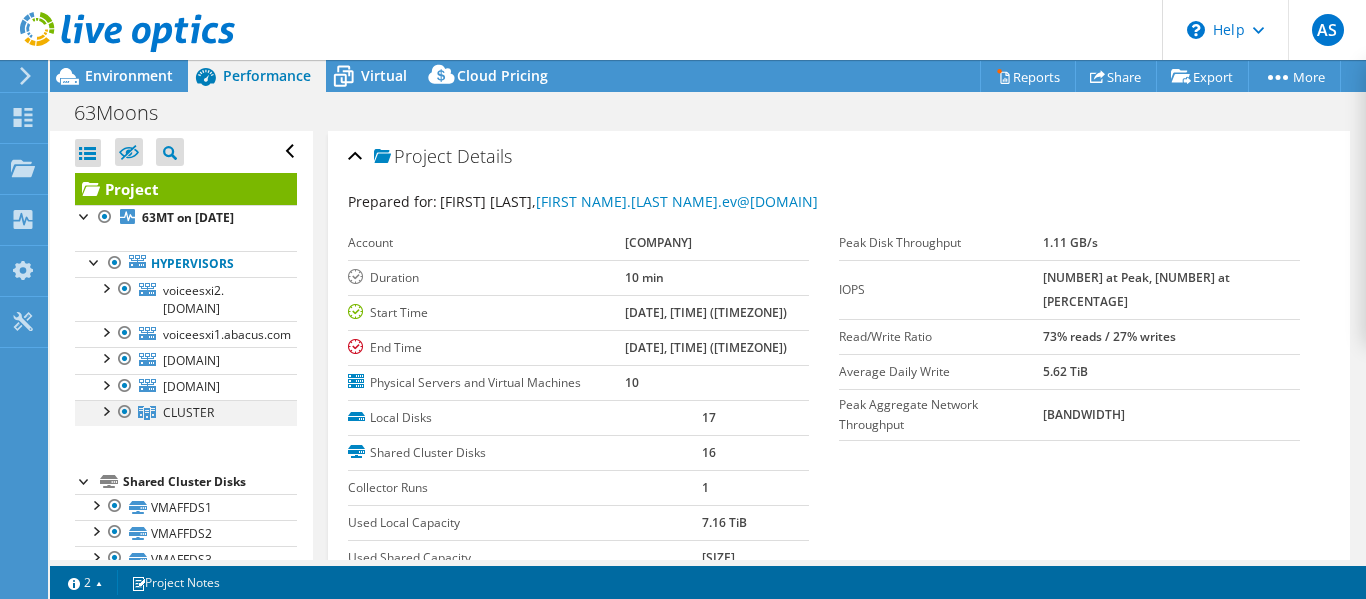 click at bounding box center [105, 410] 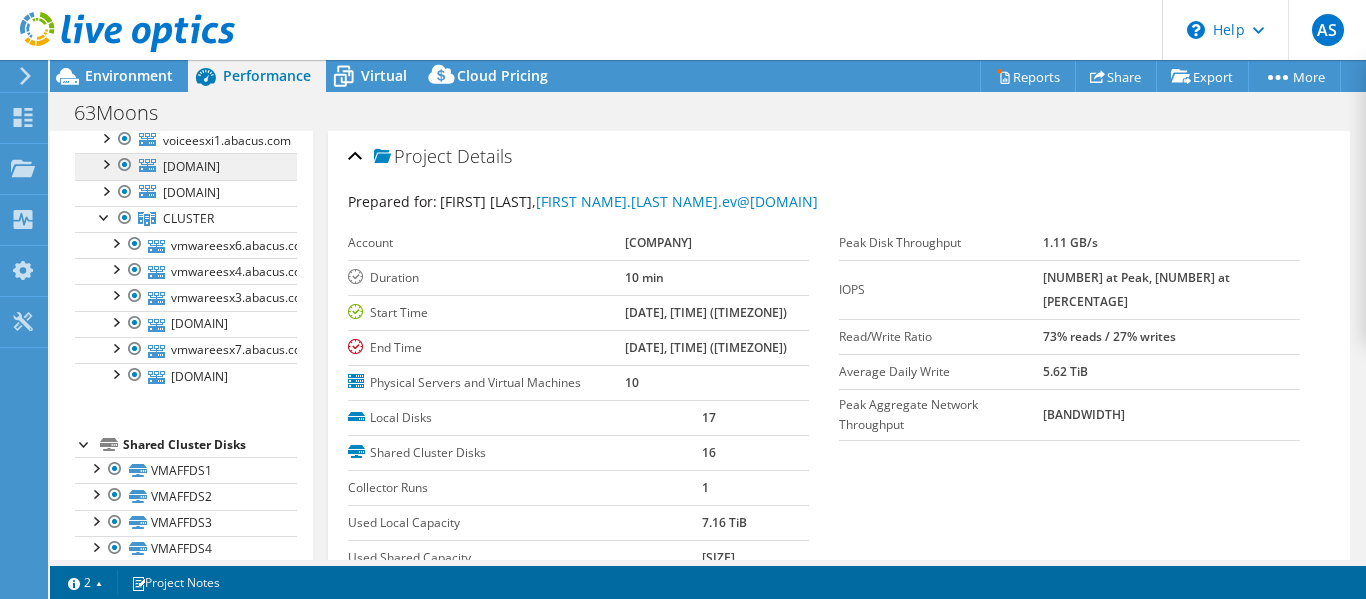 scroll, scrollTop: 200, scrollLeft: 0, axis: vertical 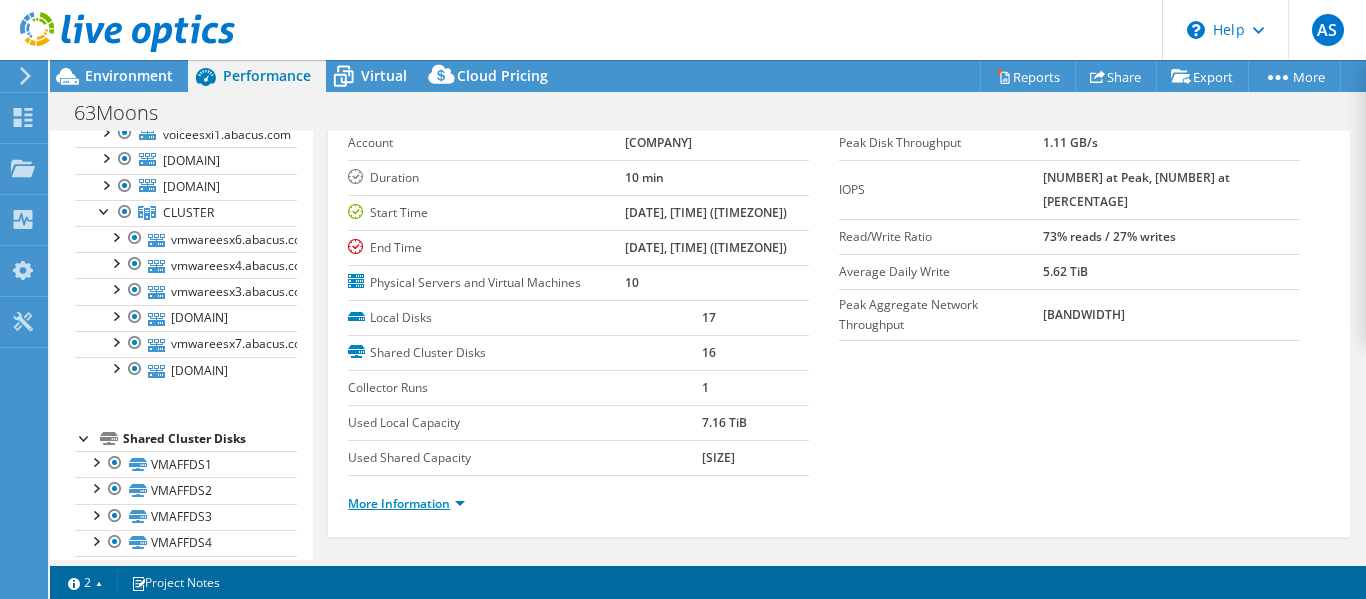 click on "More Information" at bounding box center [406, 503] 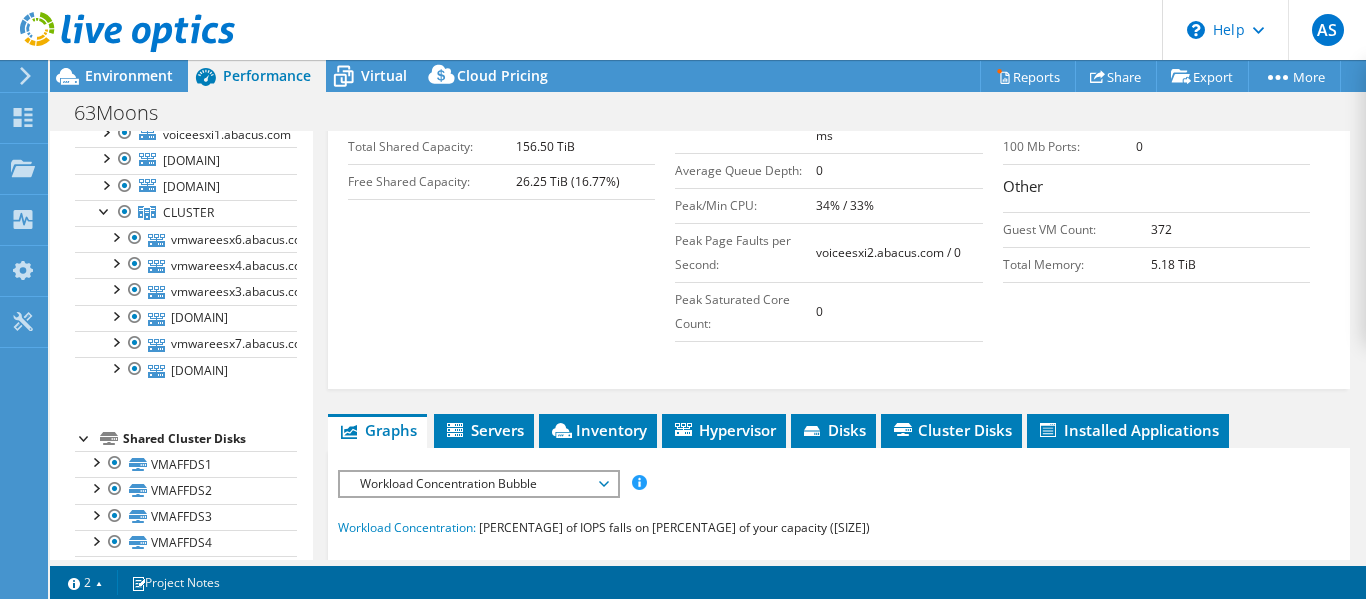 scroll, scrollTop: 600, scrollLeft: 0, axis: vertical 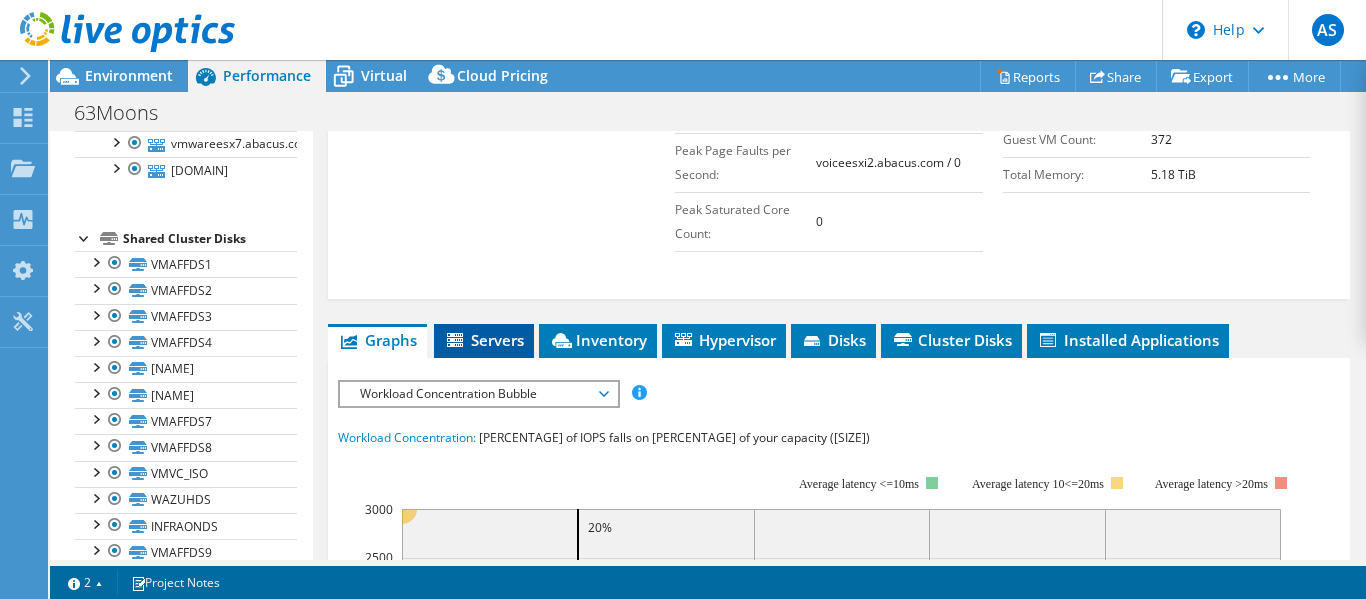 click on "Servers" at bounding box center (484, 340) 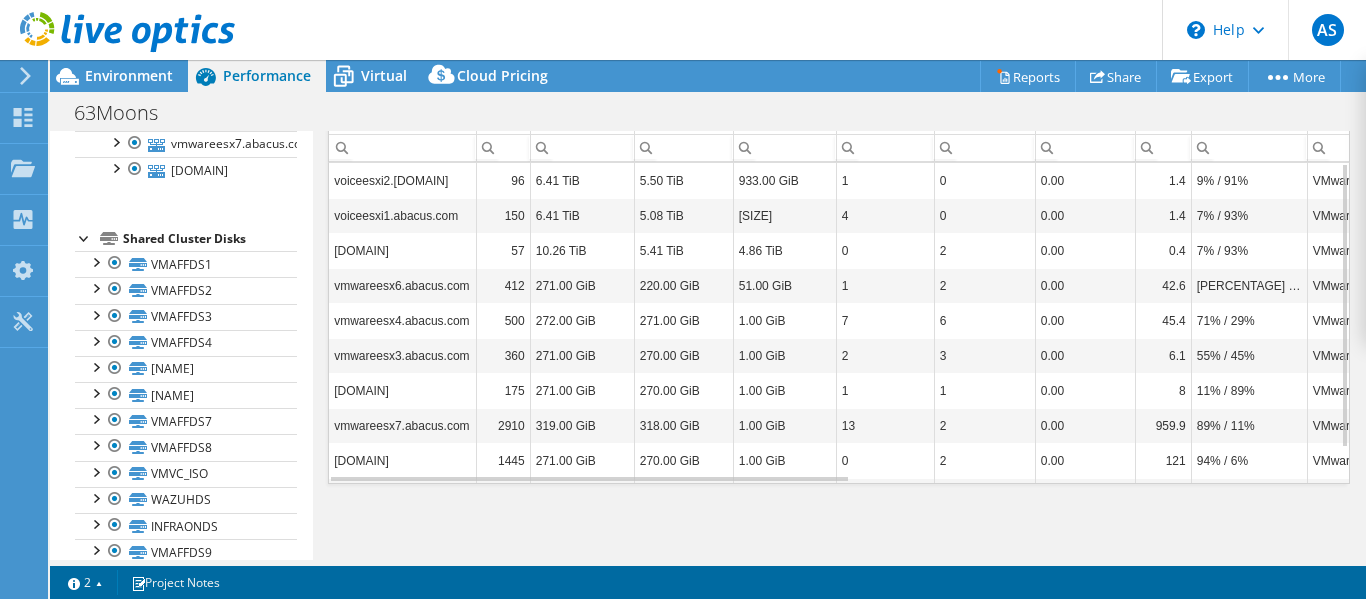 scroll, scrollTop: 923, scrollLeft: 0, axis: vertical 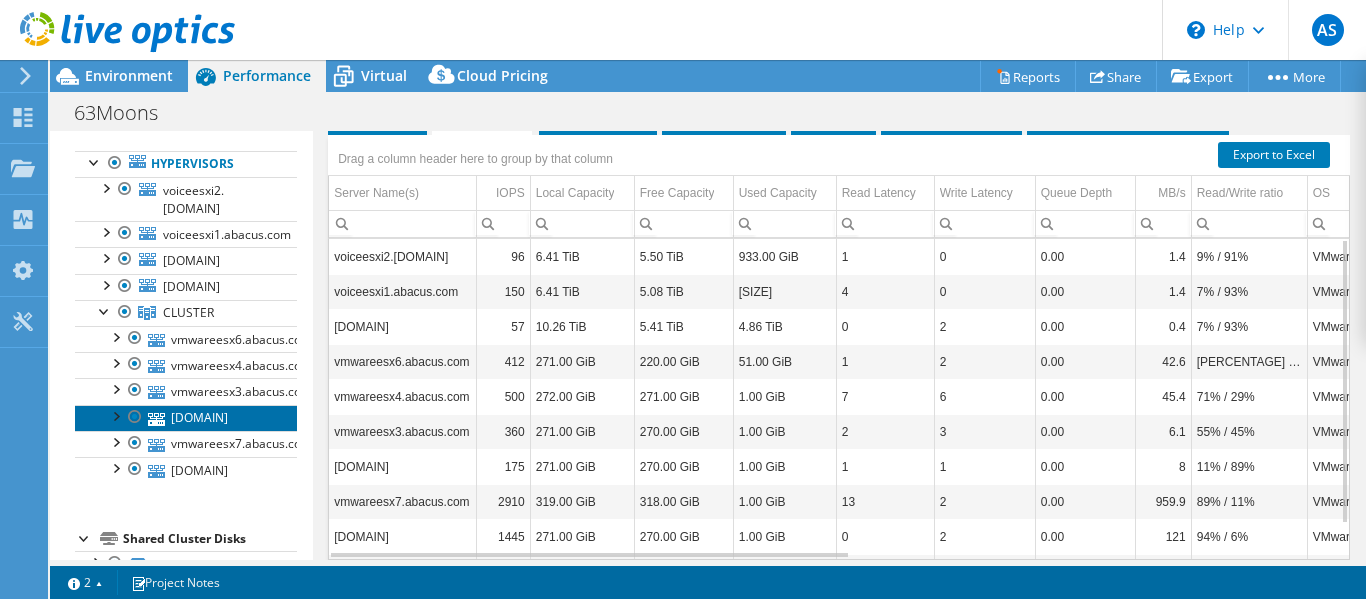 click on "[DOMAIN]" at bounding box center (186, 418) 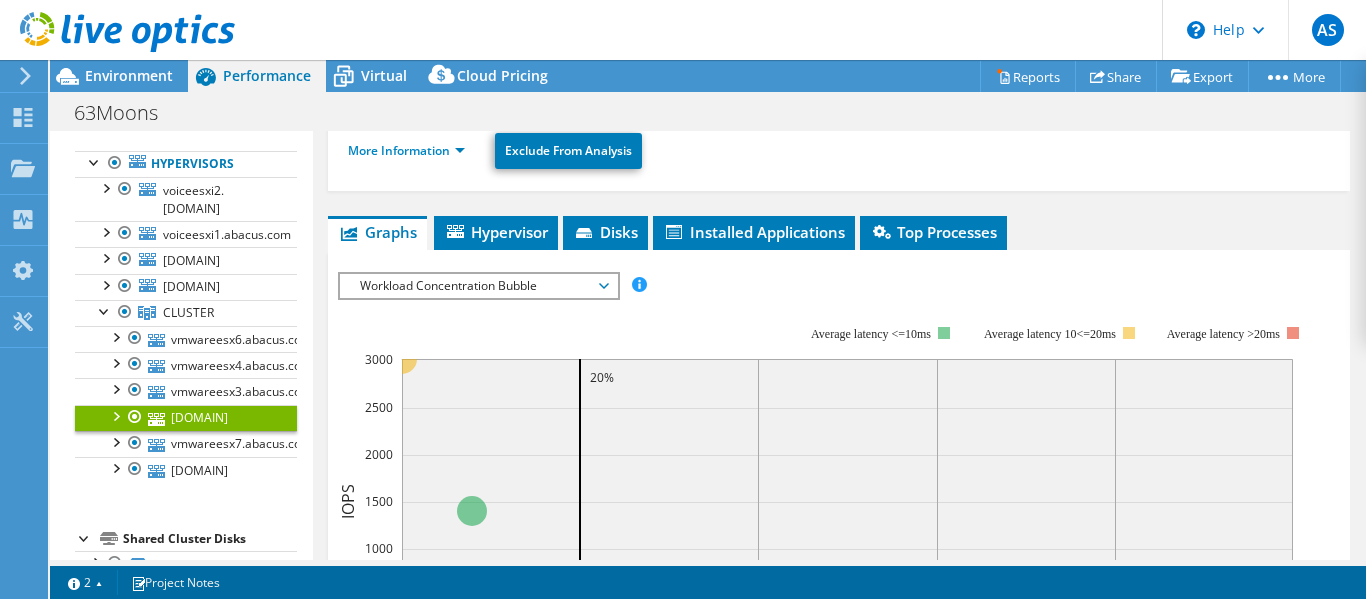 scroll, scrollTop: 89, scrollLeft: 0, axis: vertical 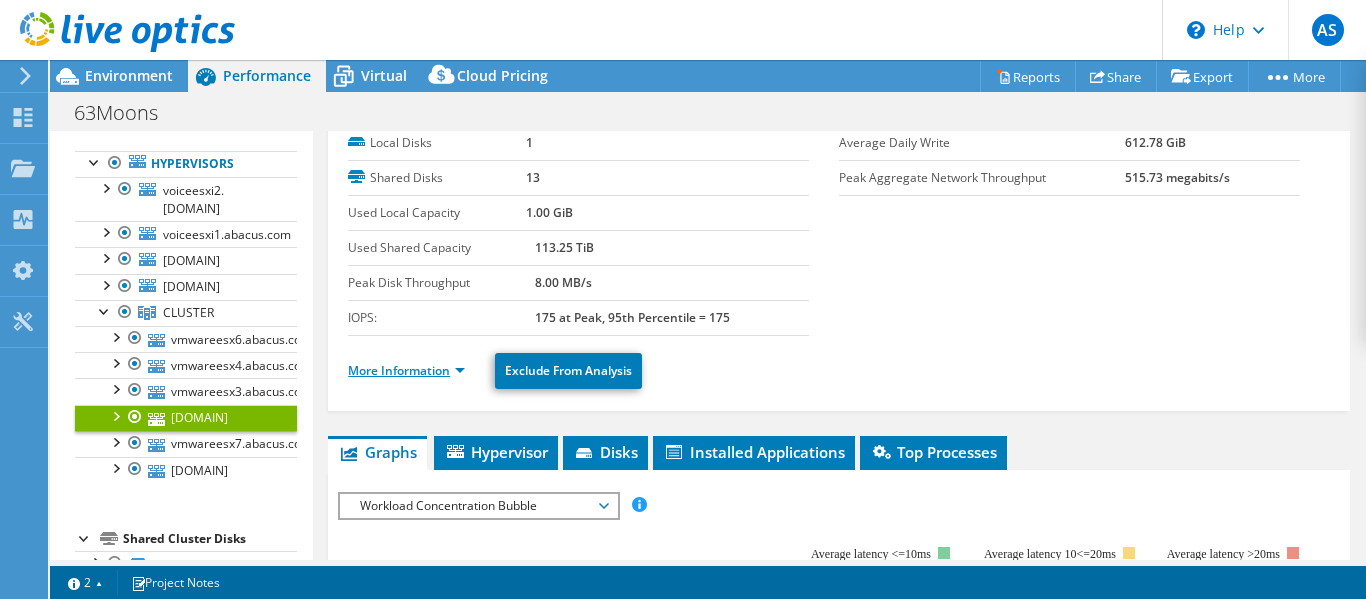 click on "More Information" at bounding box center (406, 370) 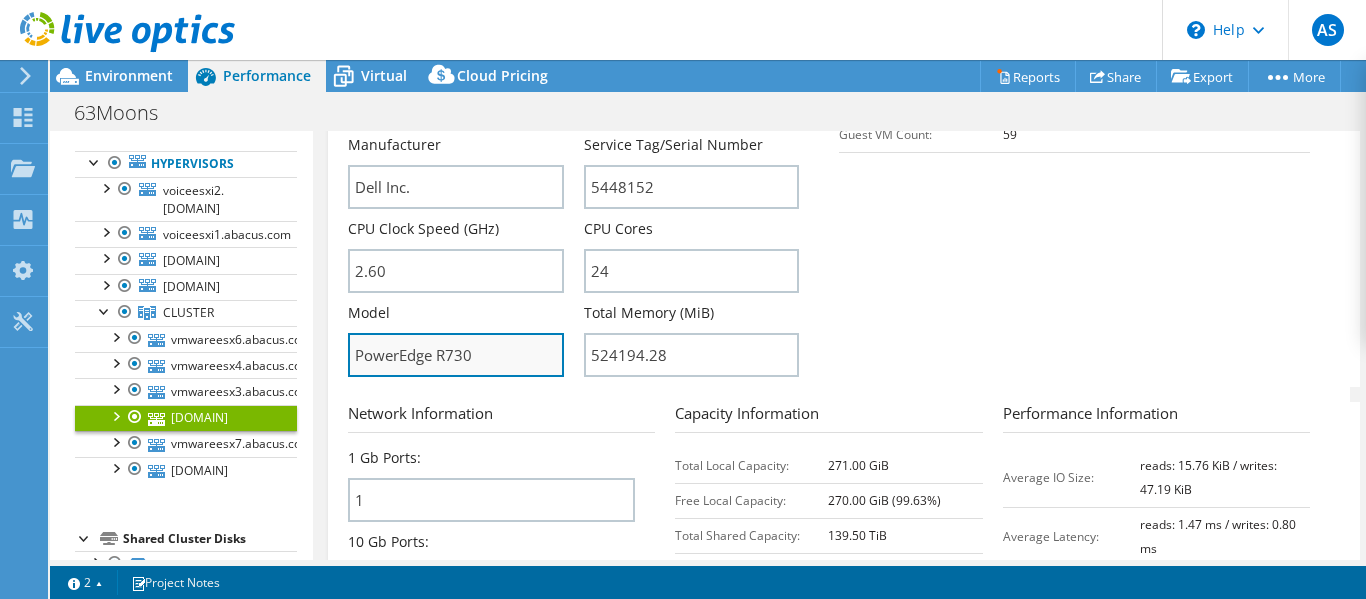 drag, startPoint x: 476, startPoint y: 350, endPoint x: 356, endPoint y: 363, distance: 120.70211 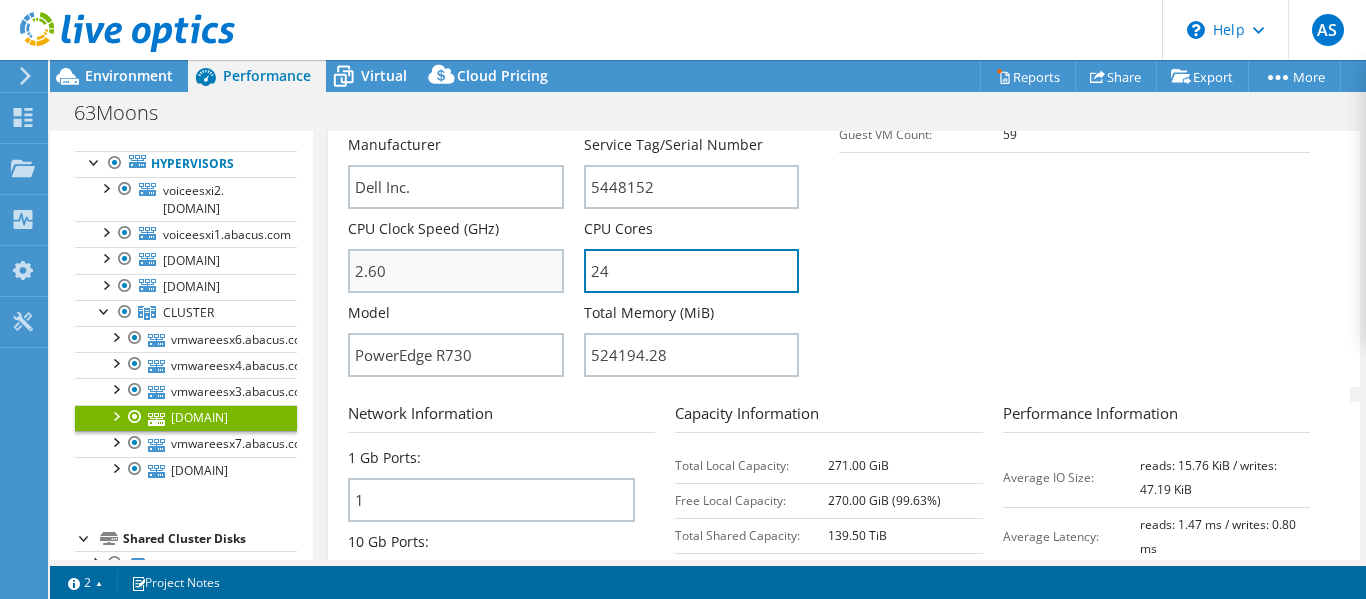 drag, startPoint x: 629, startPoint y: 267, endPoint x: 539, endPoint y: 273, distance: 90.199776 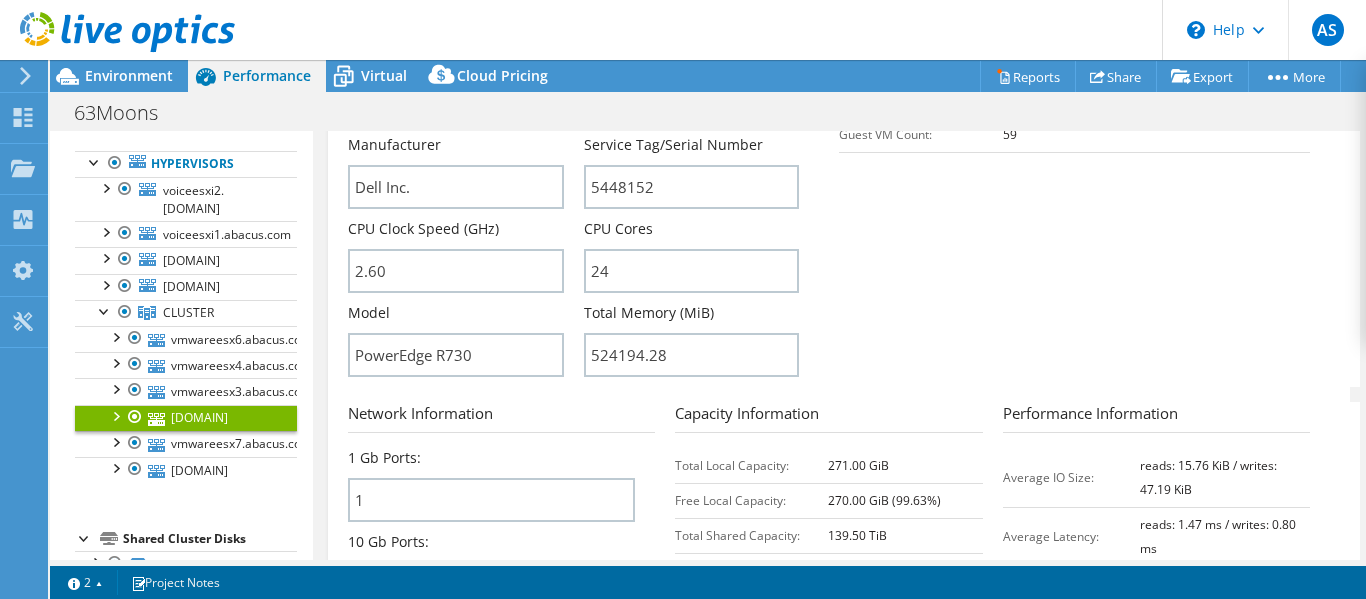 click on "Server Information
Server Name
[DOMAIN]
CPU Description
Intel(R) Xeon(R) CPU E5-2690 v3 @ 2.60GHz 2.60 GHz
CPU Sockets
2
Manufacturer 24" at bounding box center [844, 154] 